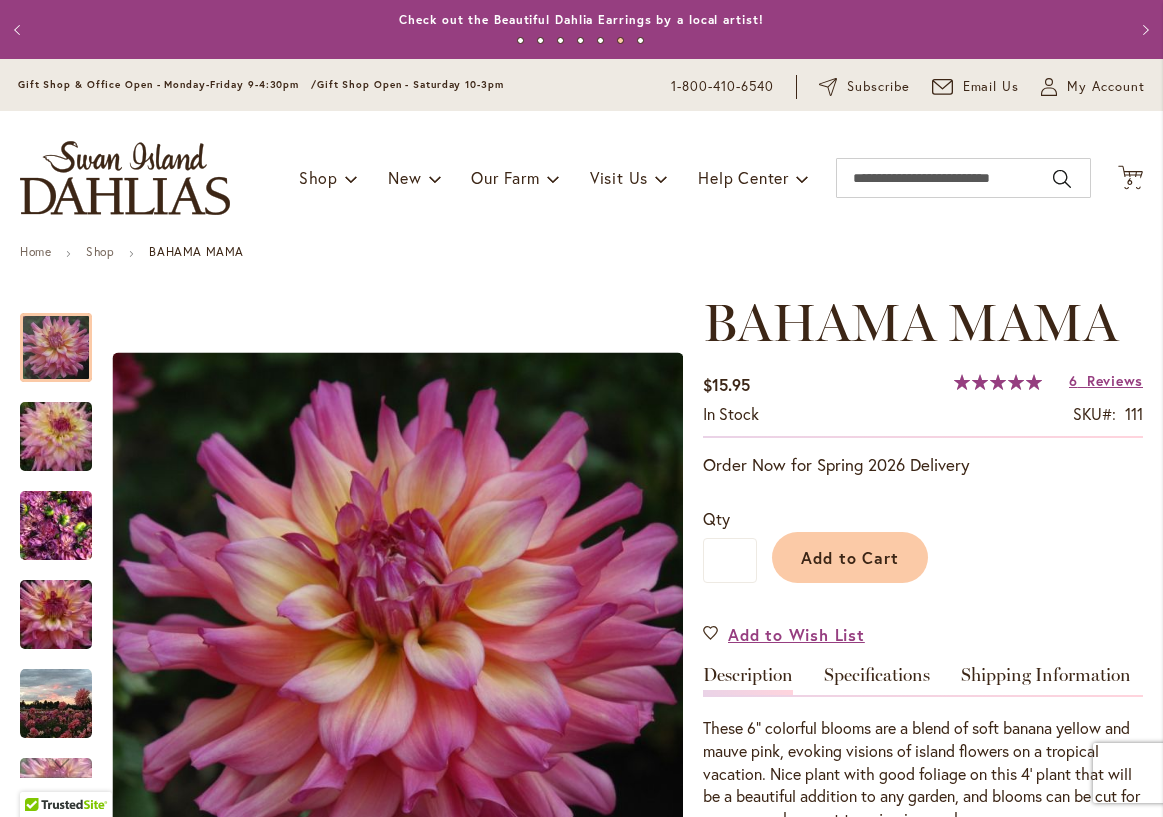 scroll, scrollTop: 0, scrollLeft: 0, axis: both 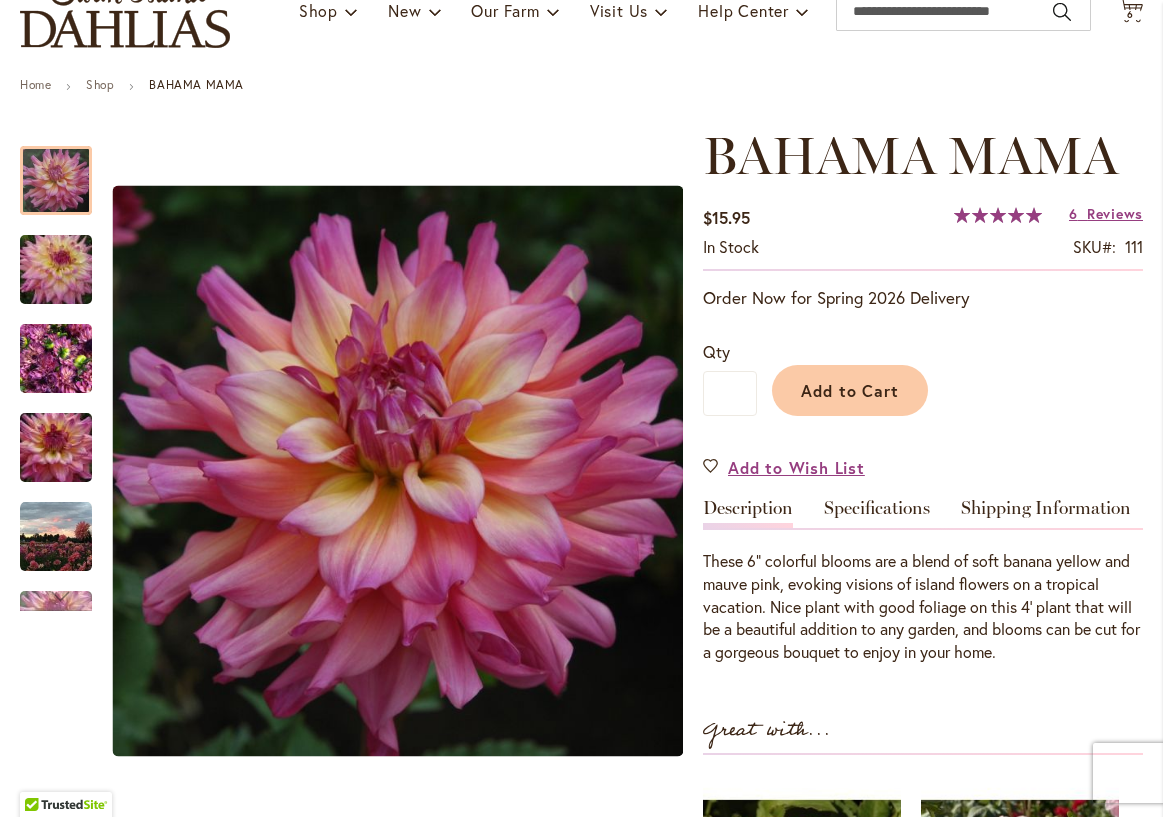 click on "Home
Shop
BAHAMA MAMA" at bounding box center (581, 87) 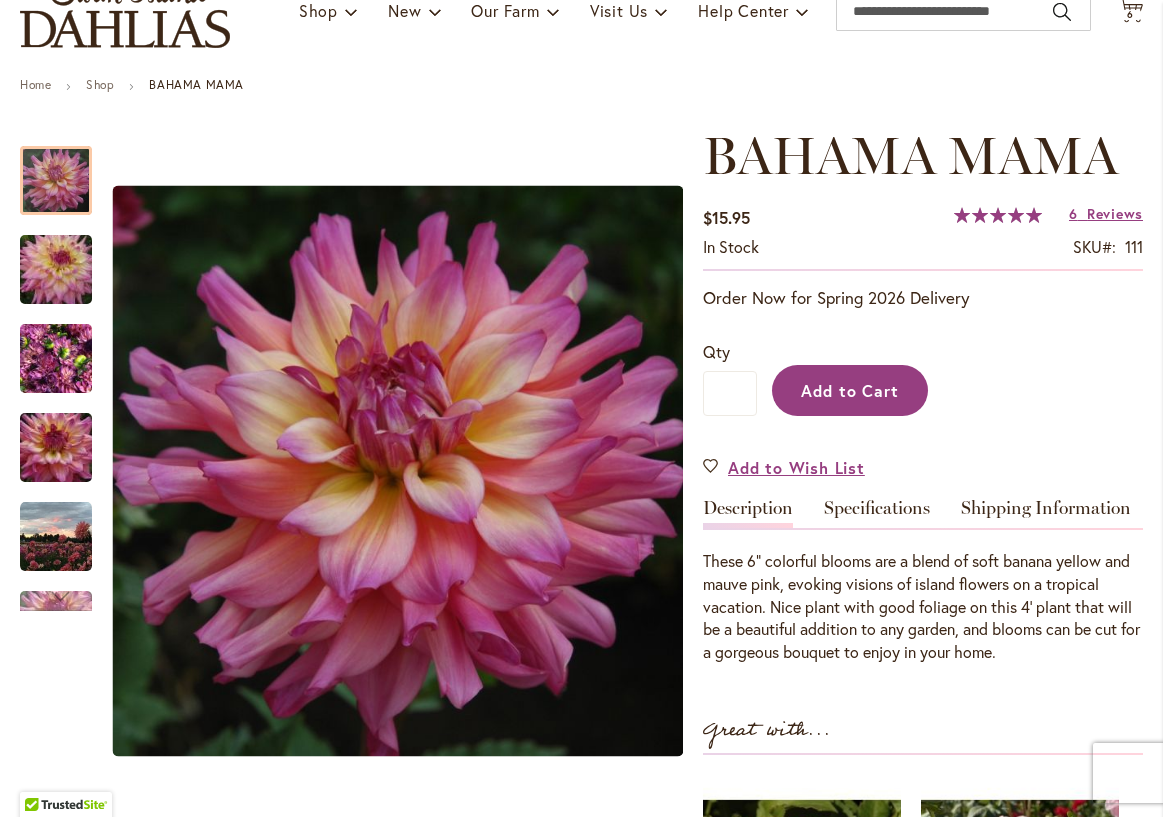 click on "Add to Cart" at bounding box center [850, 390] 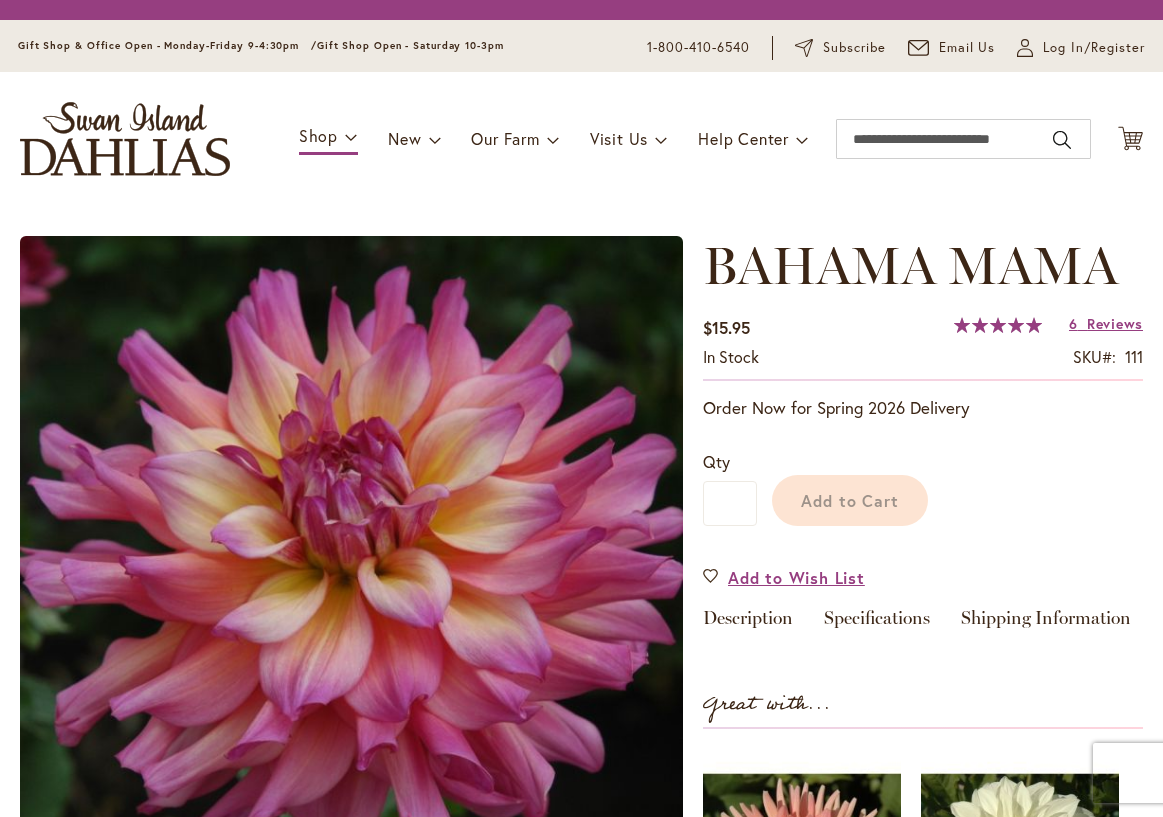 scroll, scrollTop: 0, scrollLeft: 0, axis: both 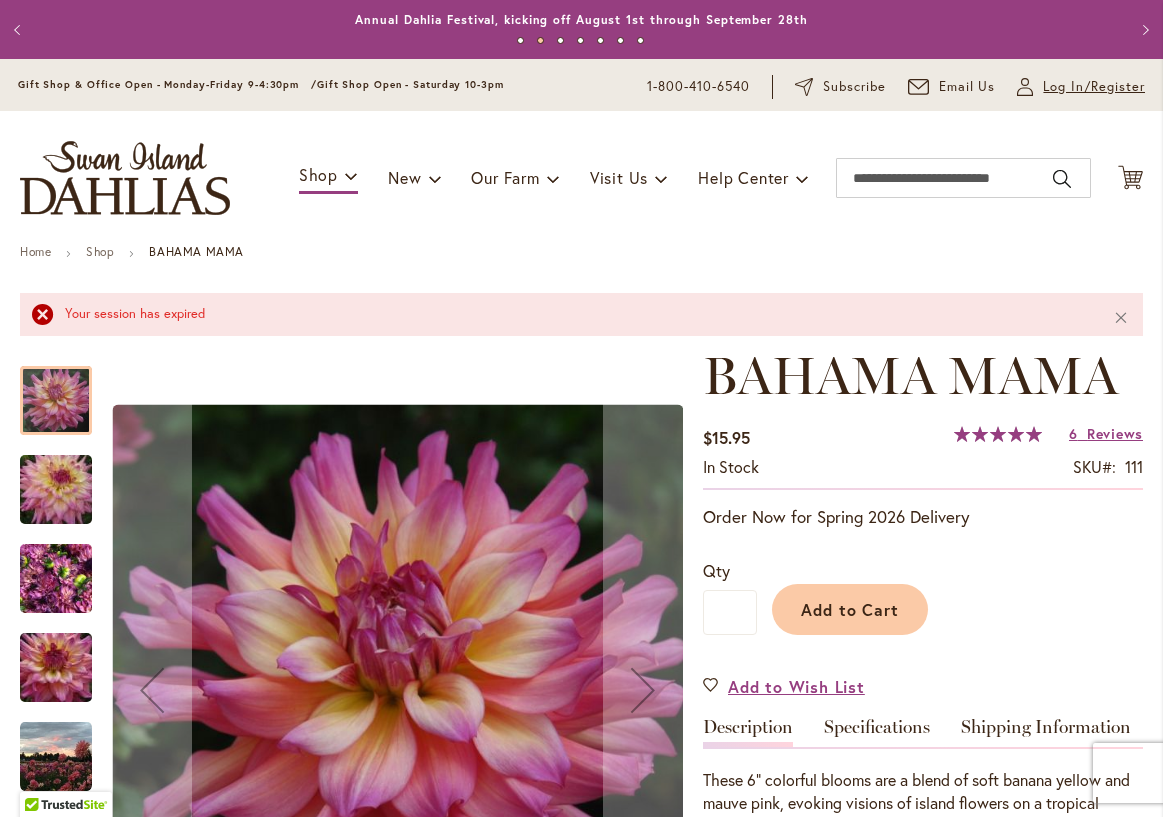 click on "Log In/Register" at bounding box center [1094, 87] 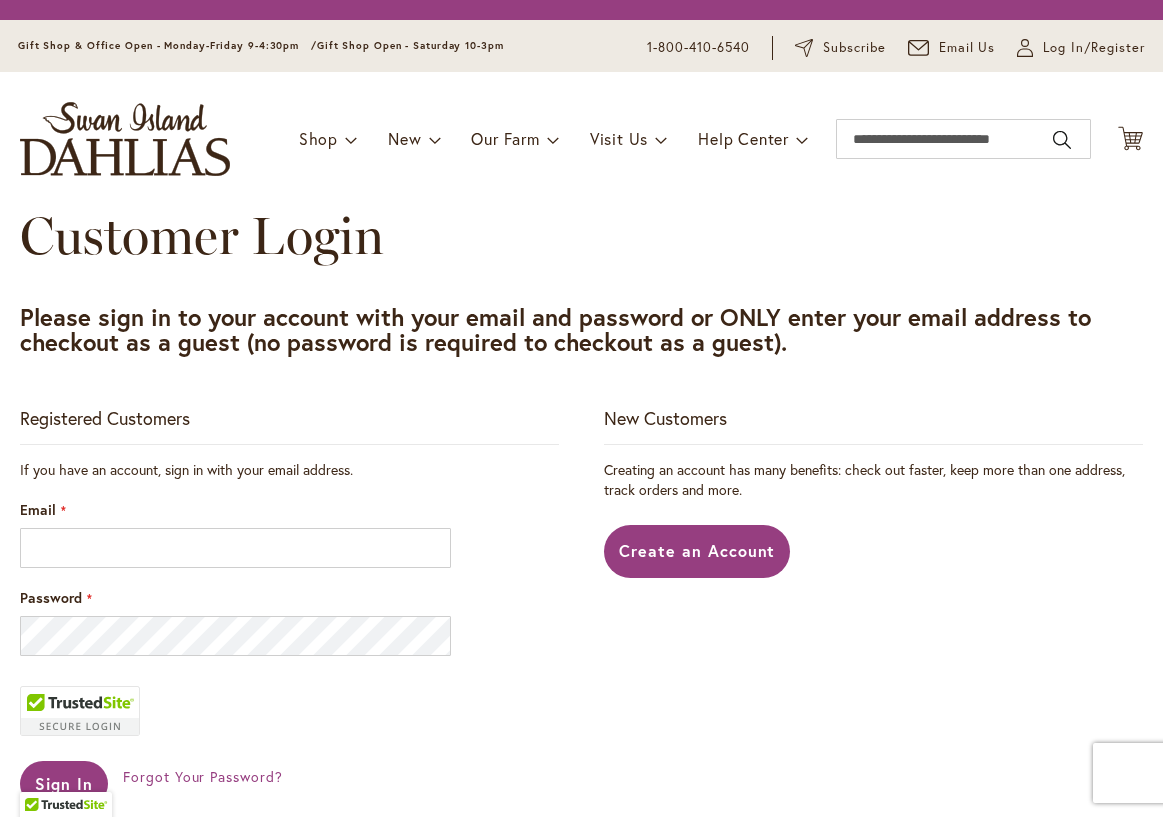 scroll, scrollTop: 0, scrollLeft: 0, axis: both 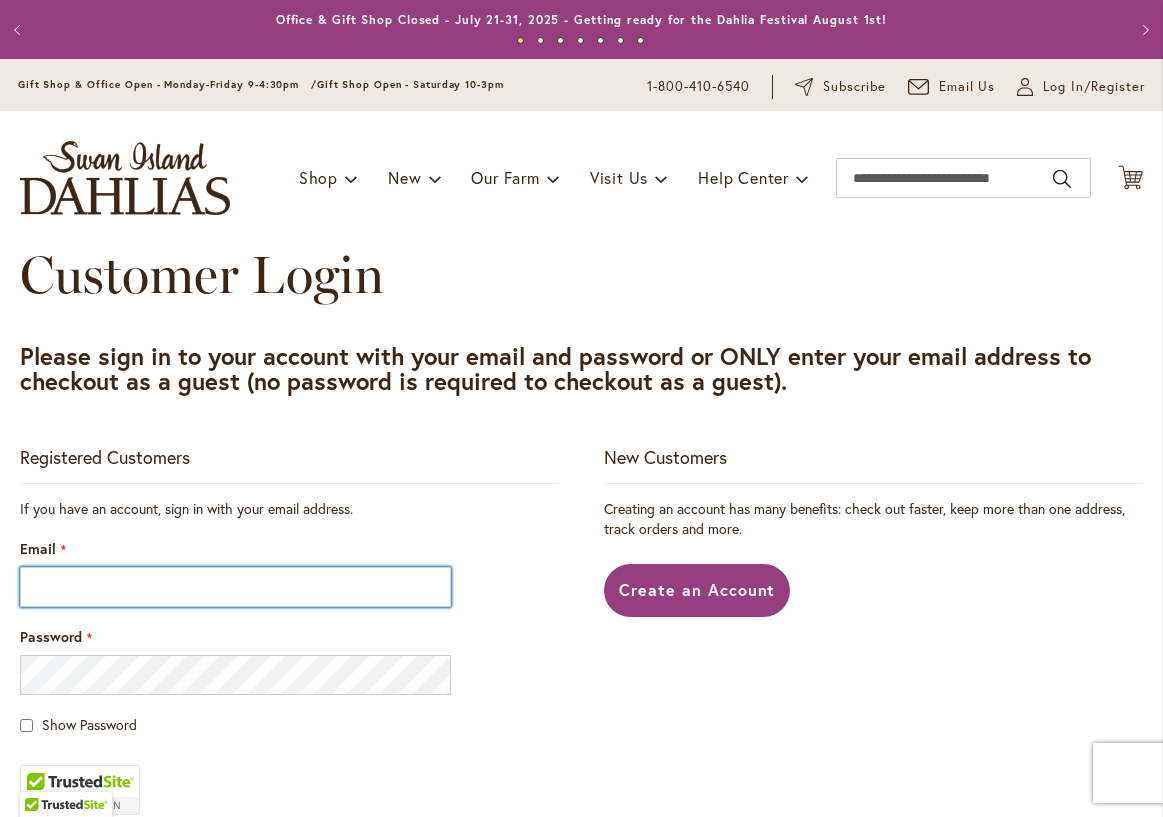 click on "Email" at bounding box center [235, 587] 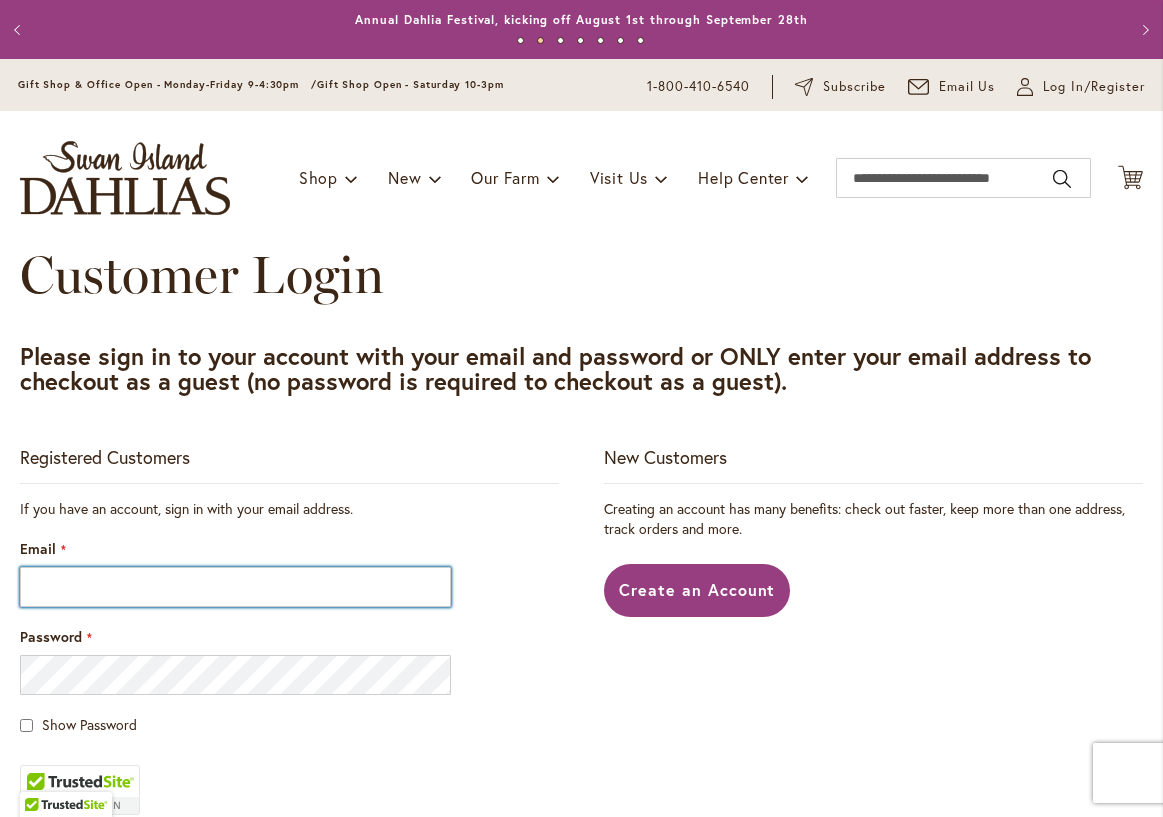 type on "**********" 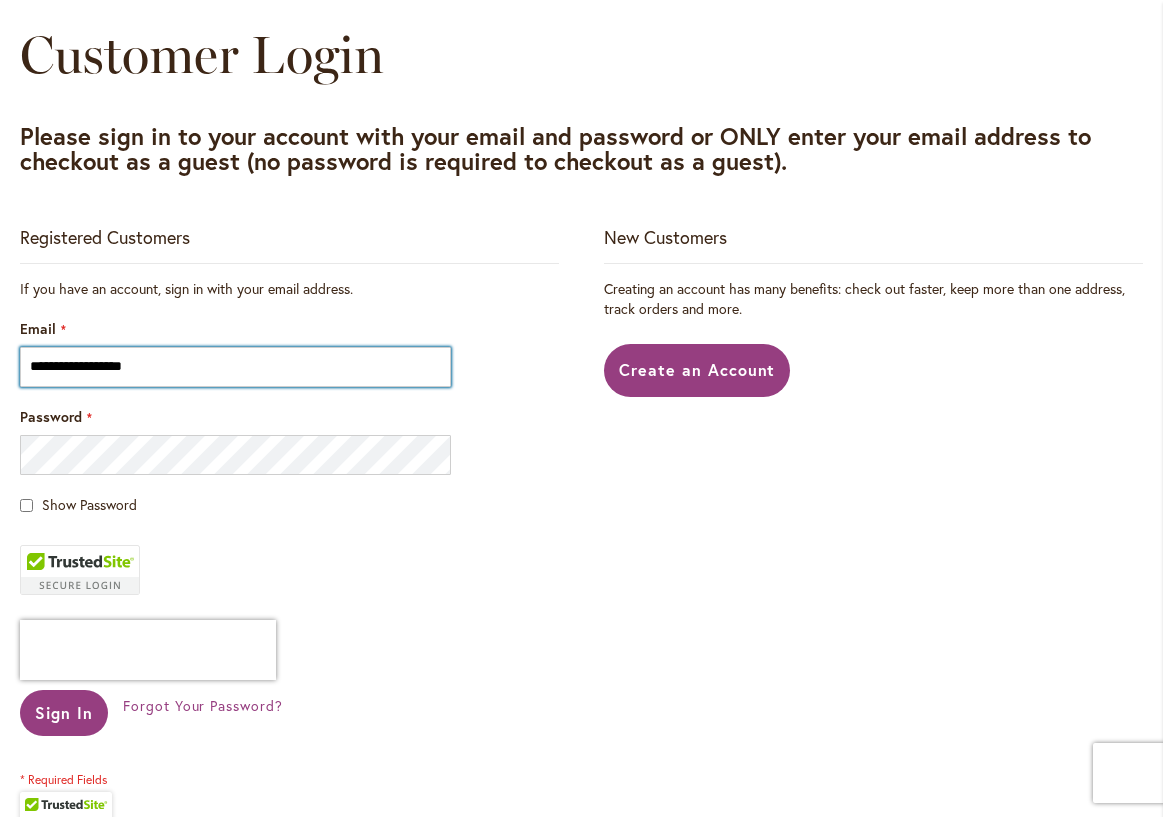 scroll, scrollTop: 231, scrollLeft: 0, axis: vertical 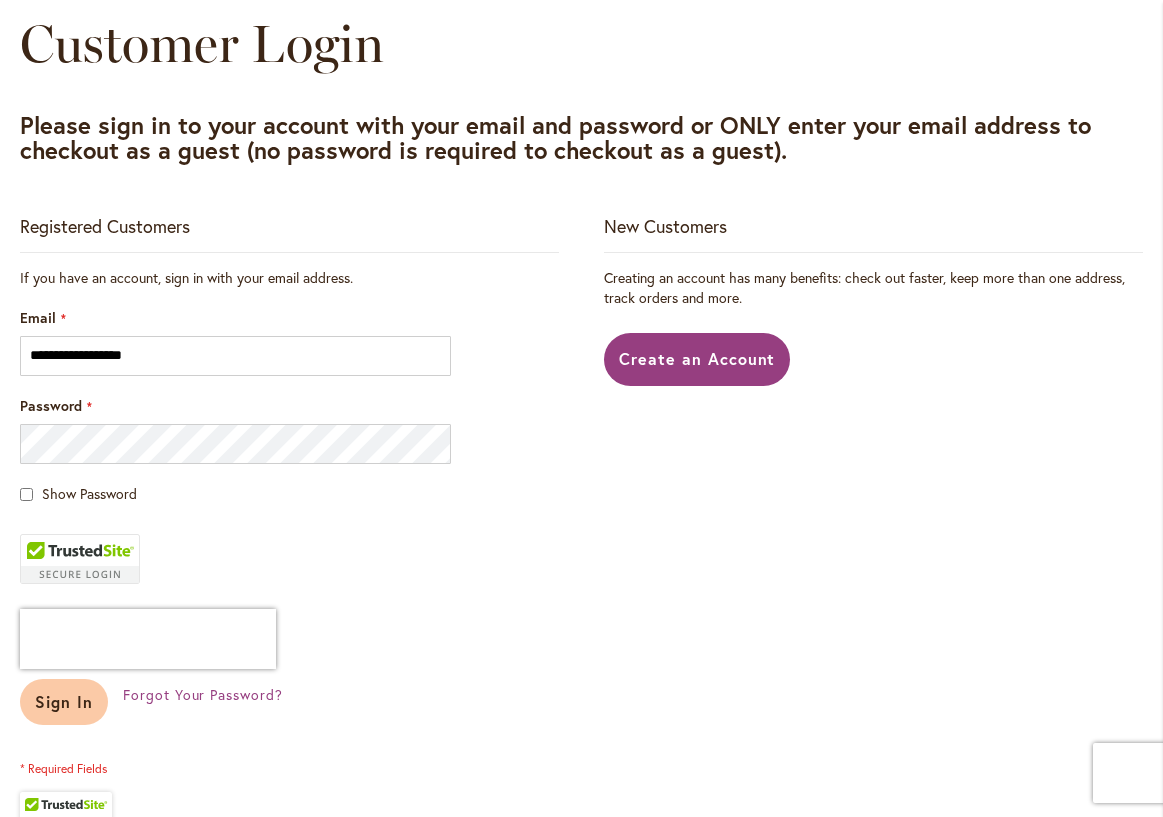 click on "Sign In" at bounding box center (64, 701) 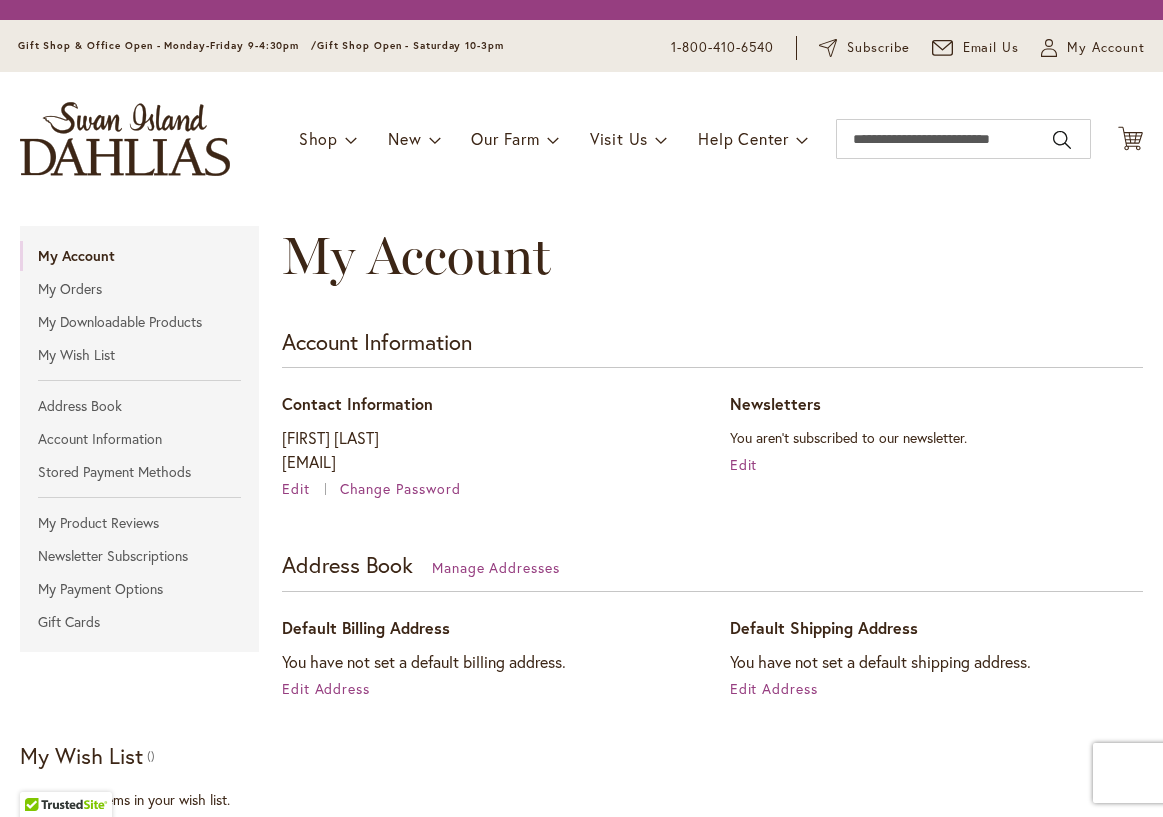 scroll, scrollTop: 0, scrollLeft: 0, axis: both 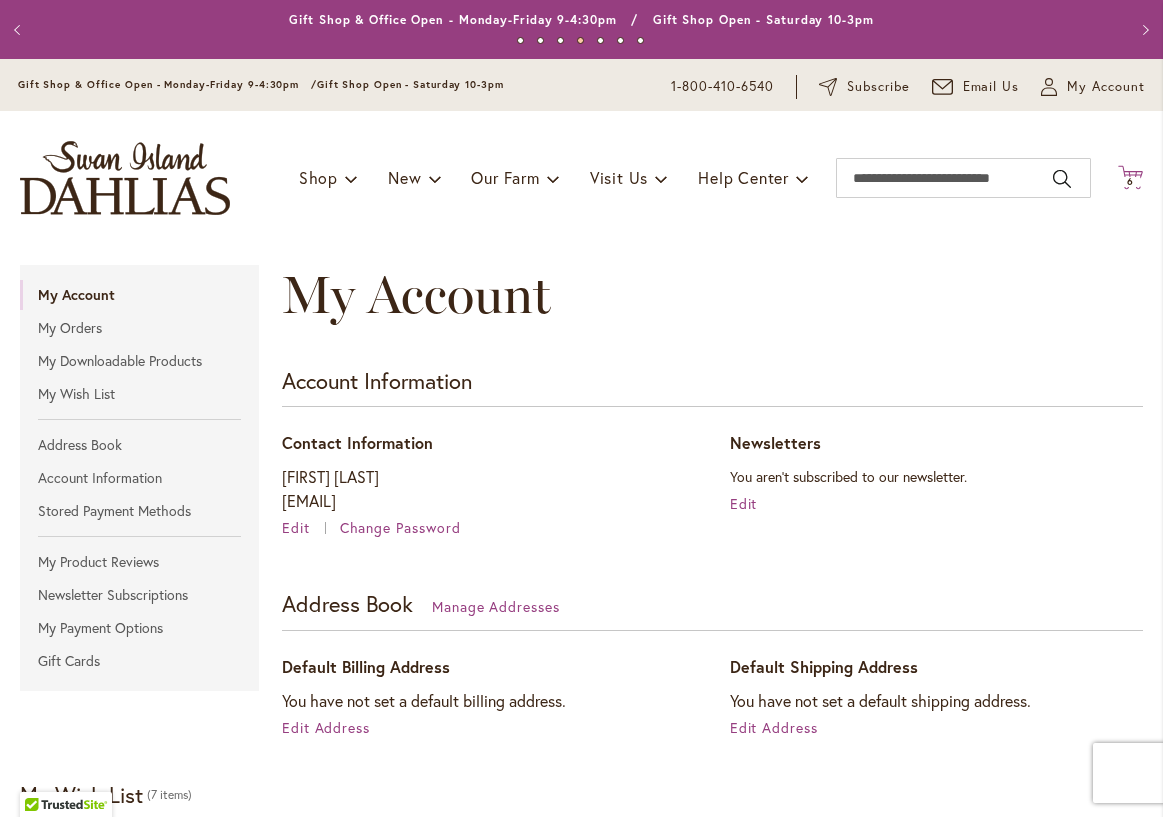 click on "6" at bounding box center (1130, 181) 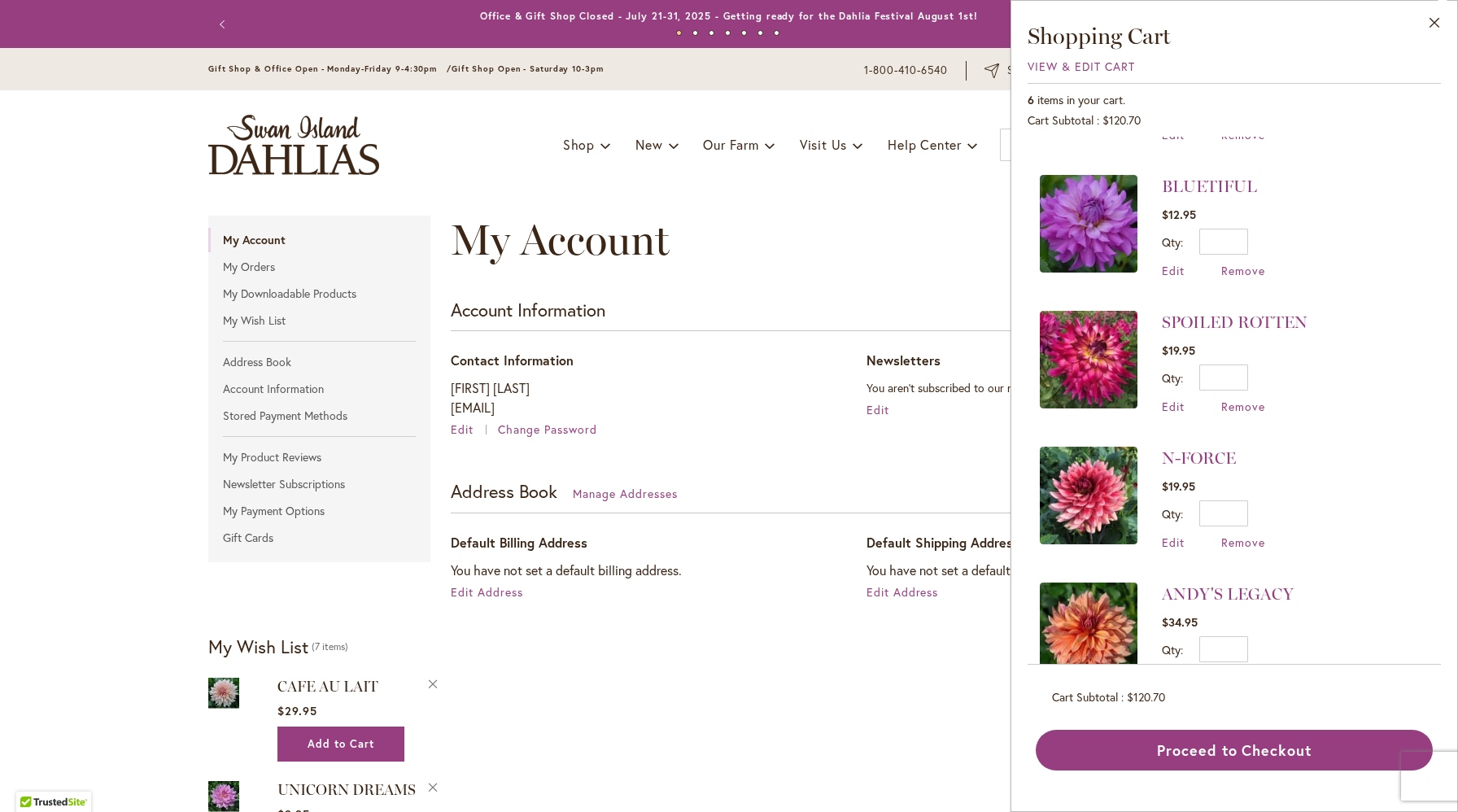 scroll, scrollTop: 0, scrollLeft: 0, axis: both 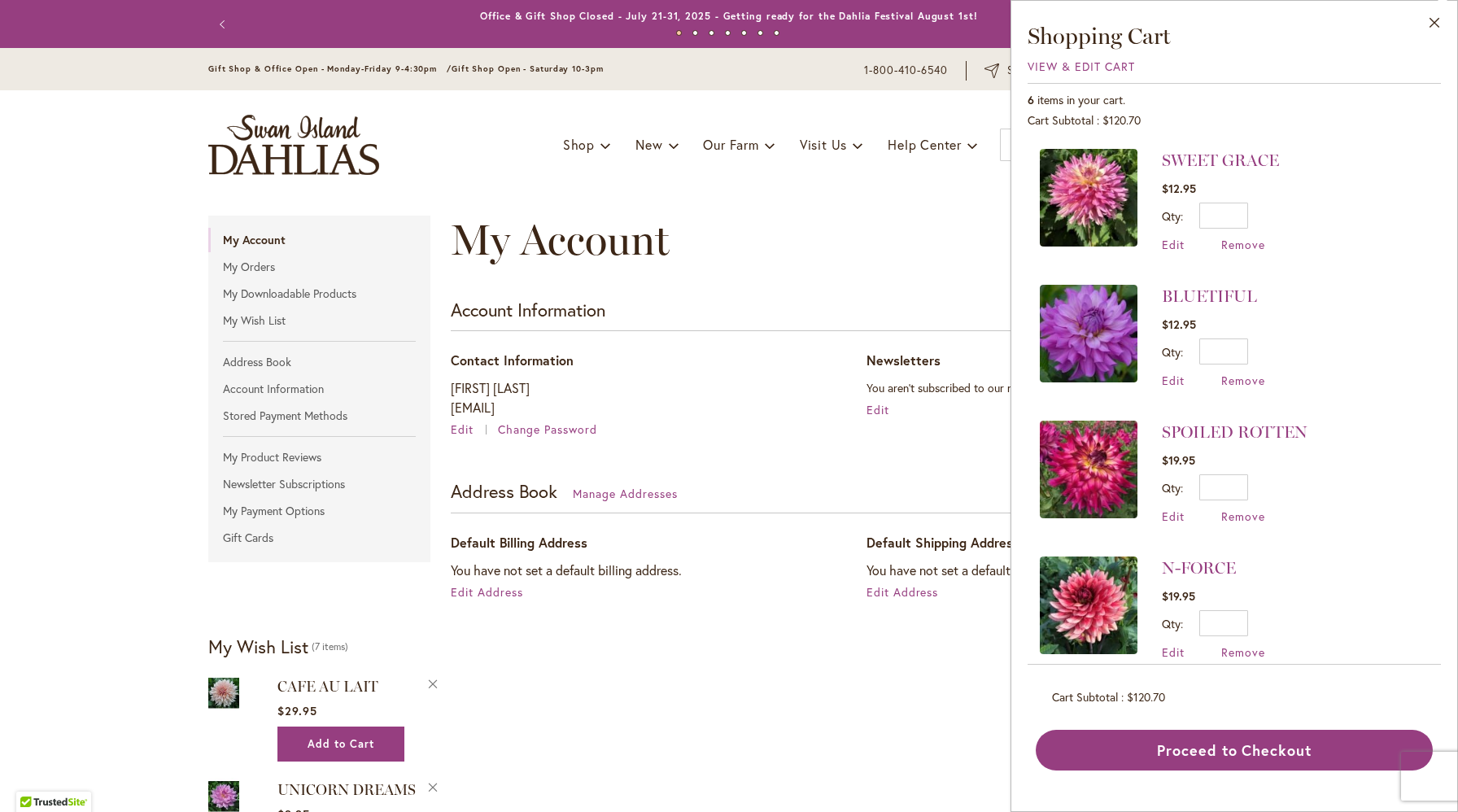 click on "My Account" at bounding box center [850, 256] 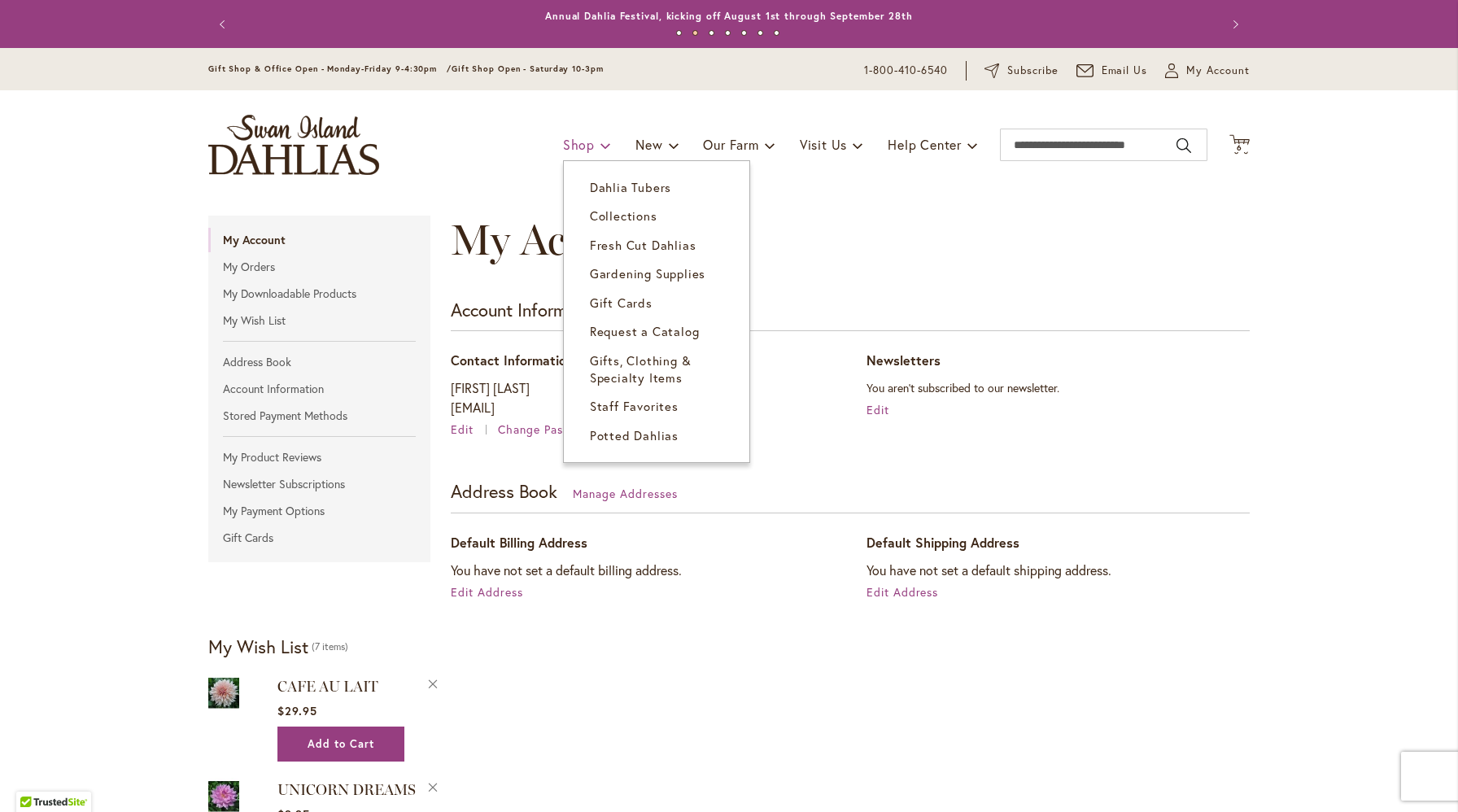 click on "Shop" at bounding box center [578, 144] 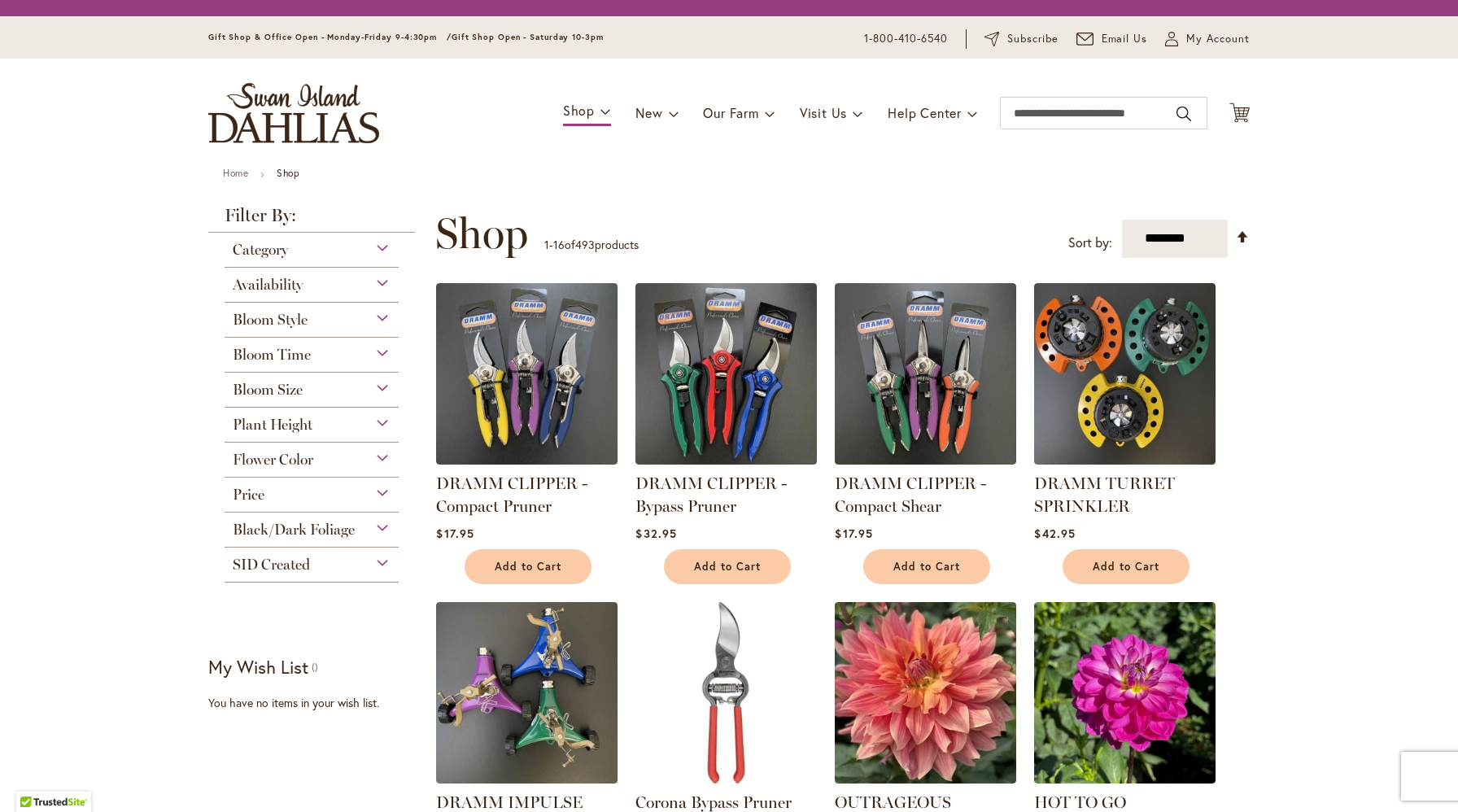 click on "Home
Shop
Close
Close
Filter by:
Filter By:
Category
All Dahlias
412
items
5" at bounding box center [729, 1086] 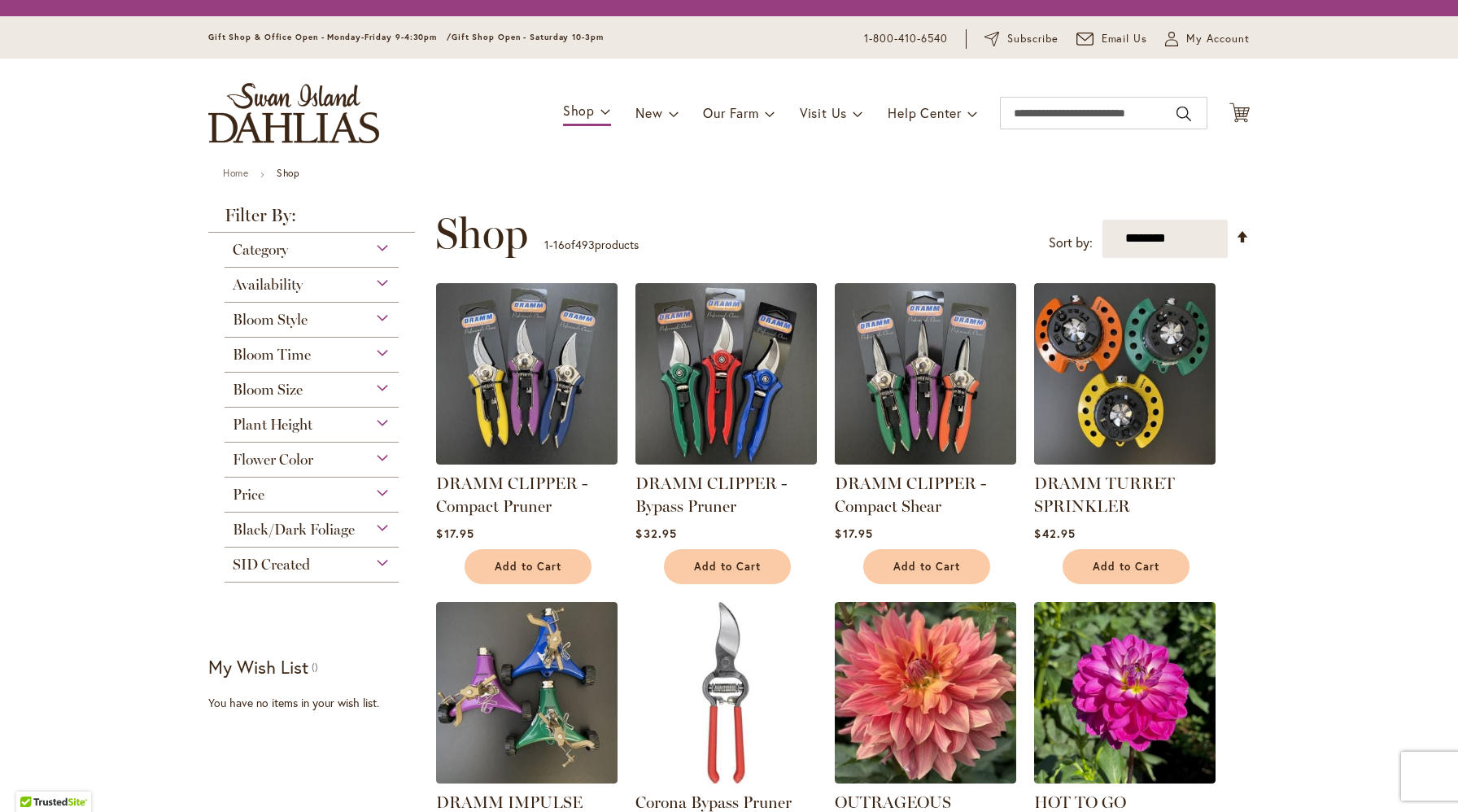 scroll, scrollTop: 0, scrollLeft: 0, axis: both 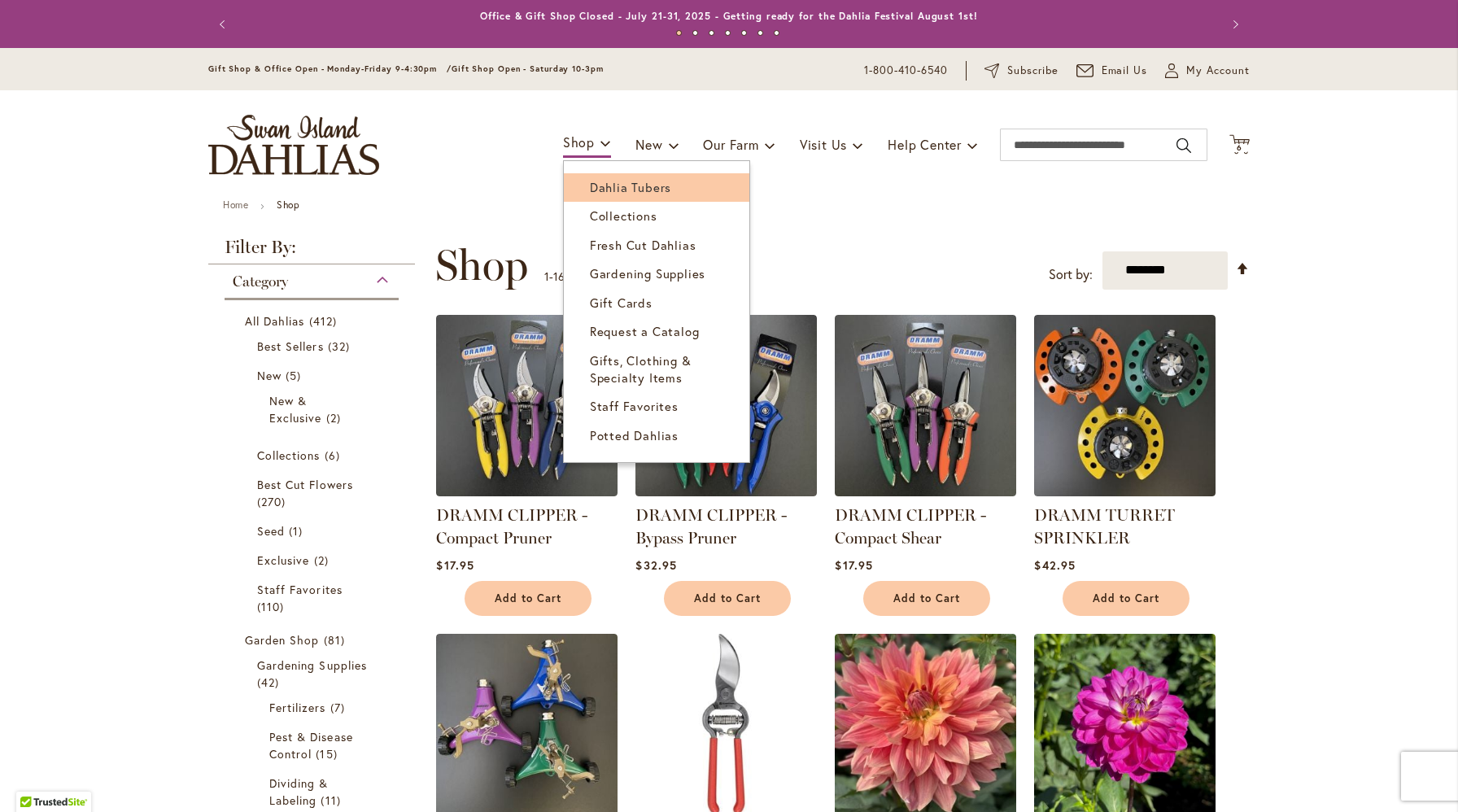 click on "Dahlia Tubers" at bounding box center [631, 187] 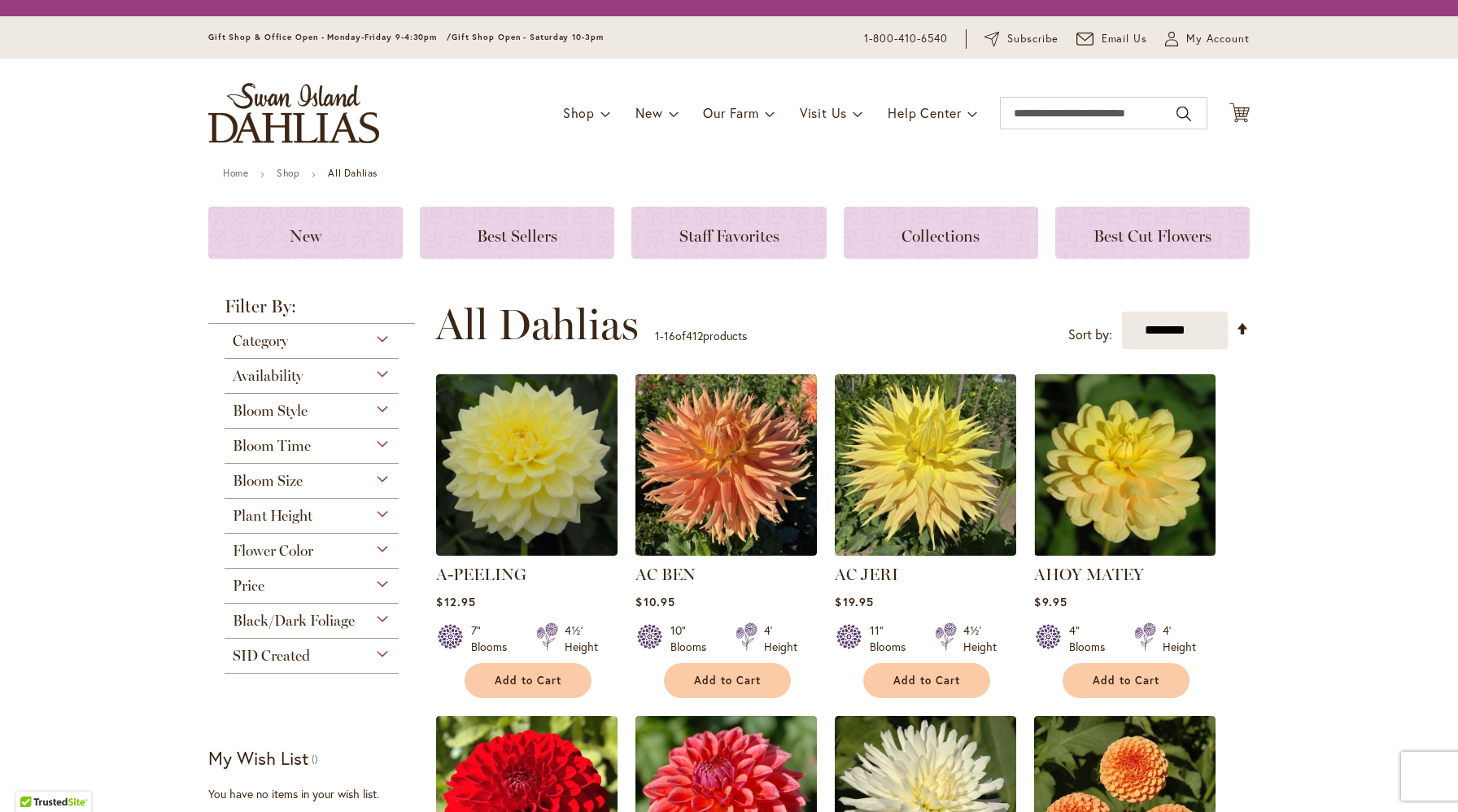 scroll, scrollTop: 0, scrollLeft: 0, axis: both 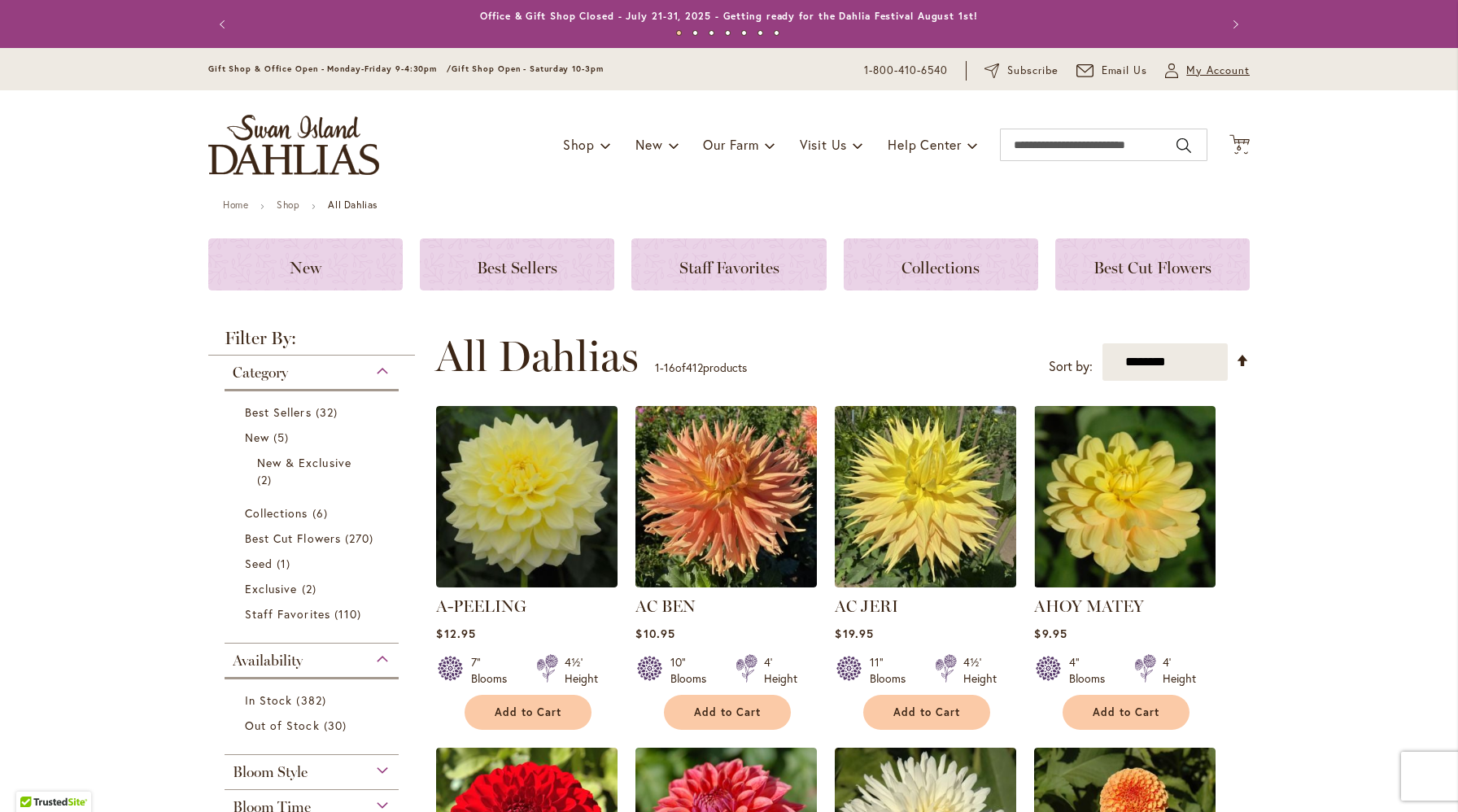 click on "My Account" at bounding box center (1218, 71) 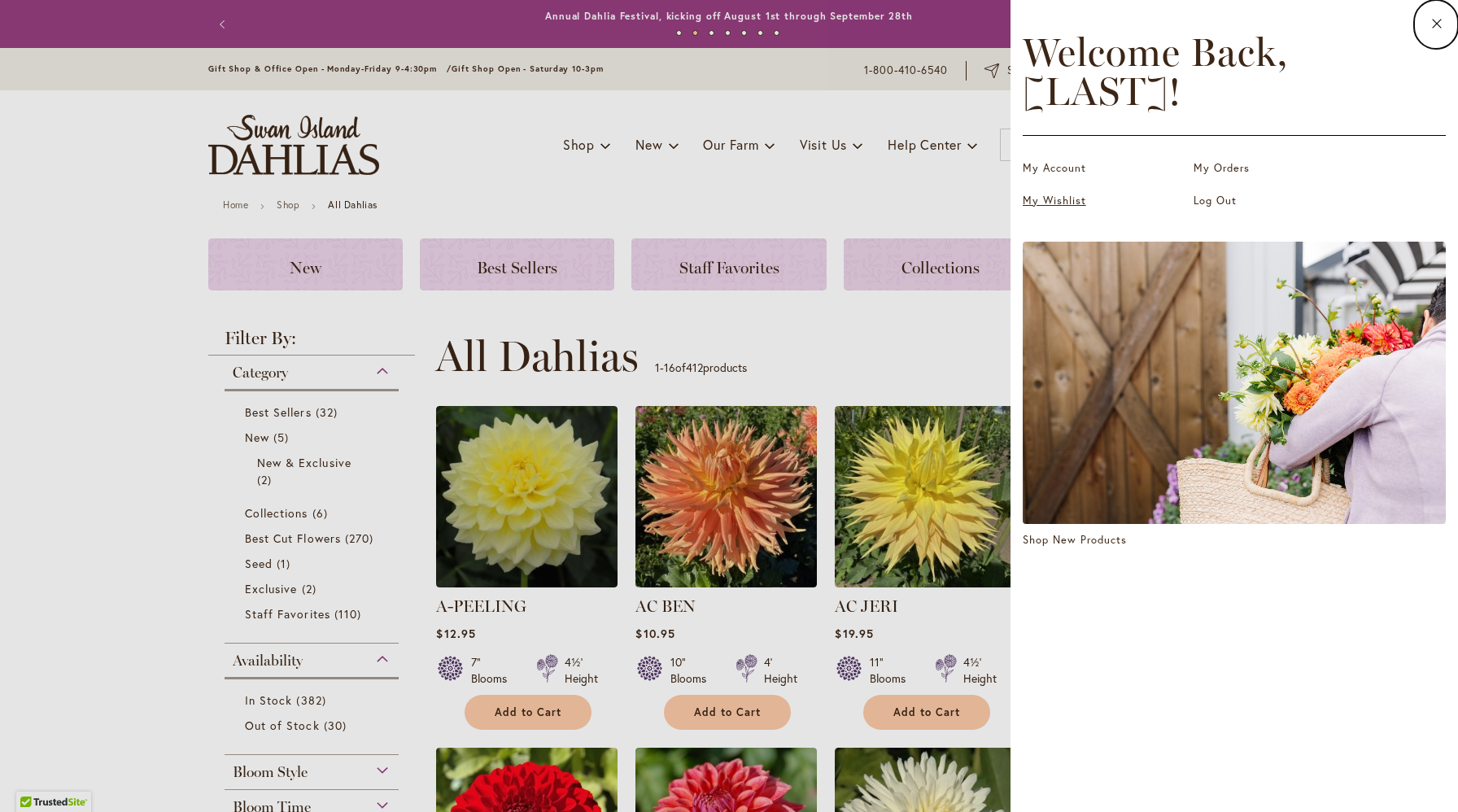 click on "My Wishlist" at bounding box center (1104, 201) 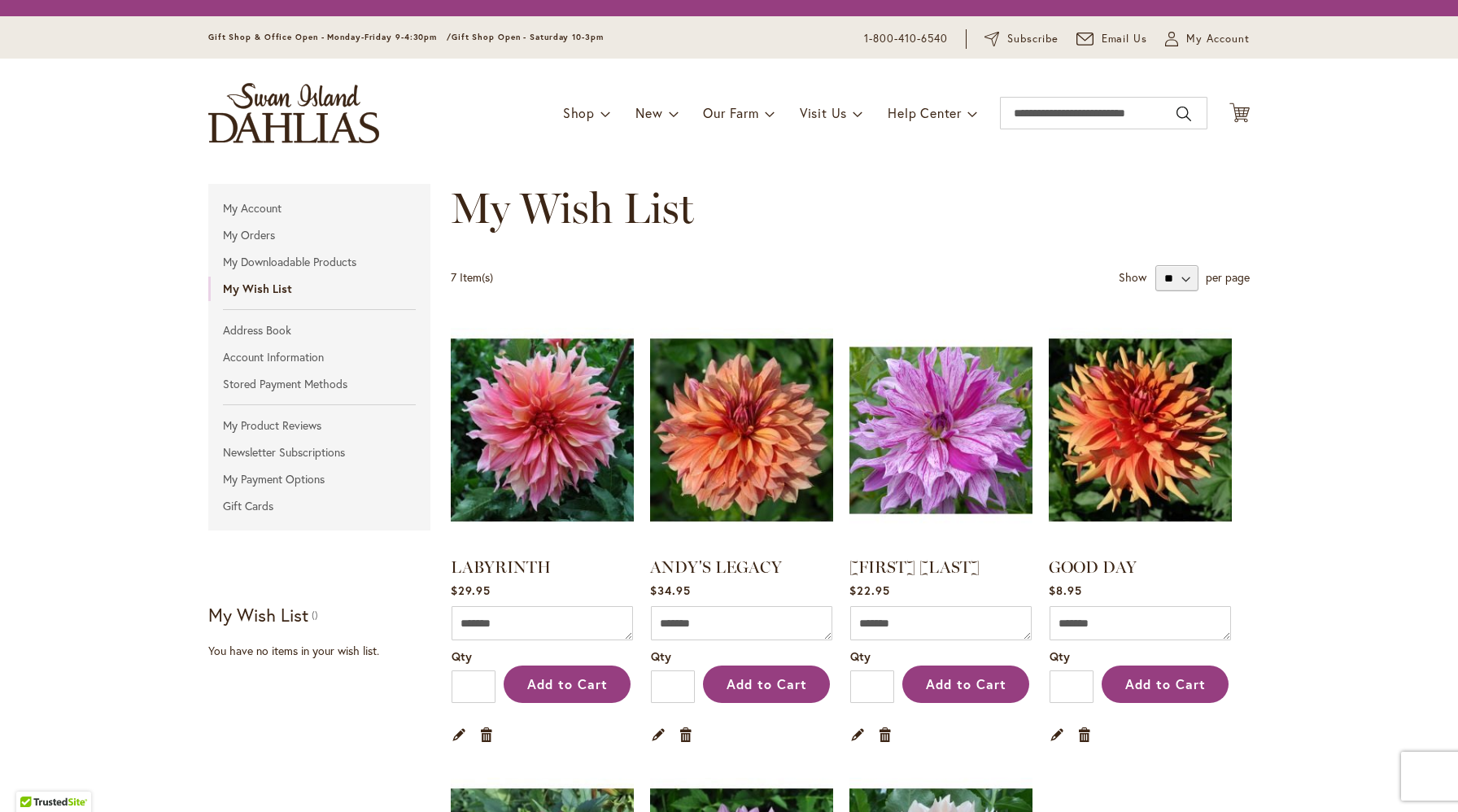 scroll, scrollTop: 0, scrollLeft: 0, axis: both 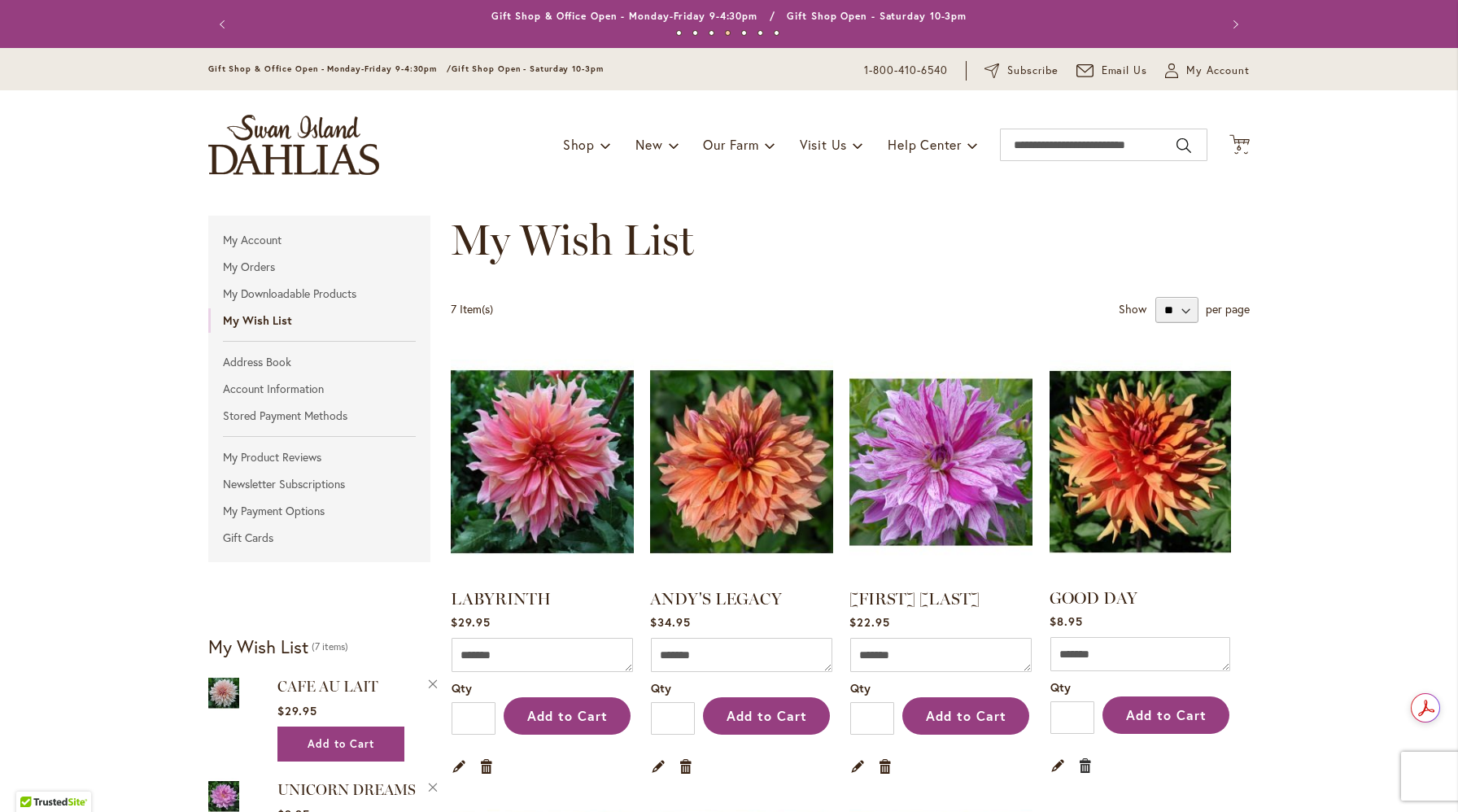click on "Remove item" at bounding box center (1085, 765) 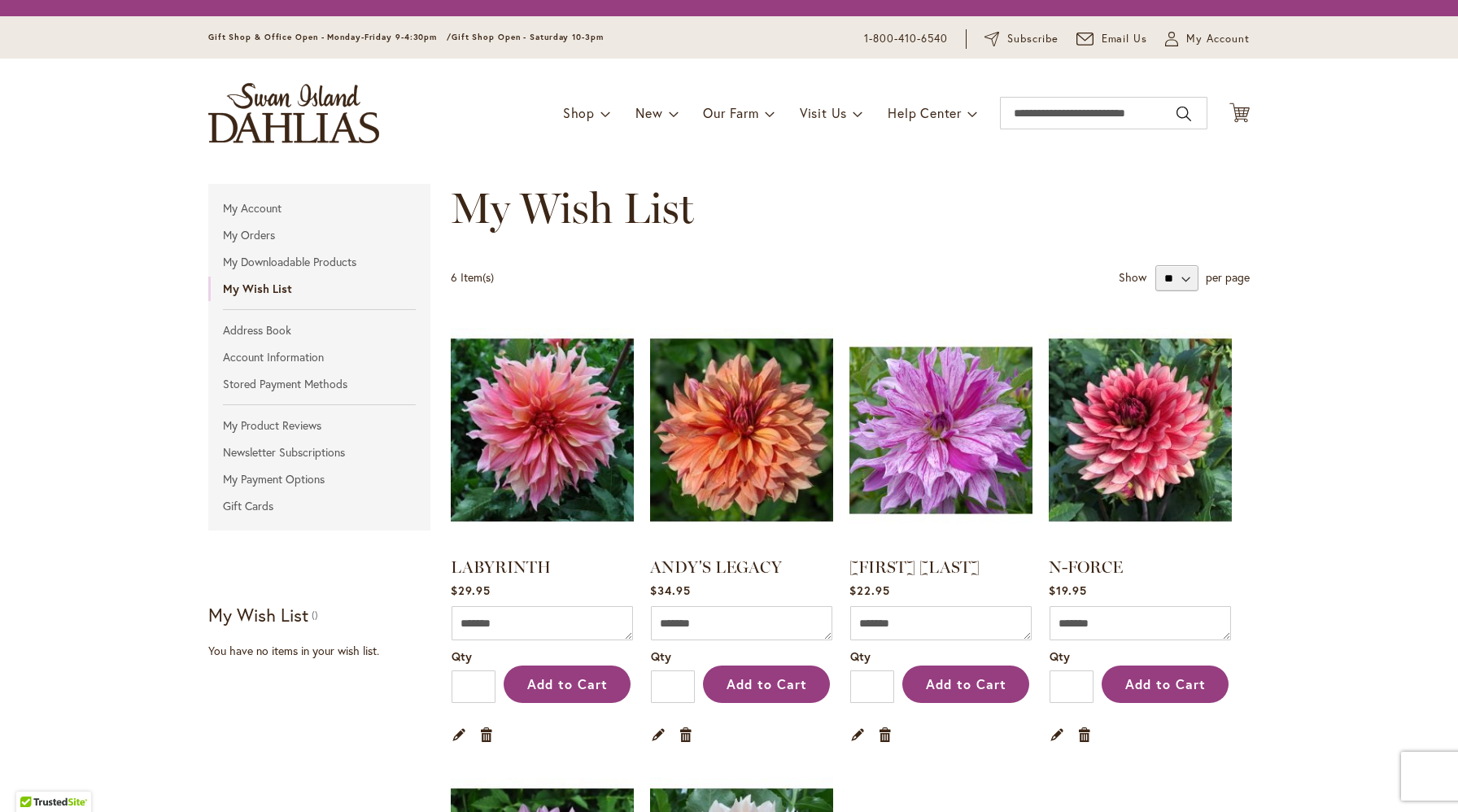 scroll, scrollTop: 0, scrollLeft: 0, axis: both 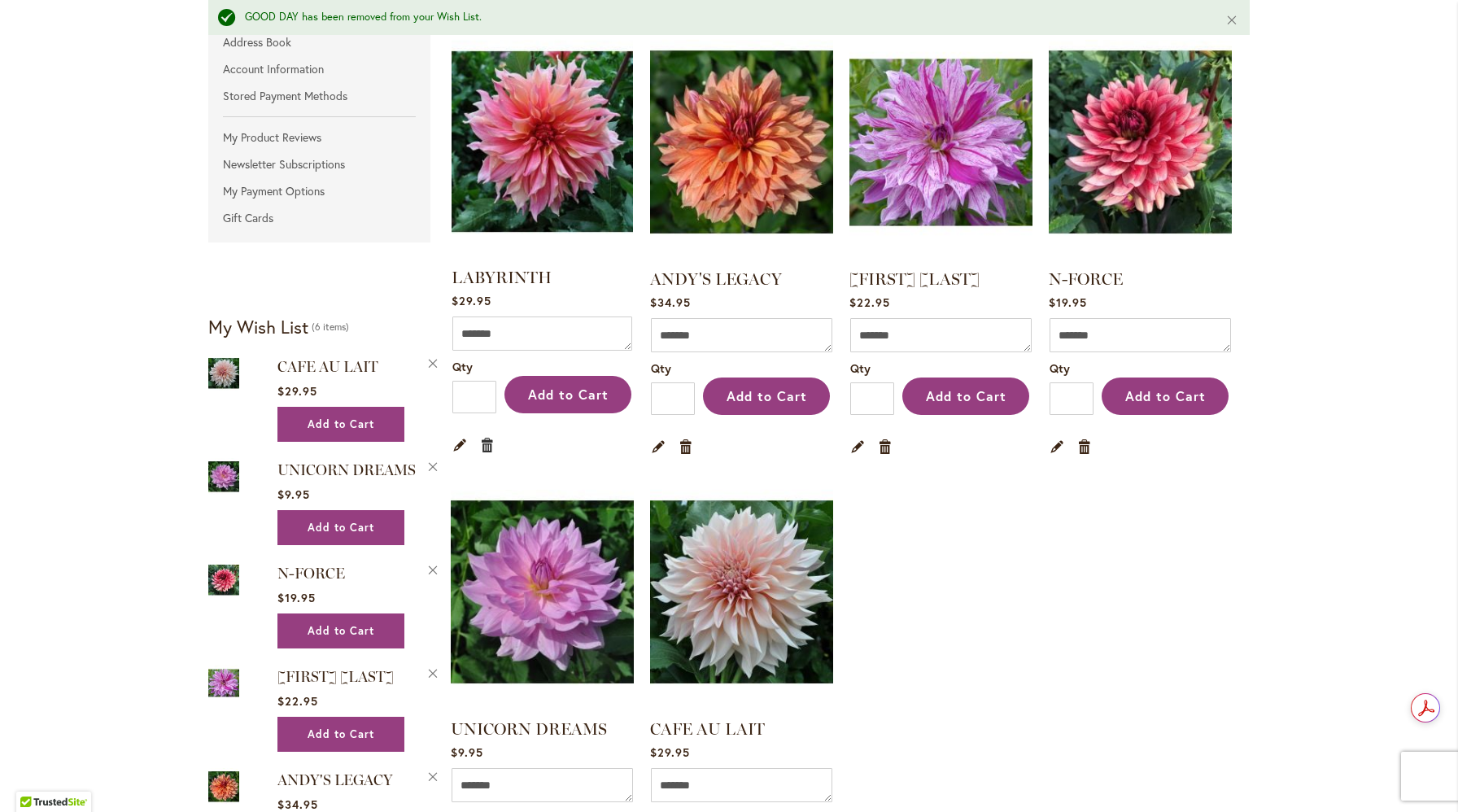 click on "Remove item" at bounding box center (487, 444) 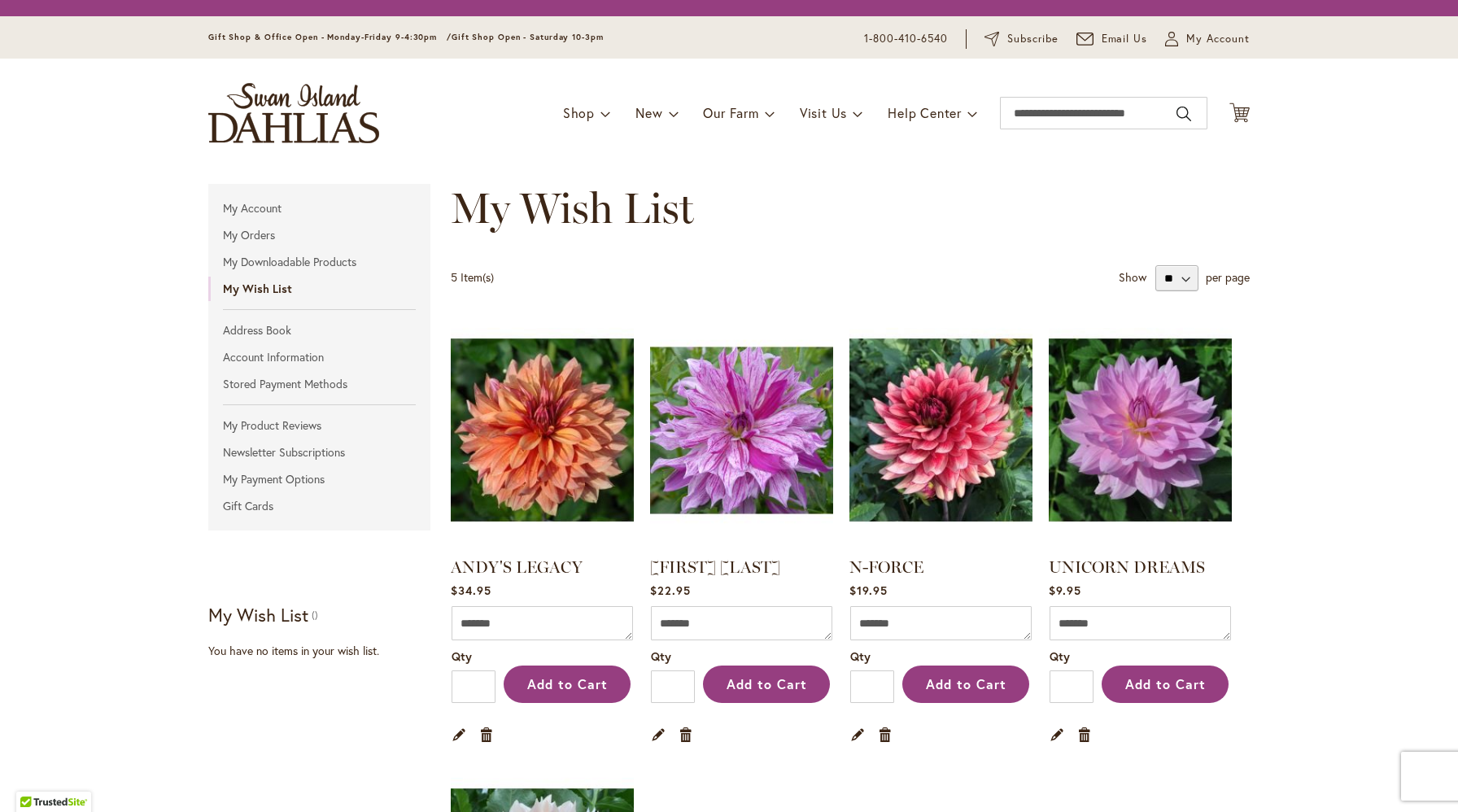 scroll, scrollTop: 0, scrollLeft: 0, axis: both 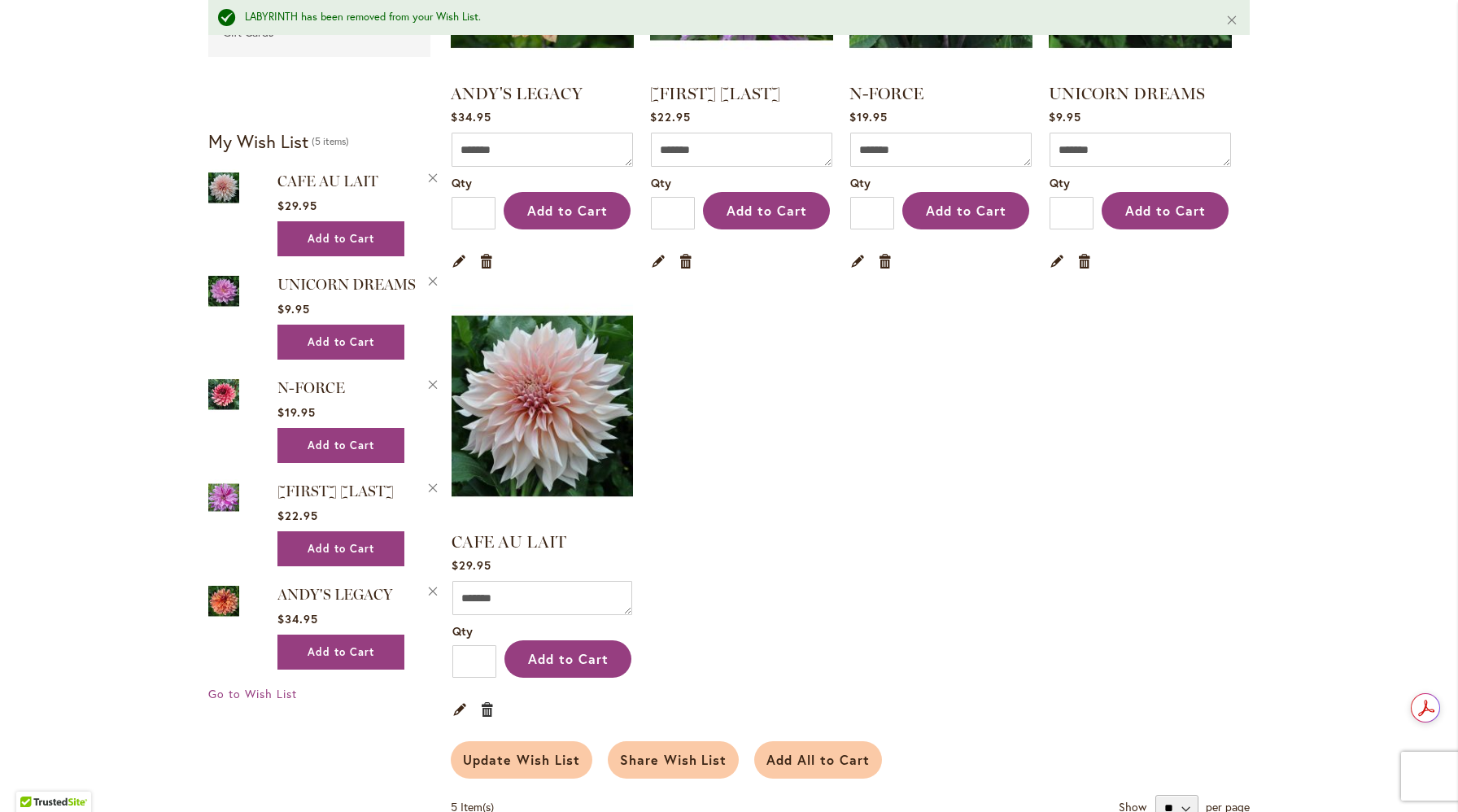 click on "Remove item" at bounding box center [487, 709] 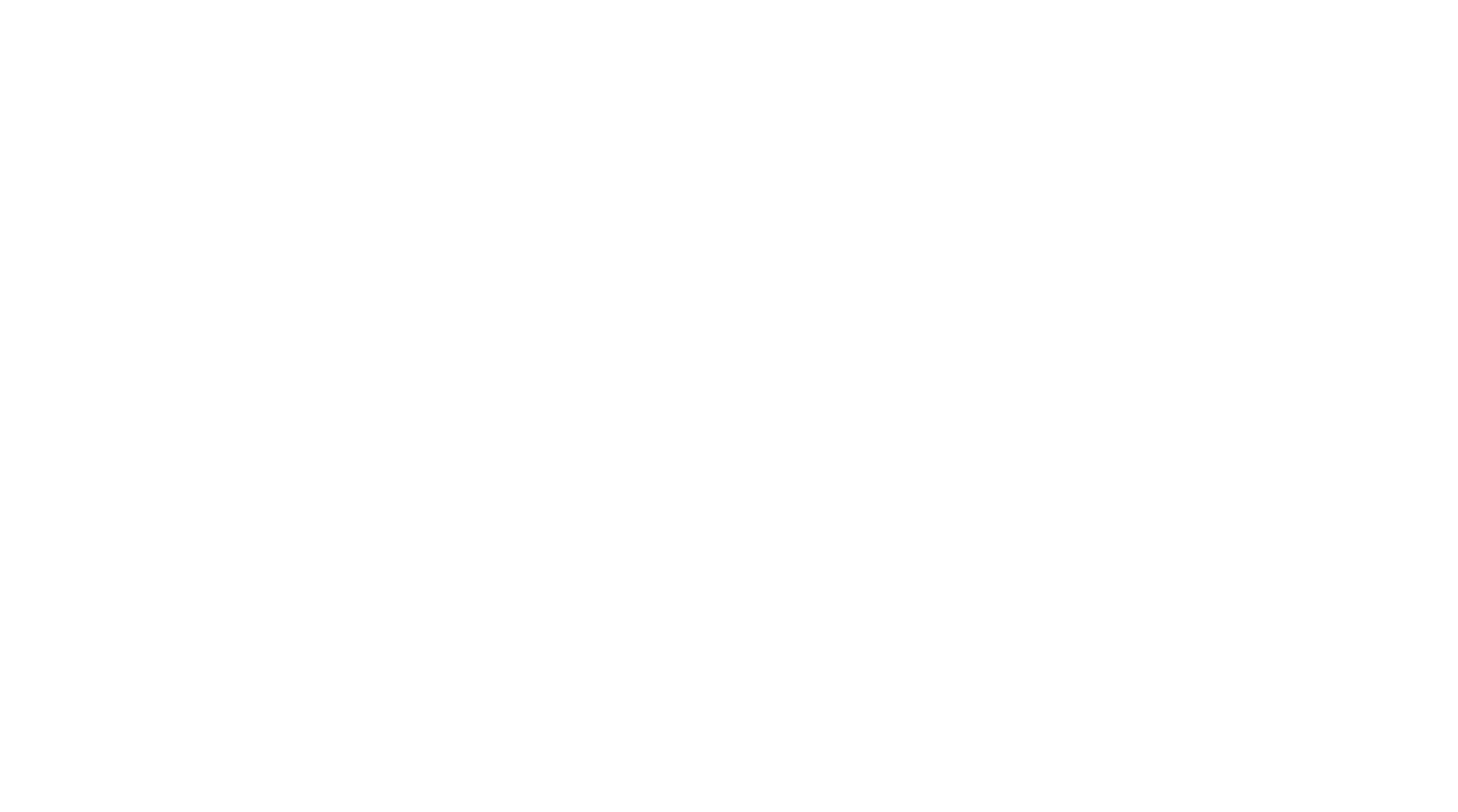 scroll, scrollTop: 0, scrollLeft: 0, axis: both 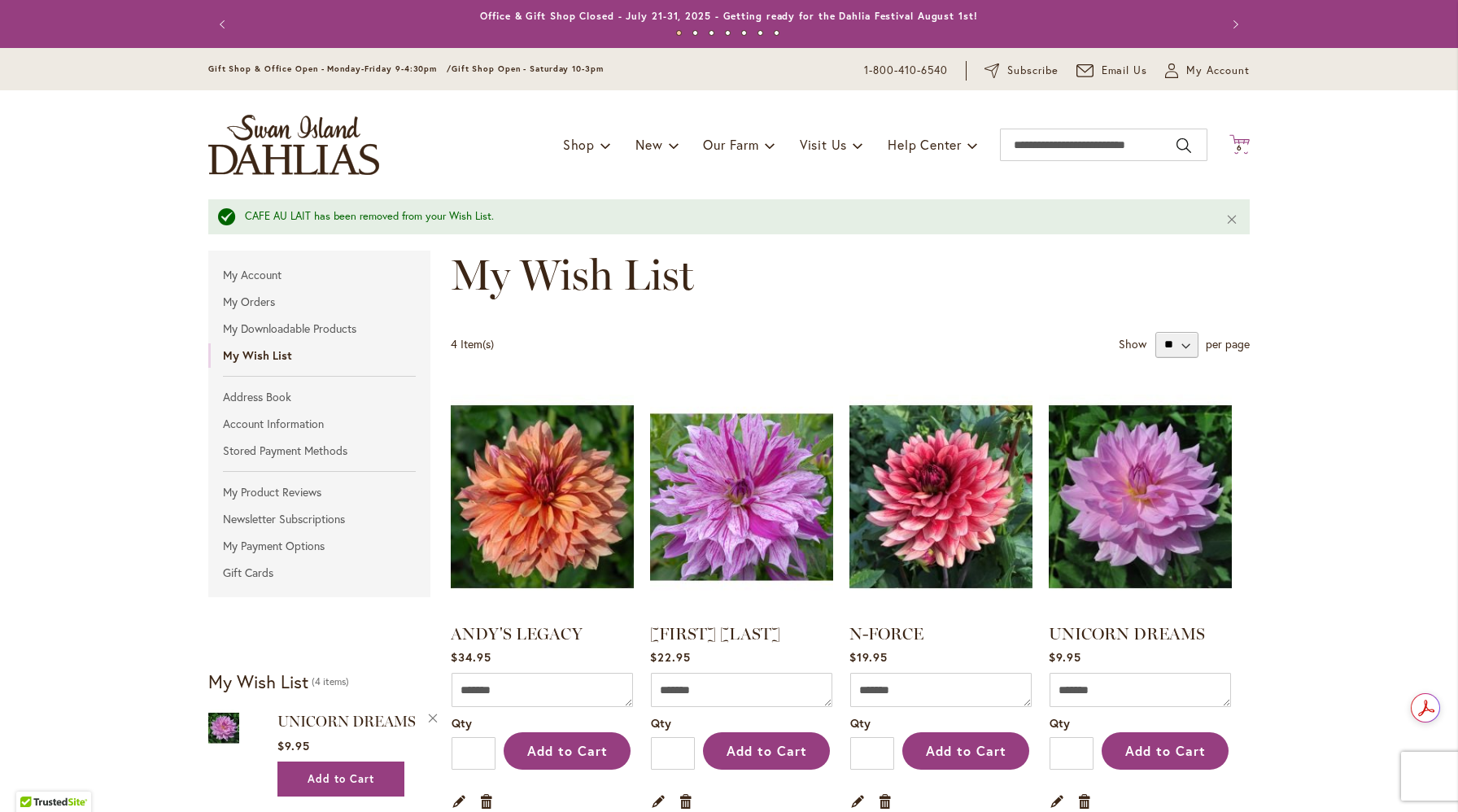 click on "6" at bounding box center (1239, 147) 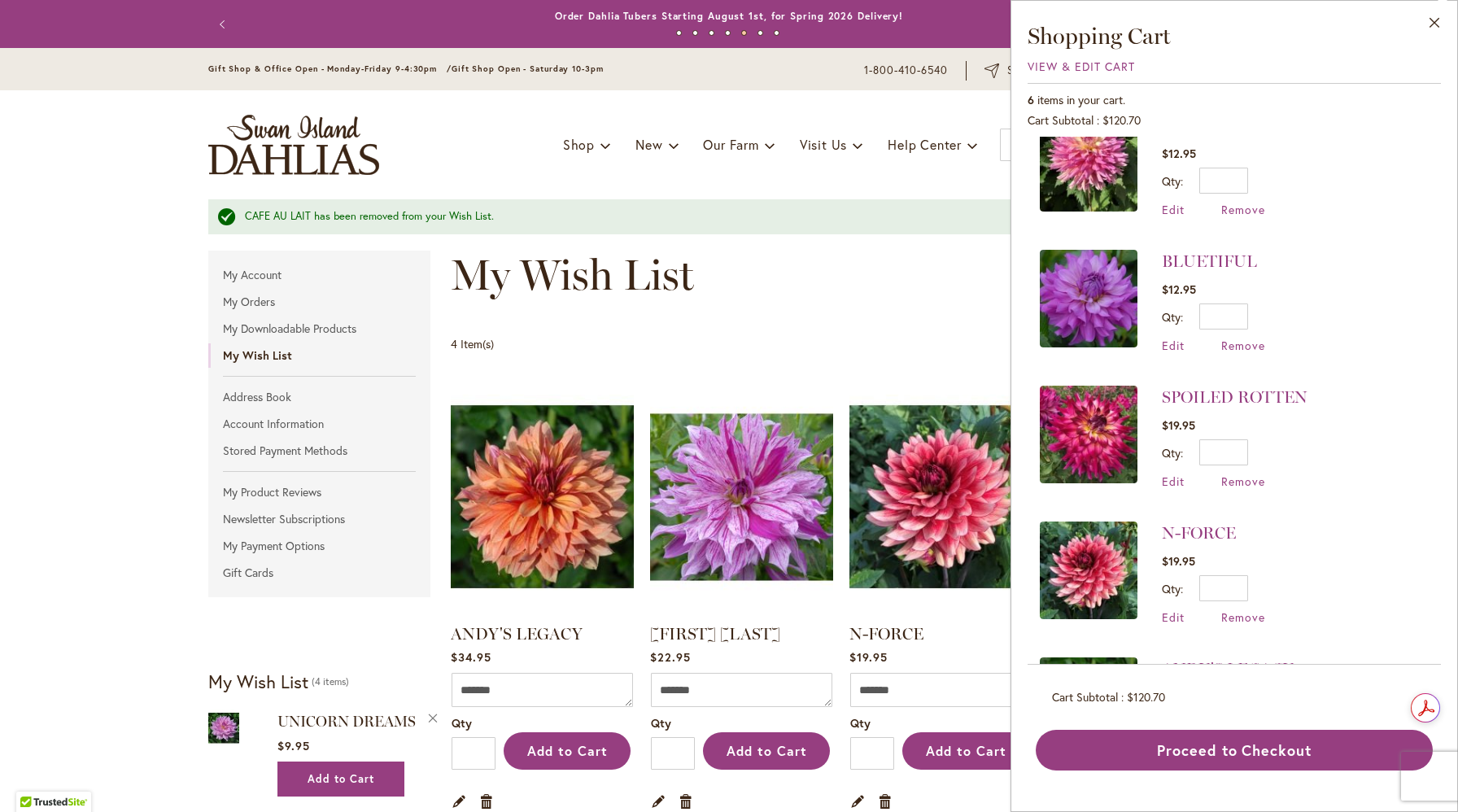 scroll, scrollTop: 0, scrollLeft: 0, axis: both 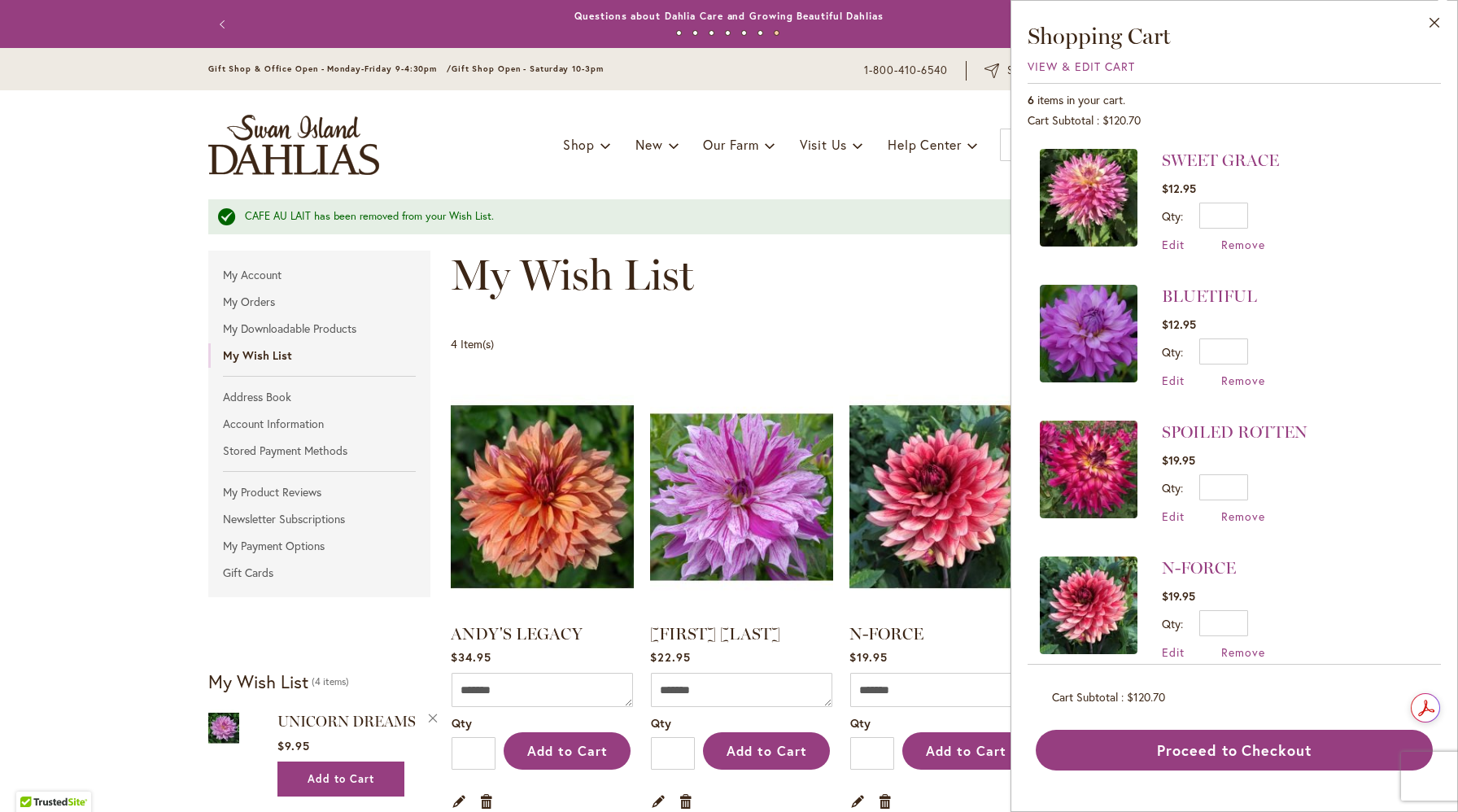 click on "4 Item(s)
Show
**
**
**
per page" at bounding box center [850, 345] 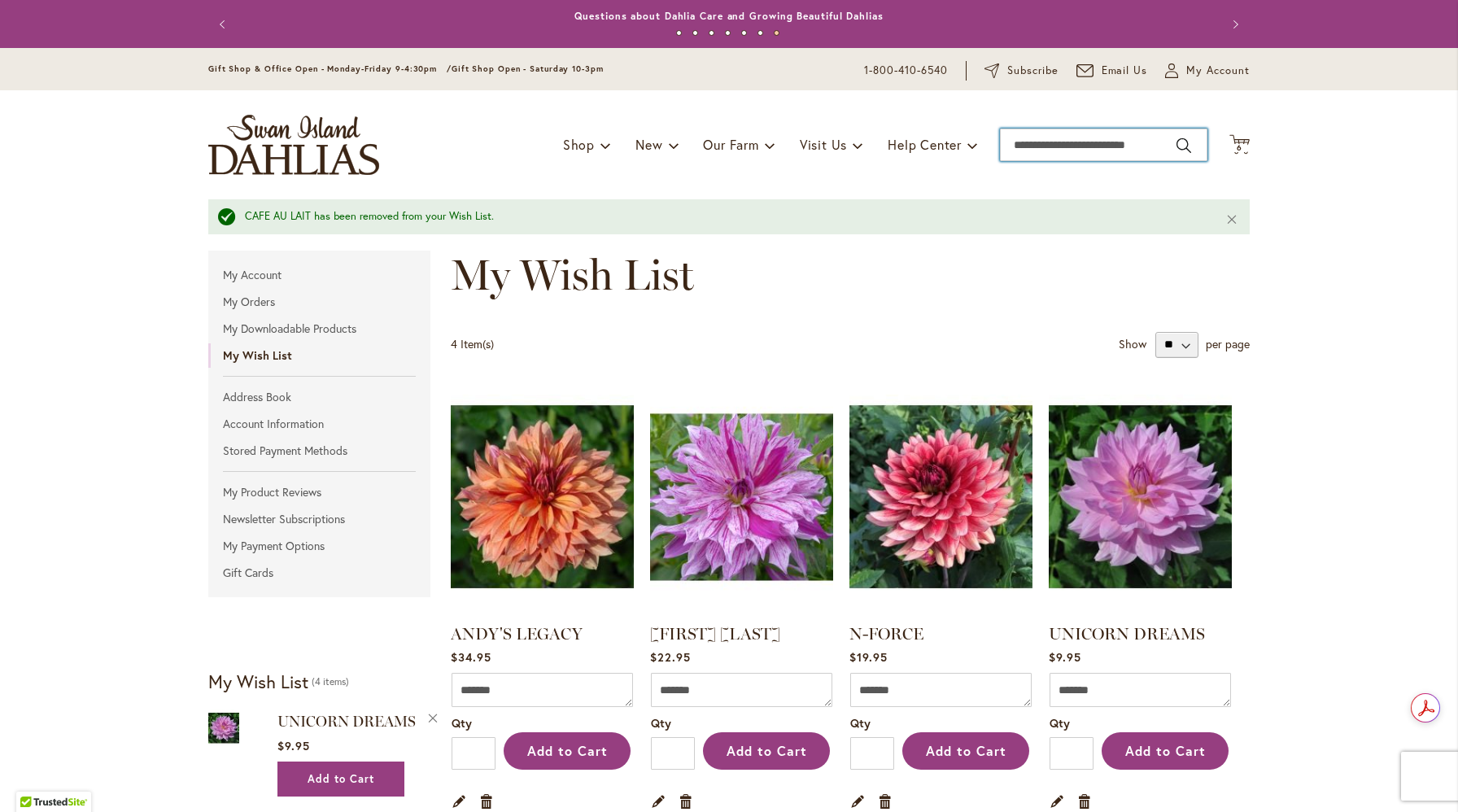 click on "Search" at bounding box center (1103, 145) 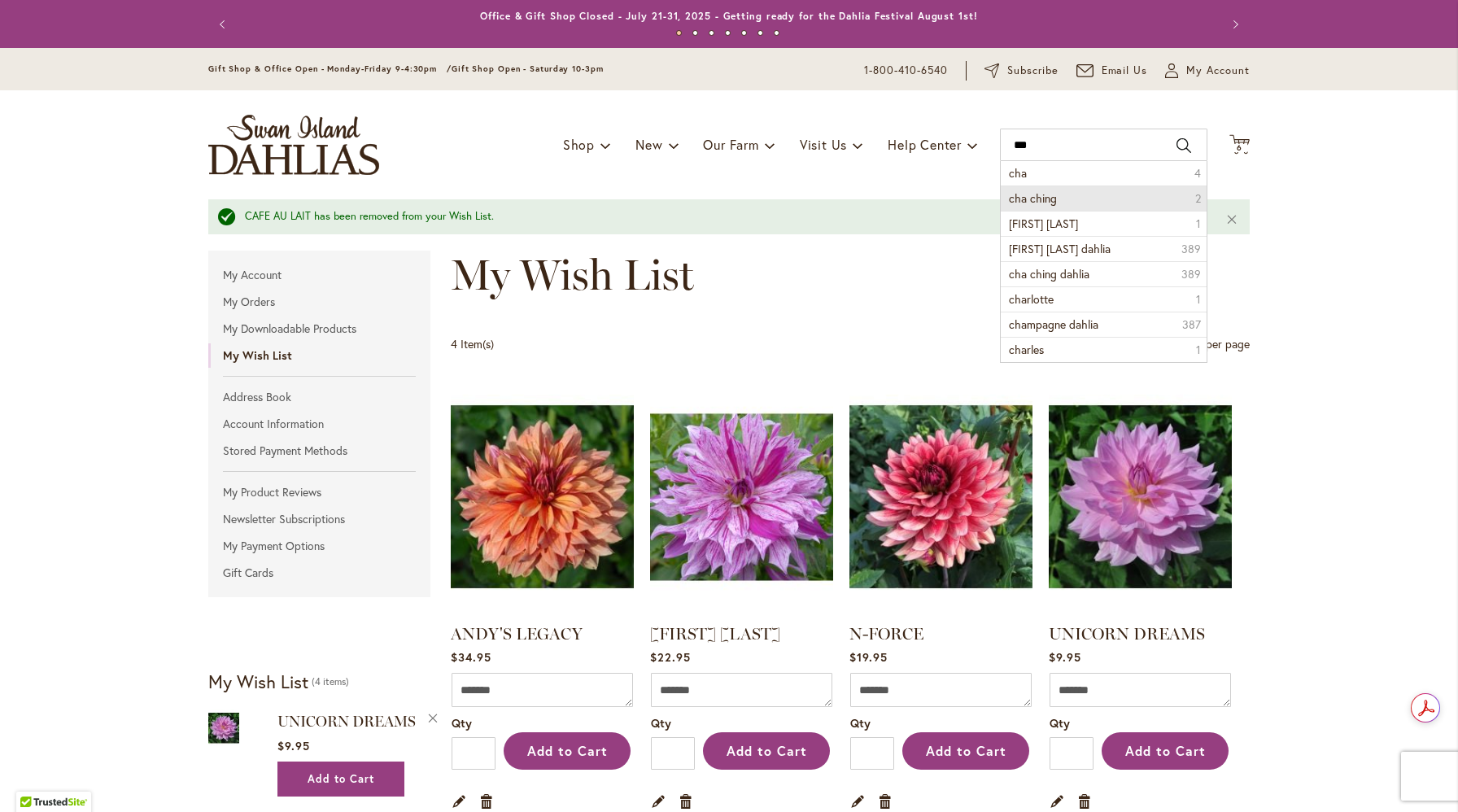 click on "cha ching 2" at bounding box center [1103, 198] 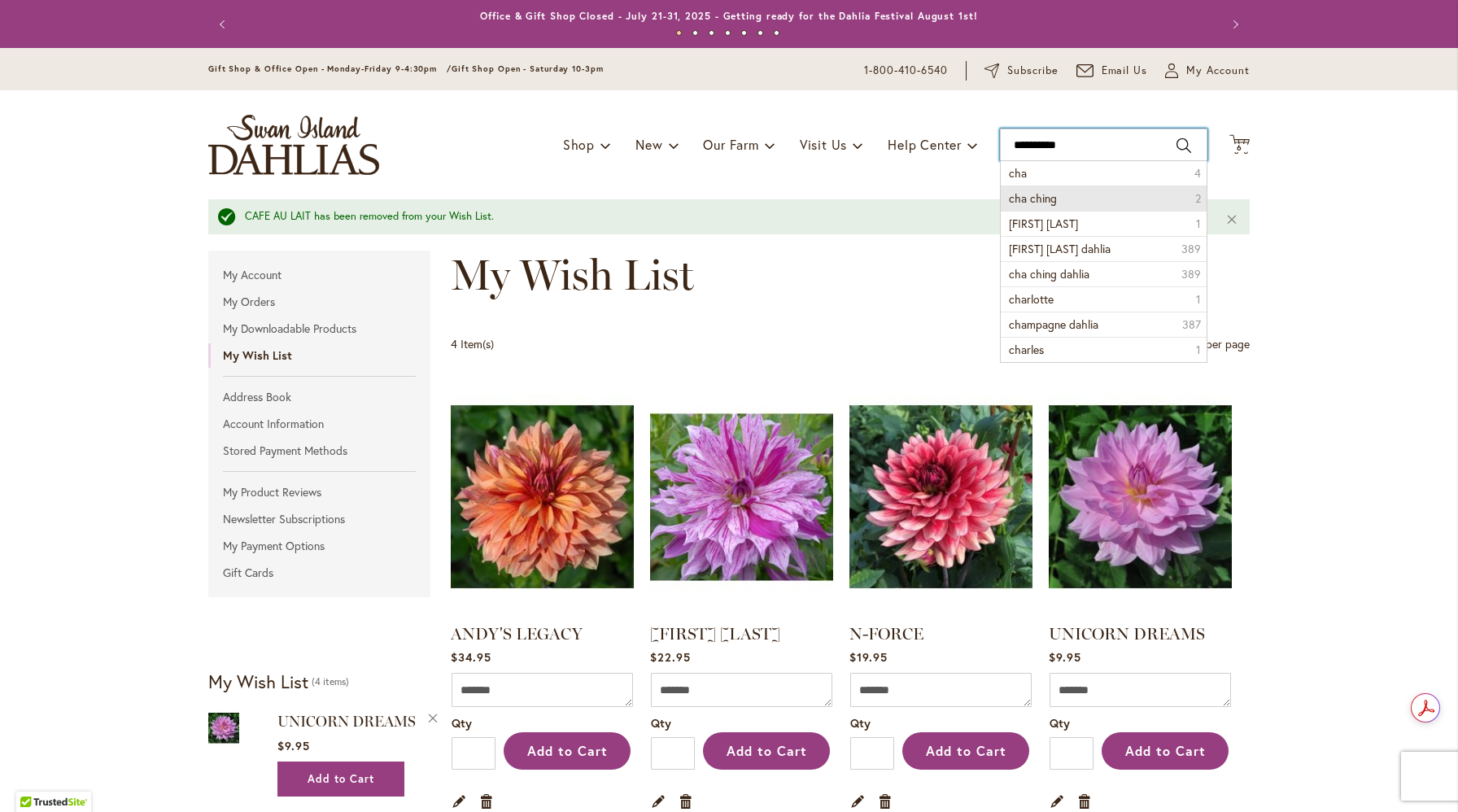 type on "*********" 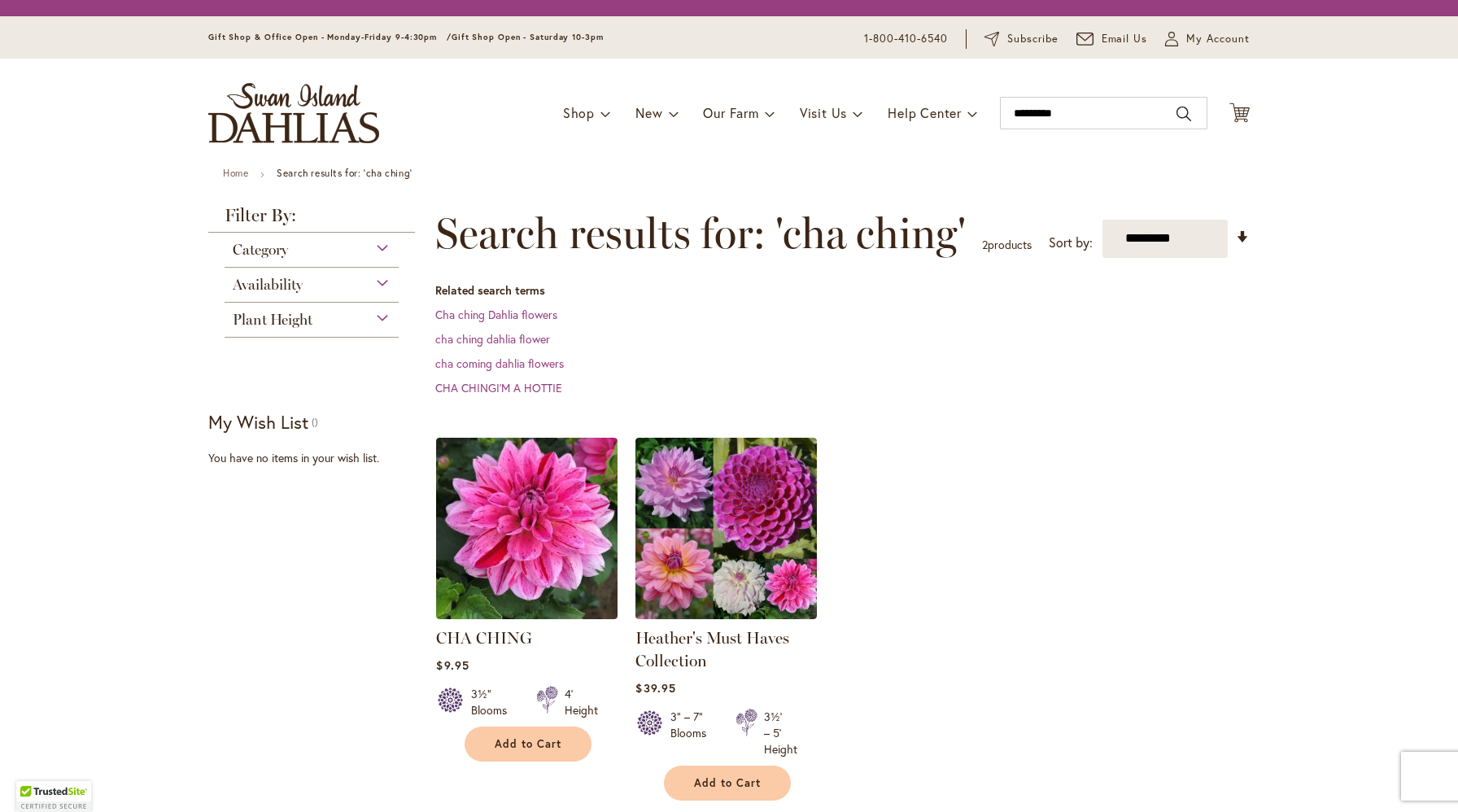 scroll, scrollTop: 0, scrollLeft: 0, axis: both 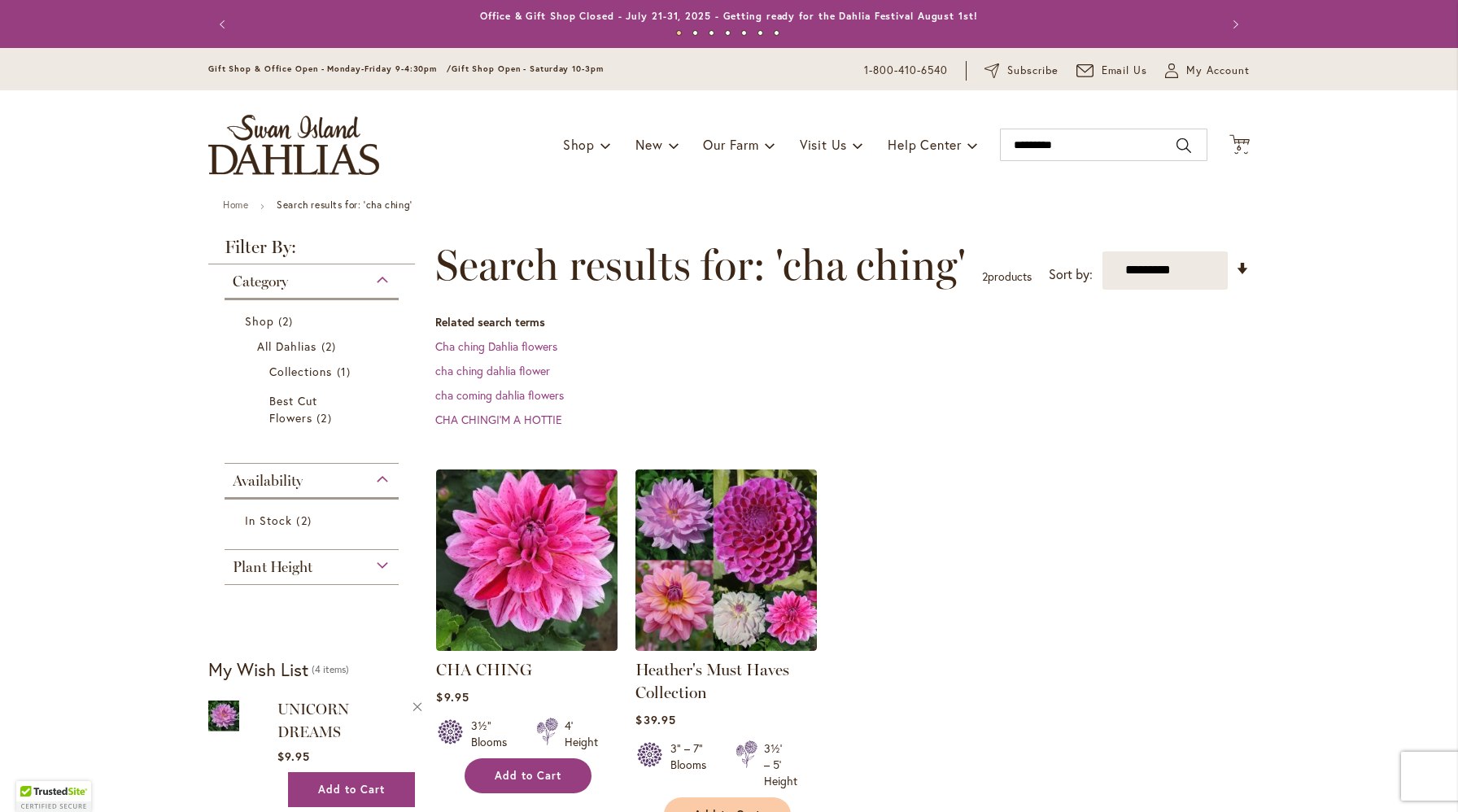 click on "Add to Cart" at bounding box center [528, 775] 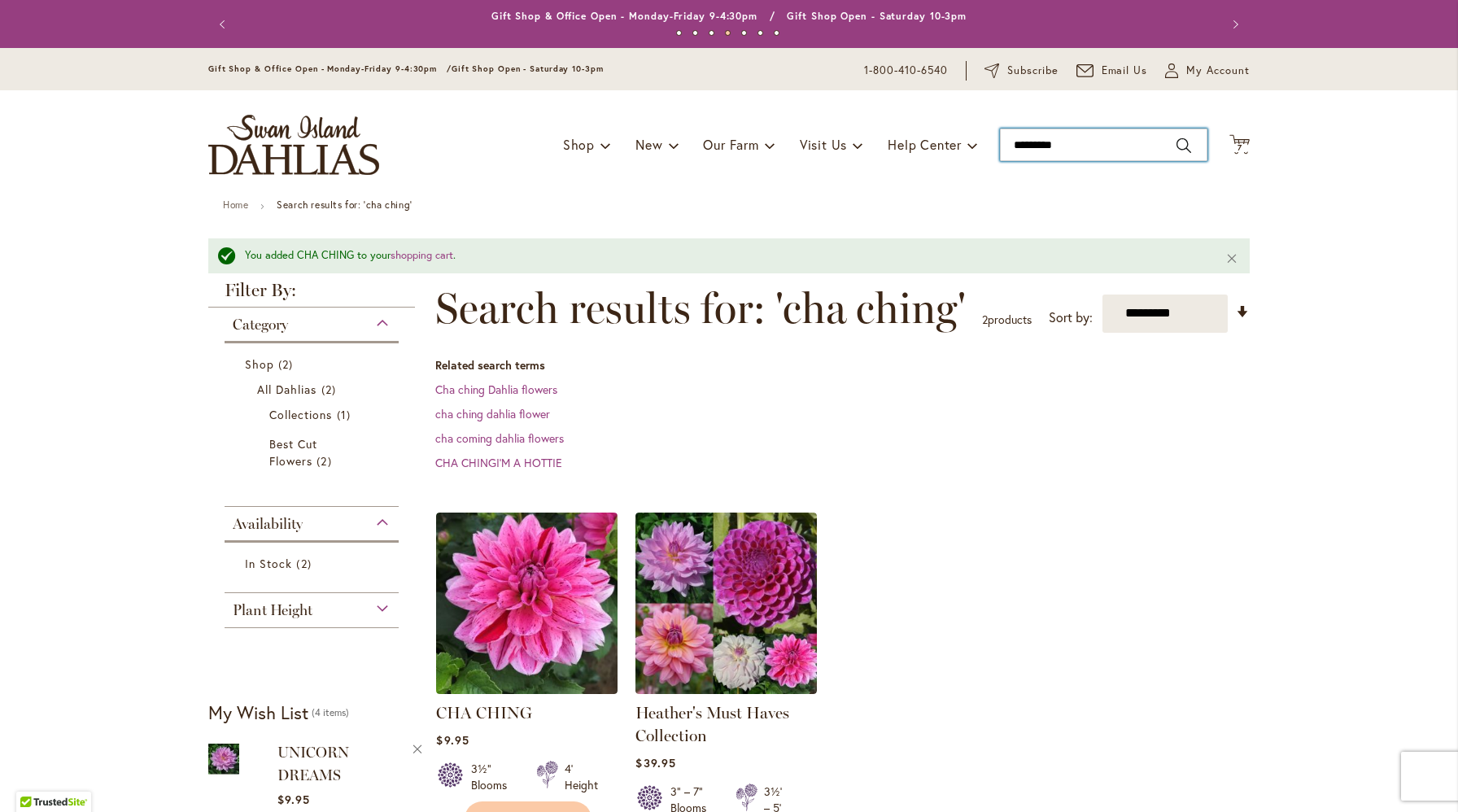 drag, startPoint x: 1096, startPoint y: 145, endPoint x: 985, endPoint y: 142, distance: 111.0405 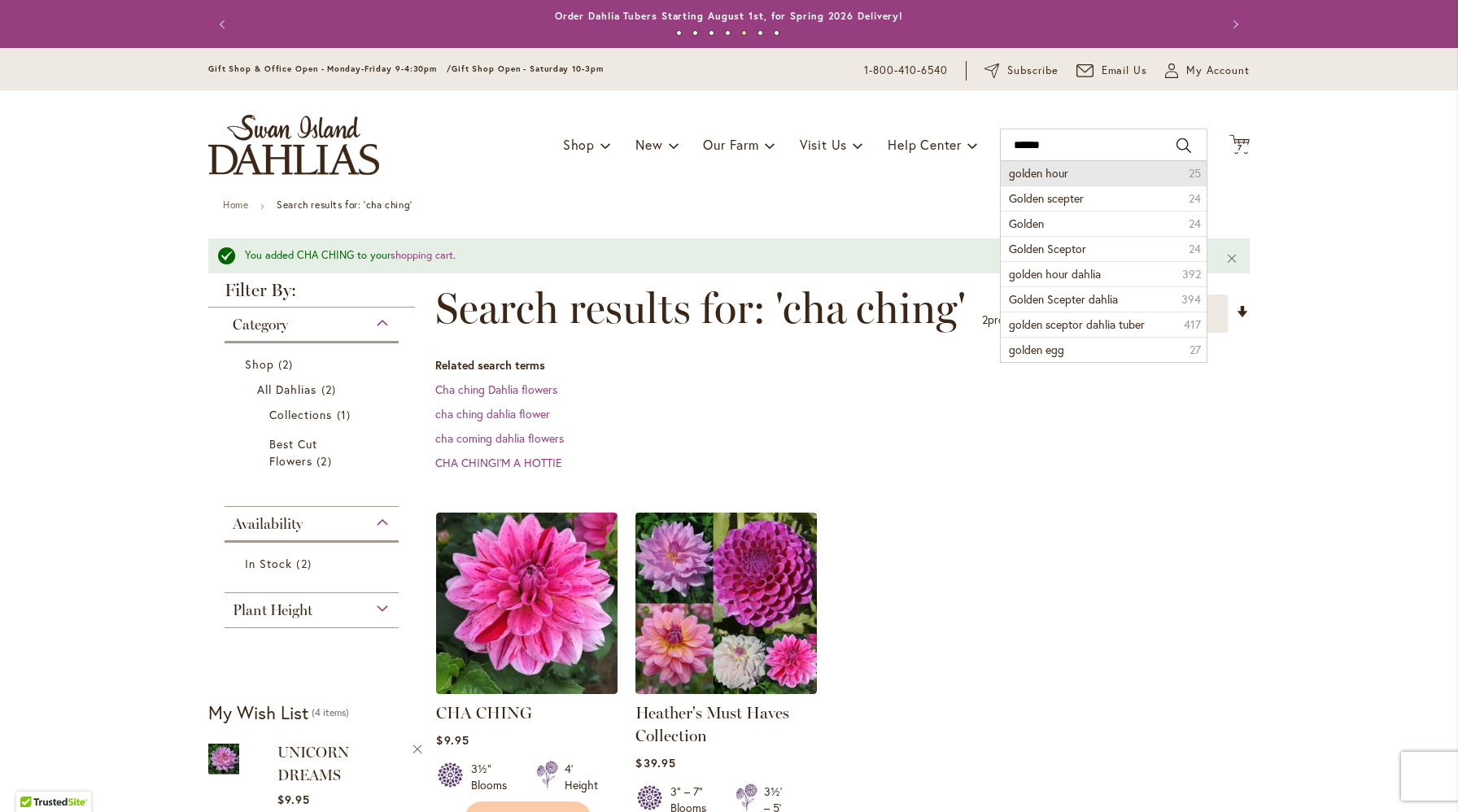 click on "golden hour" at bounding box center (1038, 172) 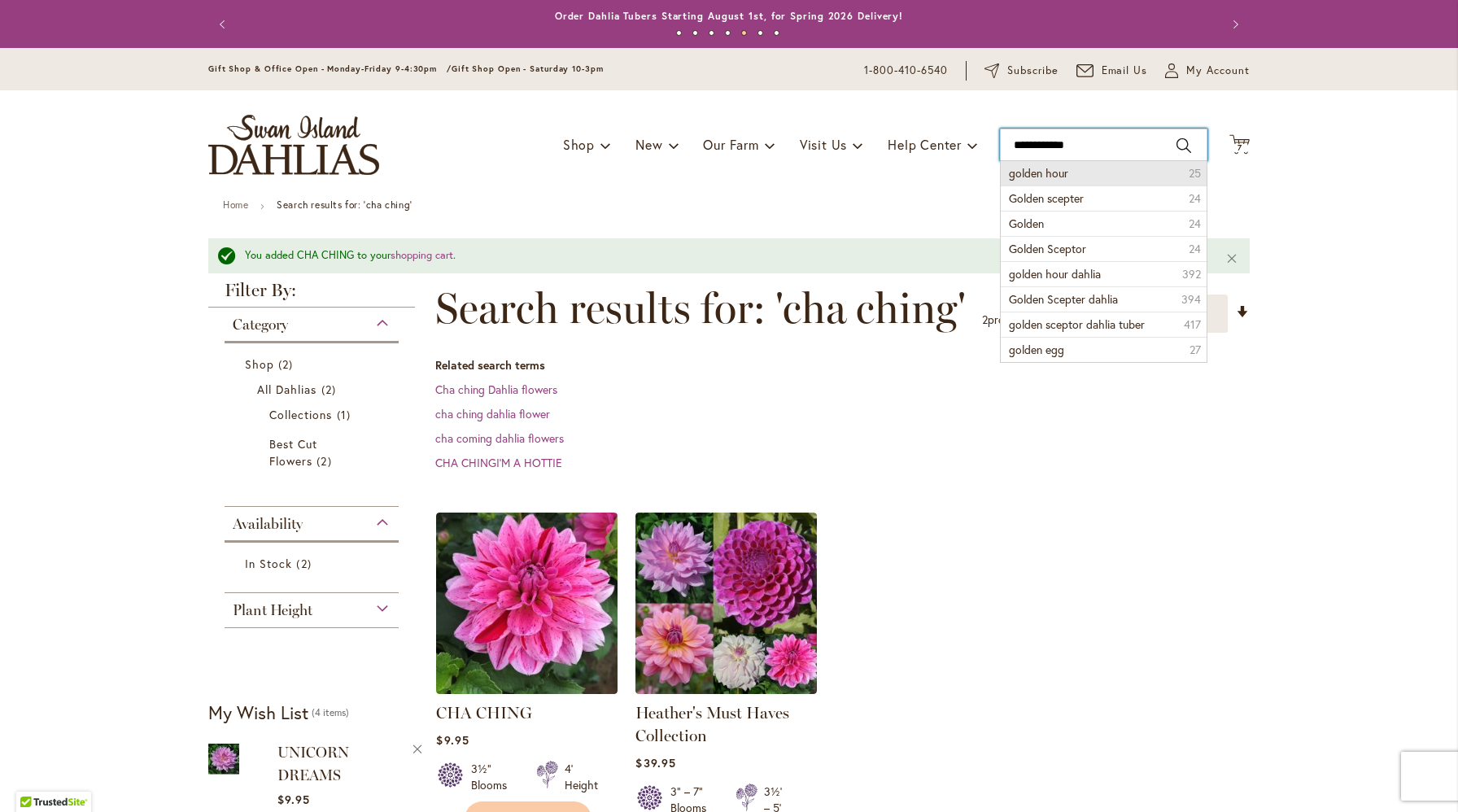 type on "**********" 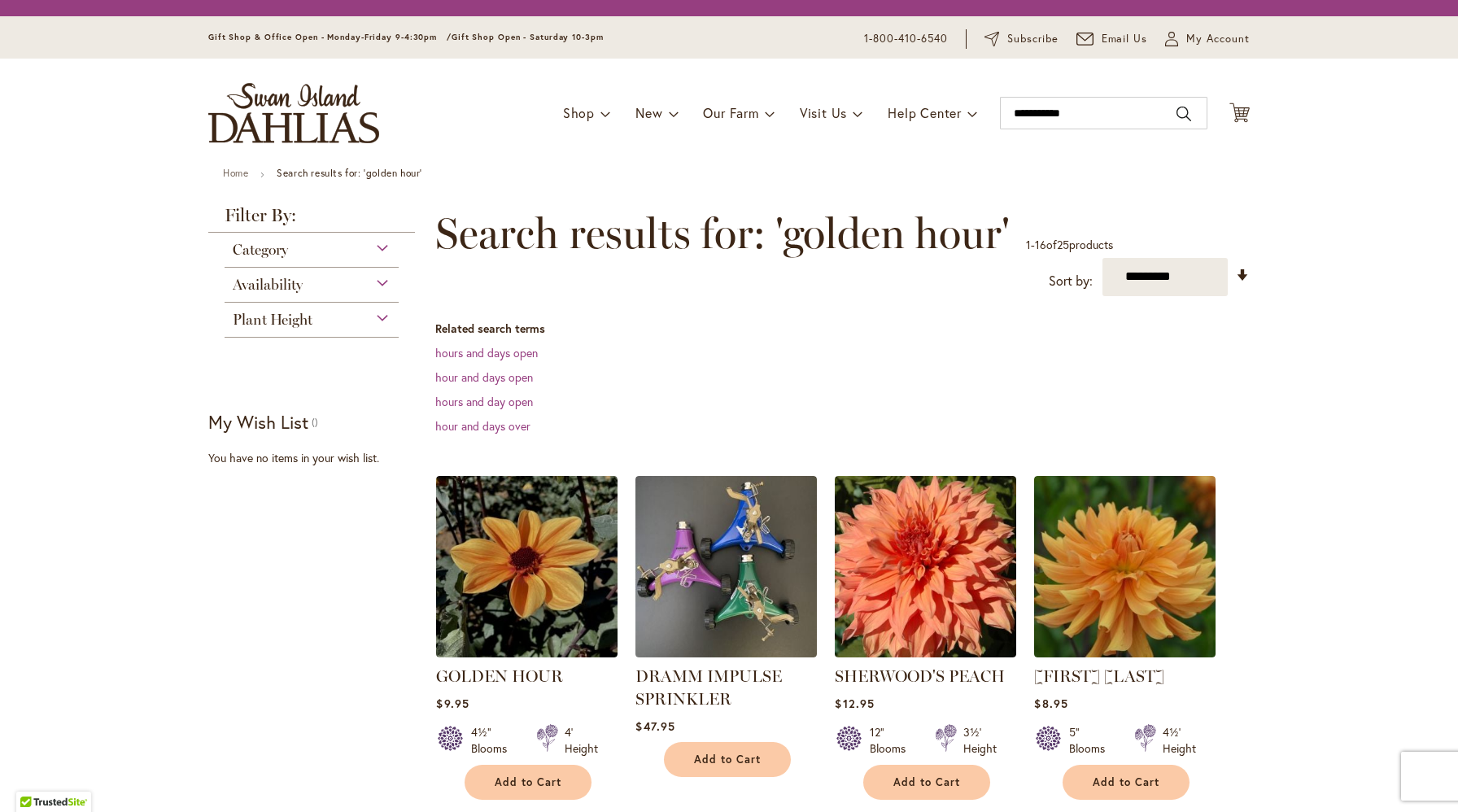 scroll, scrollTop: 0, scrollLeft: 0, axis: both 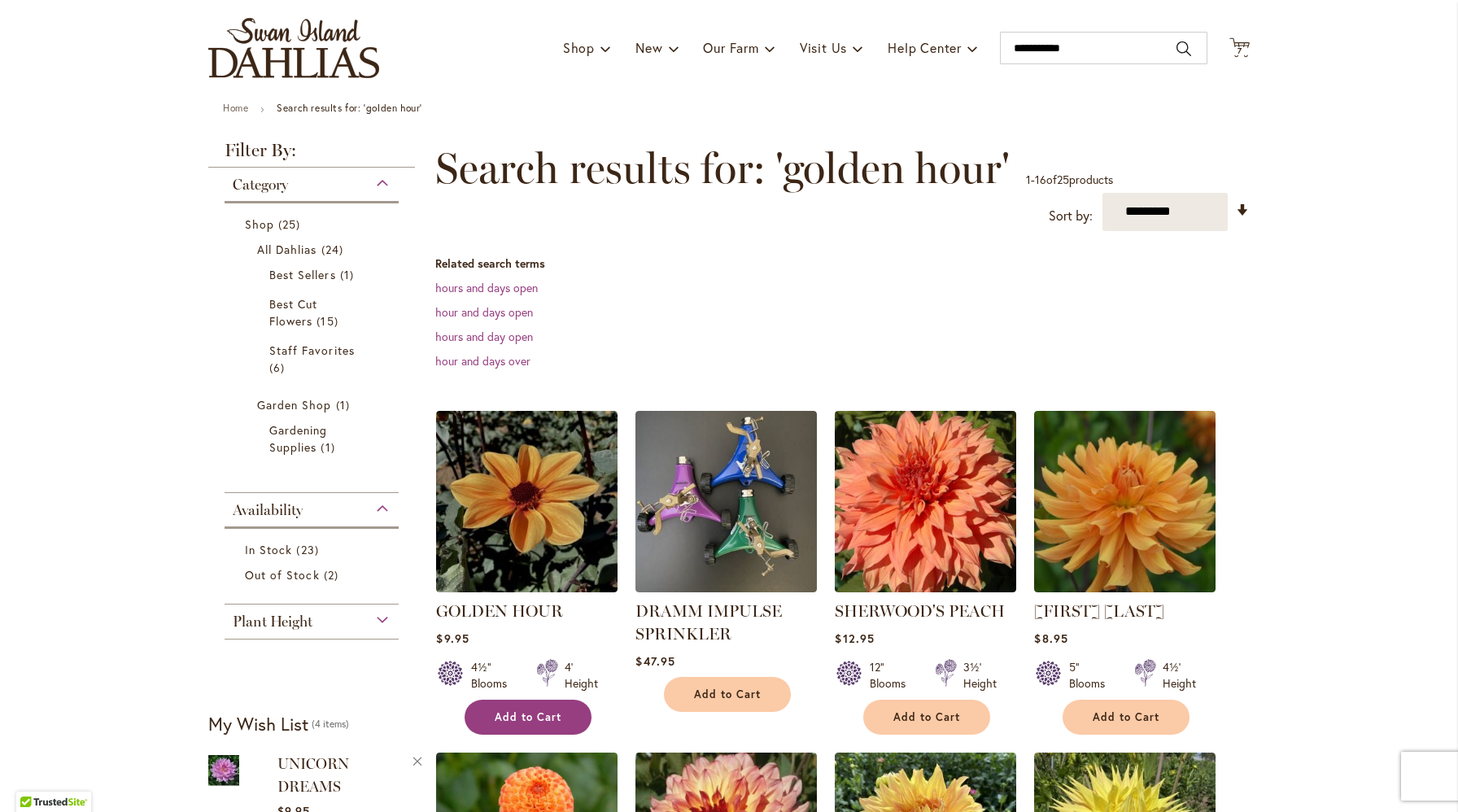 click on "Add to Cart" at bounding box center [528, 717] 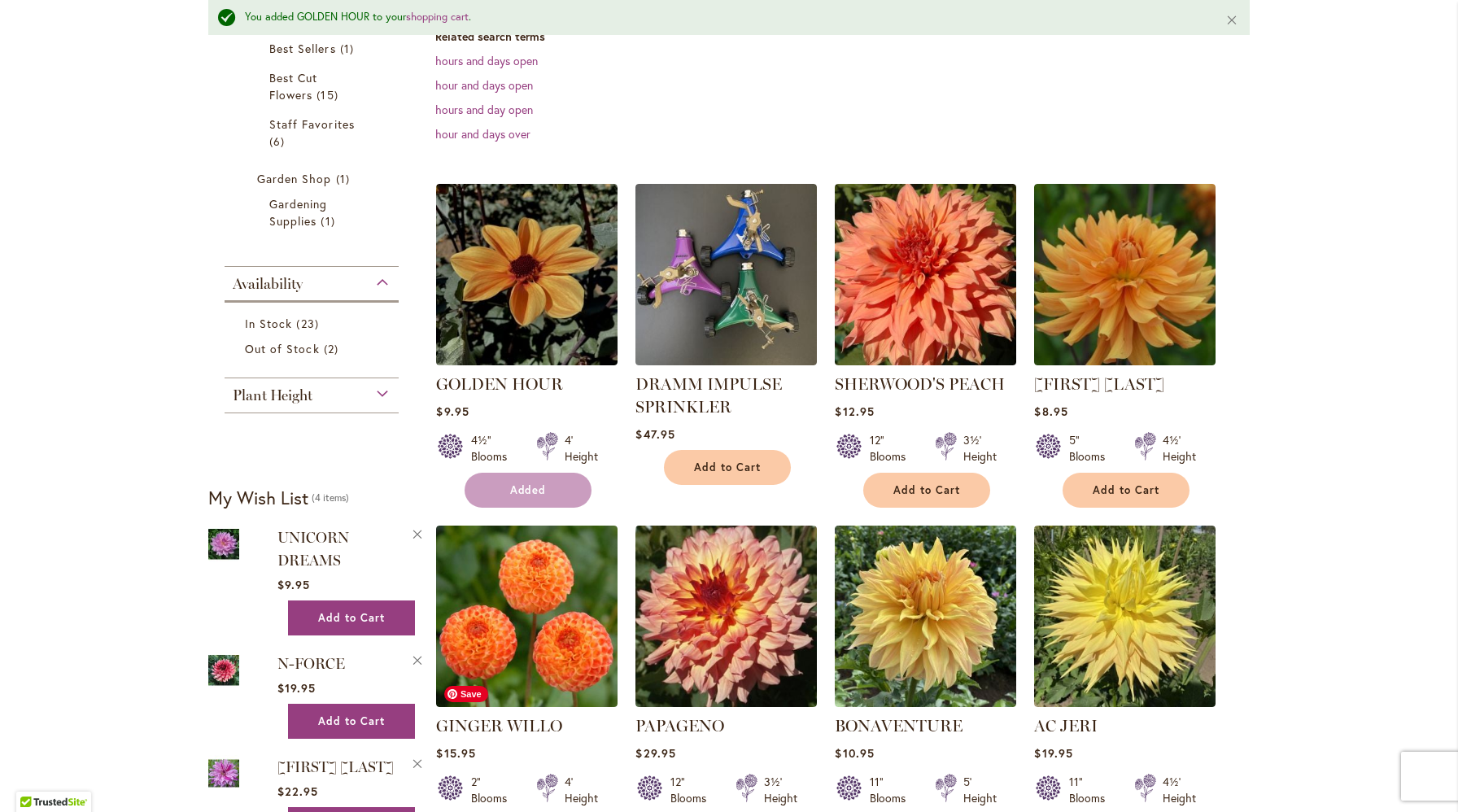 scroll, scrollTop: 427, scrollLeft: 0, axis: vertical 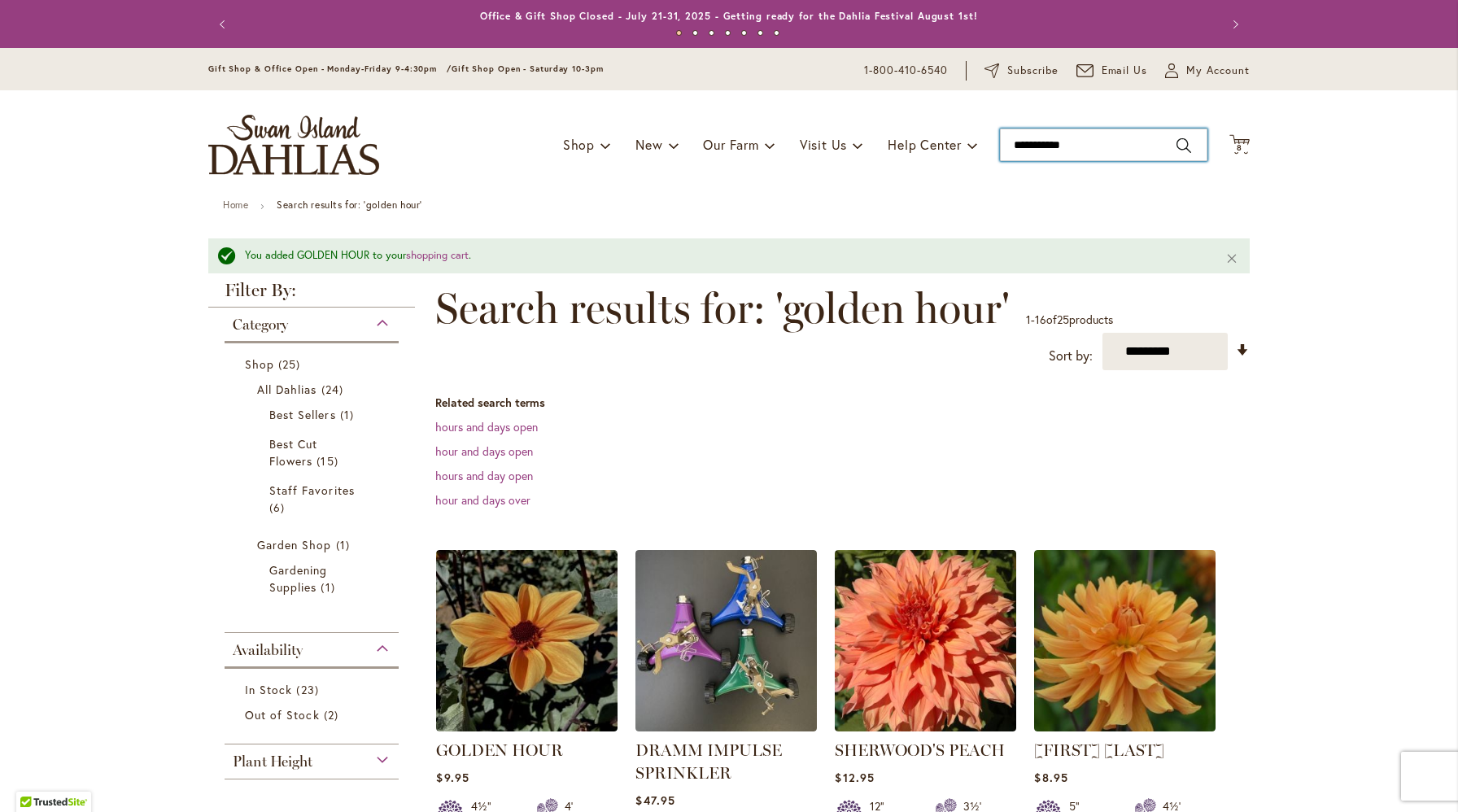 drag, startPoint x: 1101, startPoint y: 145, endPoint x: 978, endPoint y: 143, distance: 123.01626 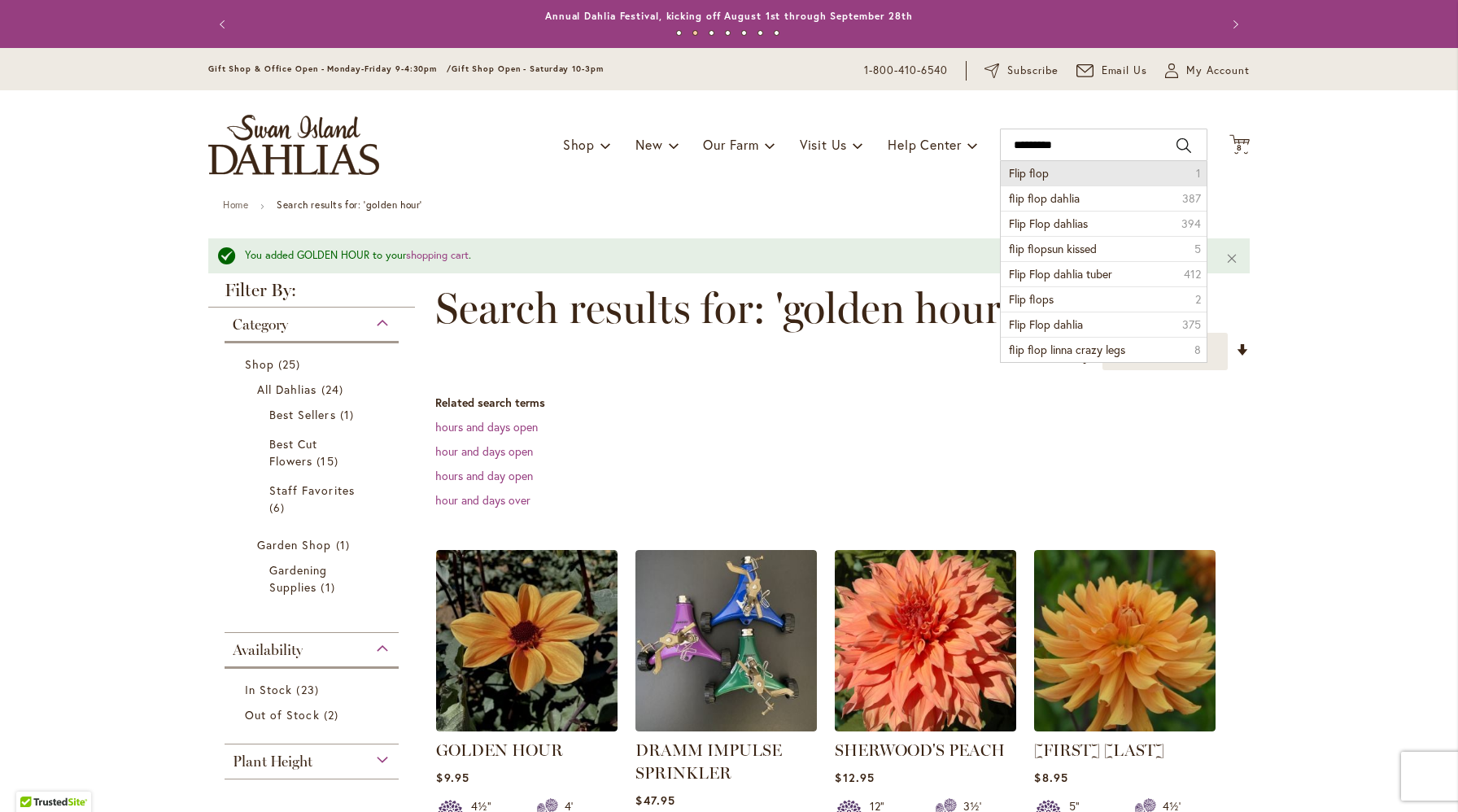 click on "Flip flop" at bounding box center (1028, 172) 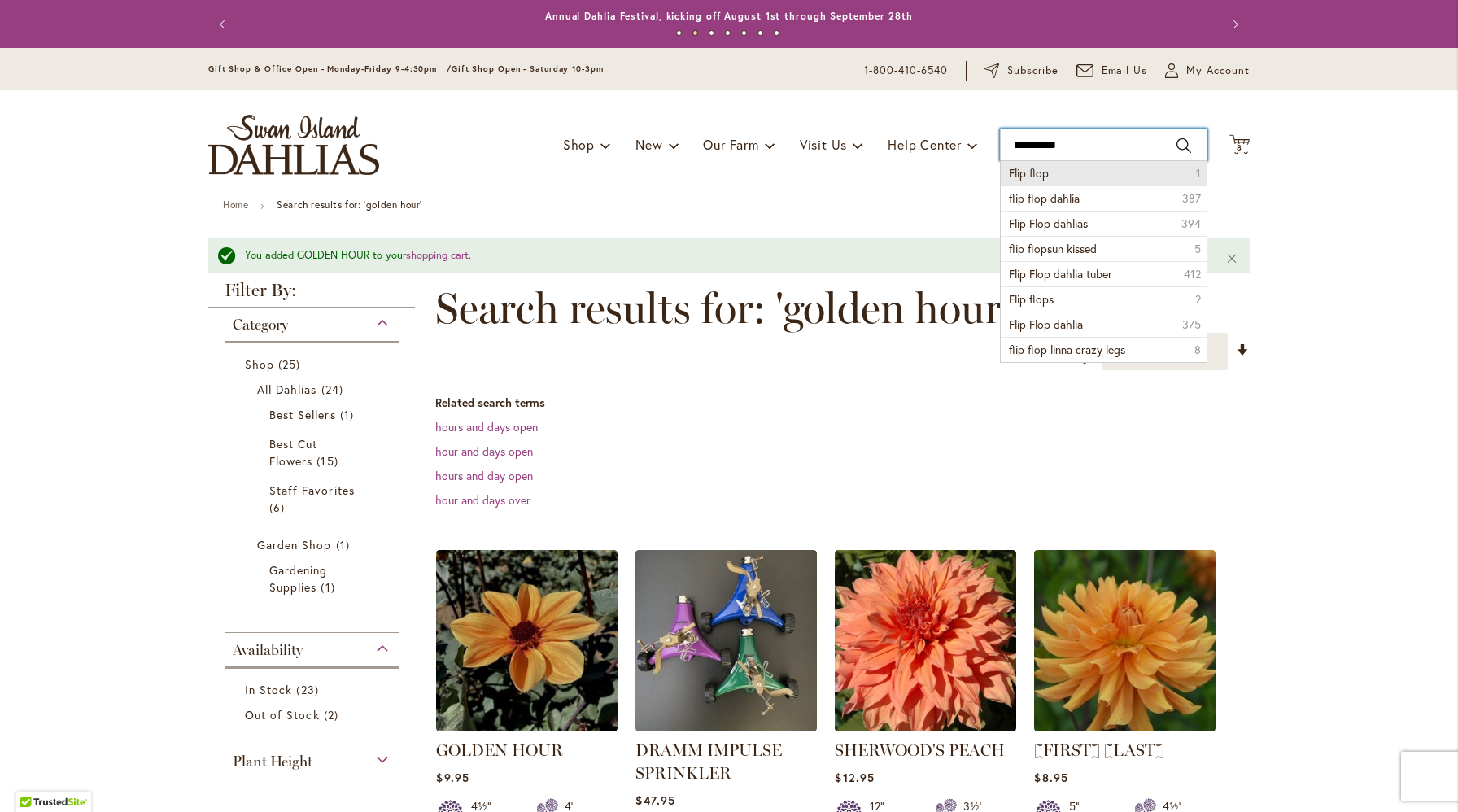 type on "*********" 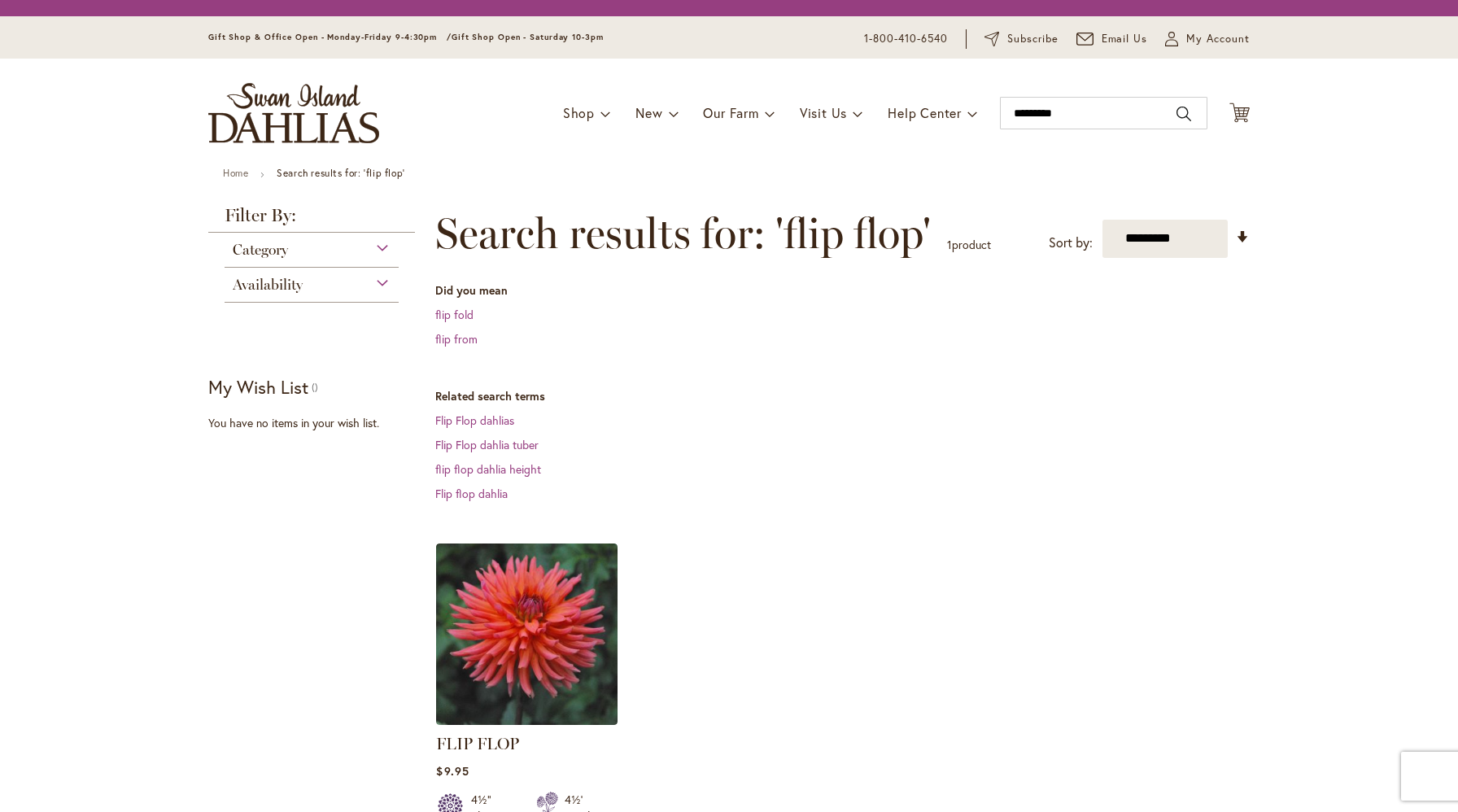 scroll, scrollTop: 0, scrollLeft: 0, axis: both 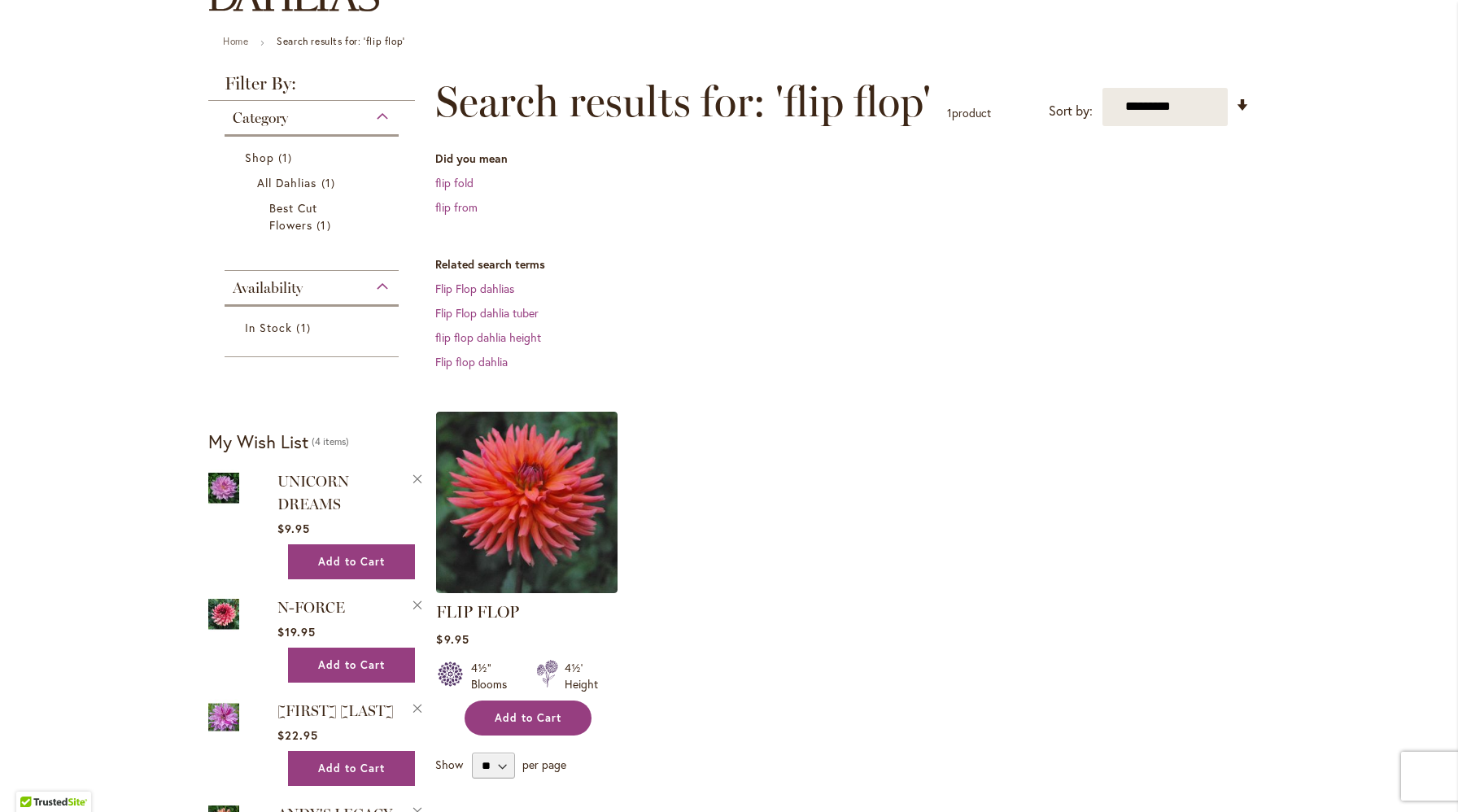 click on "Add to Cart" at bounding box center [528, 718] 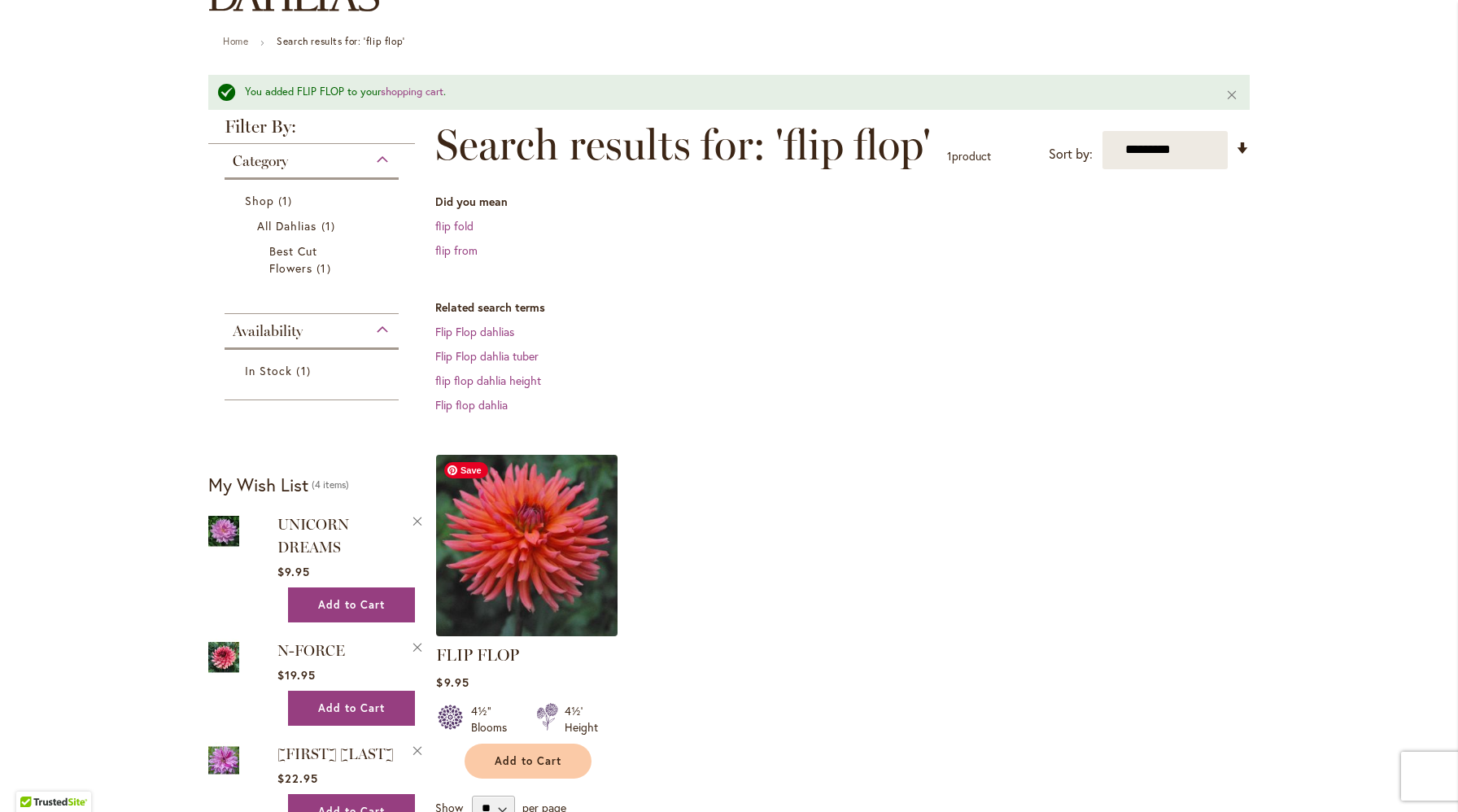 click at bounding box center [527, 545] 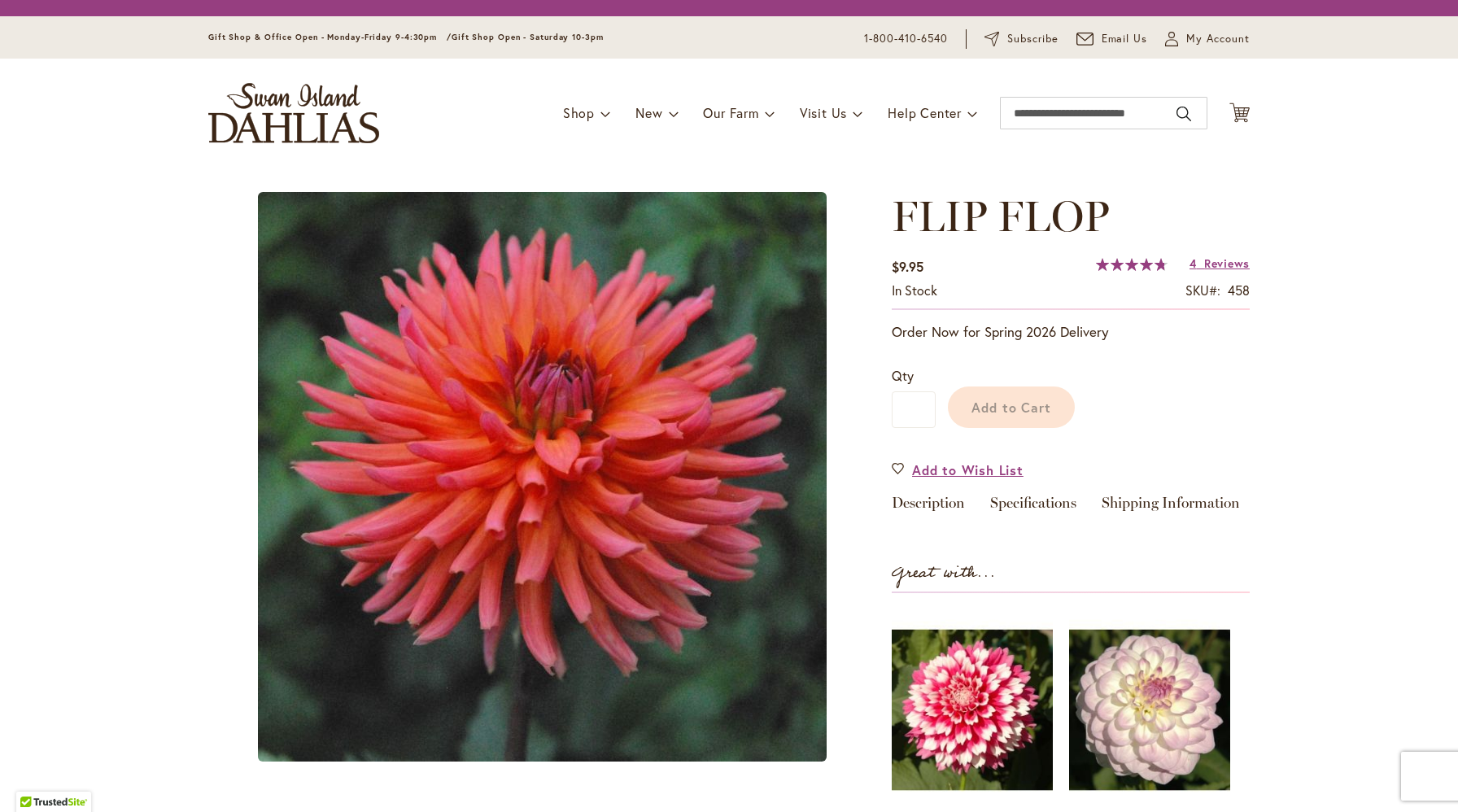 scroll, scrollTop: 0, scrollLeft: 0, axis: both 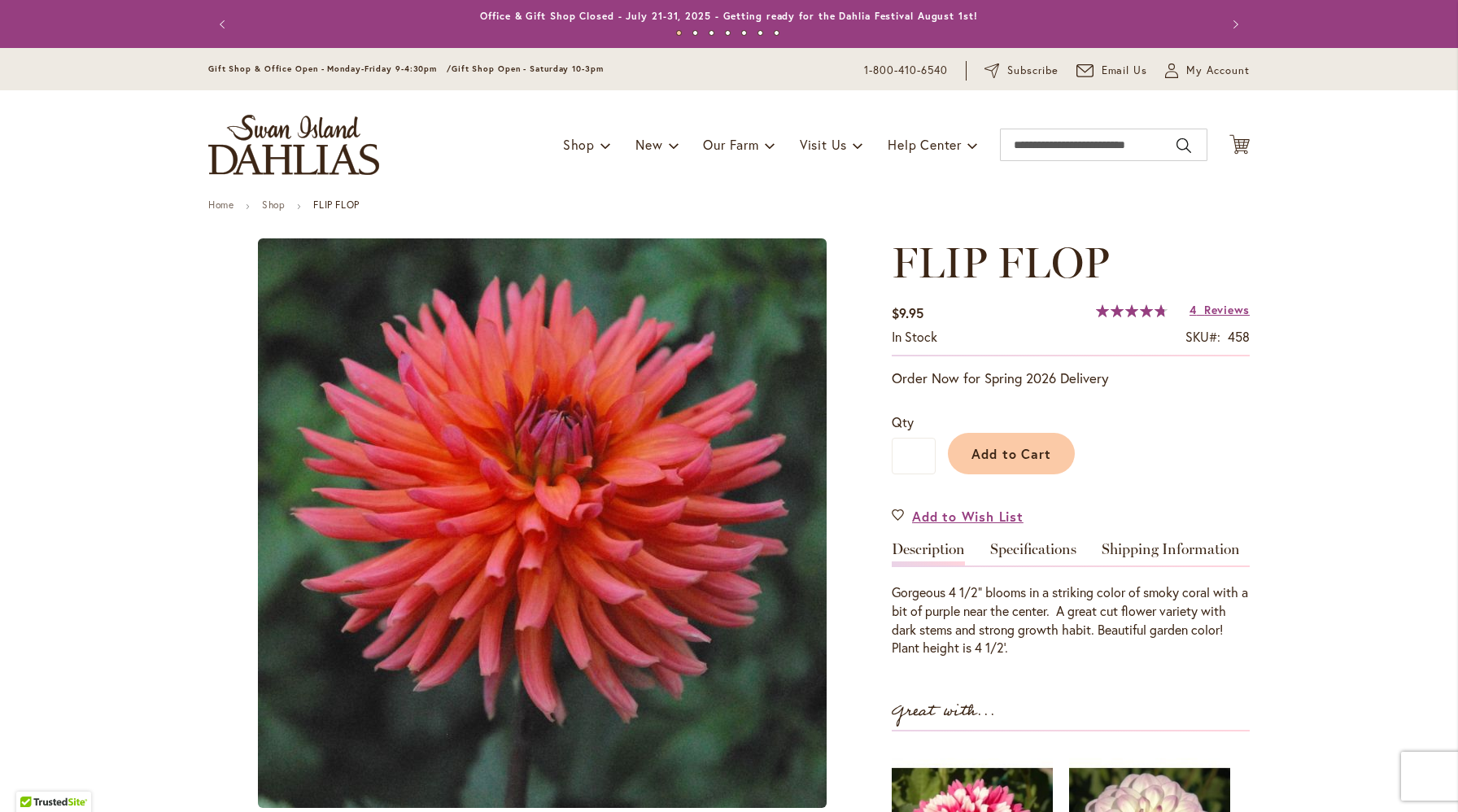 type on "***" 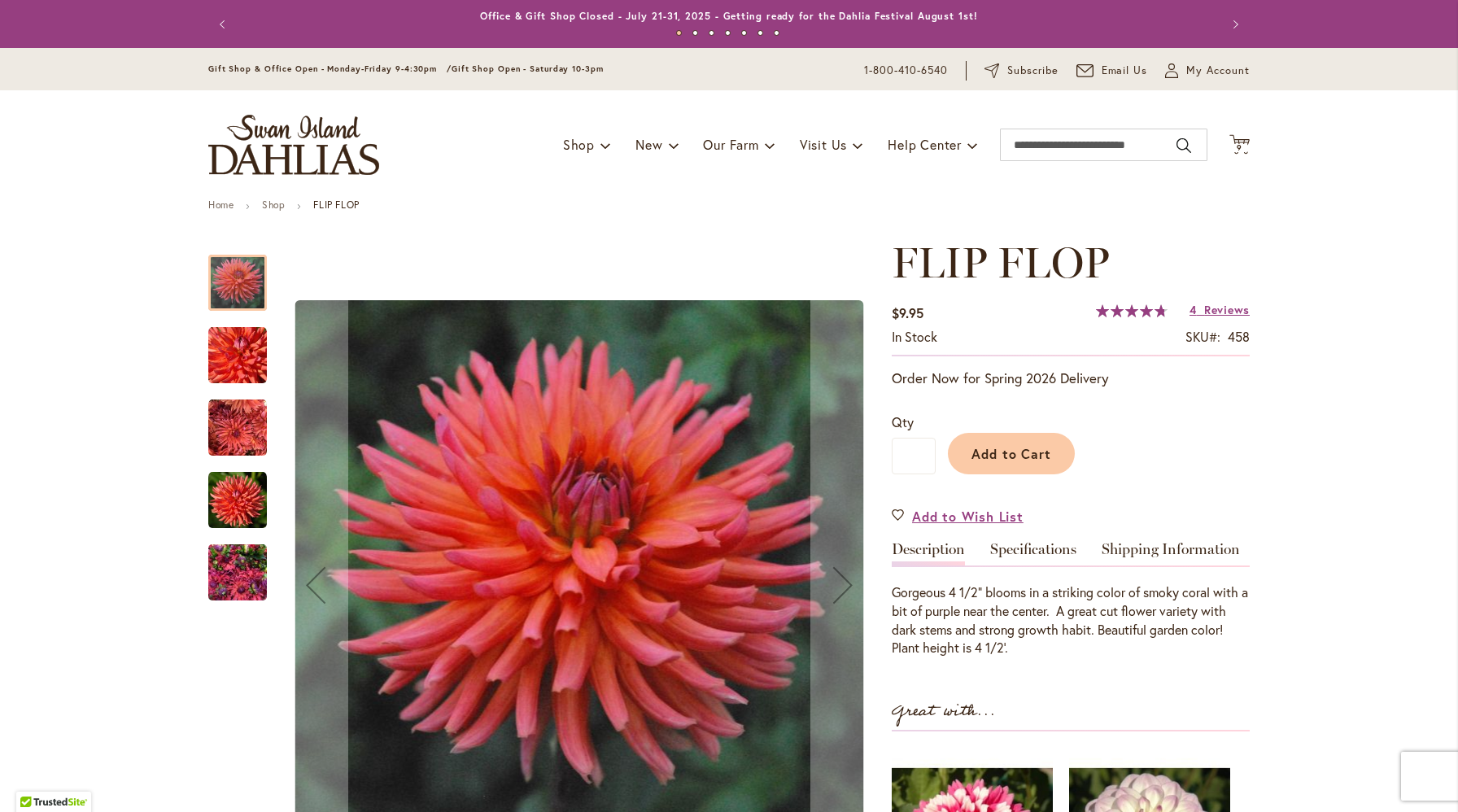 click at bounding box center [238, 356] 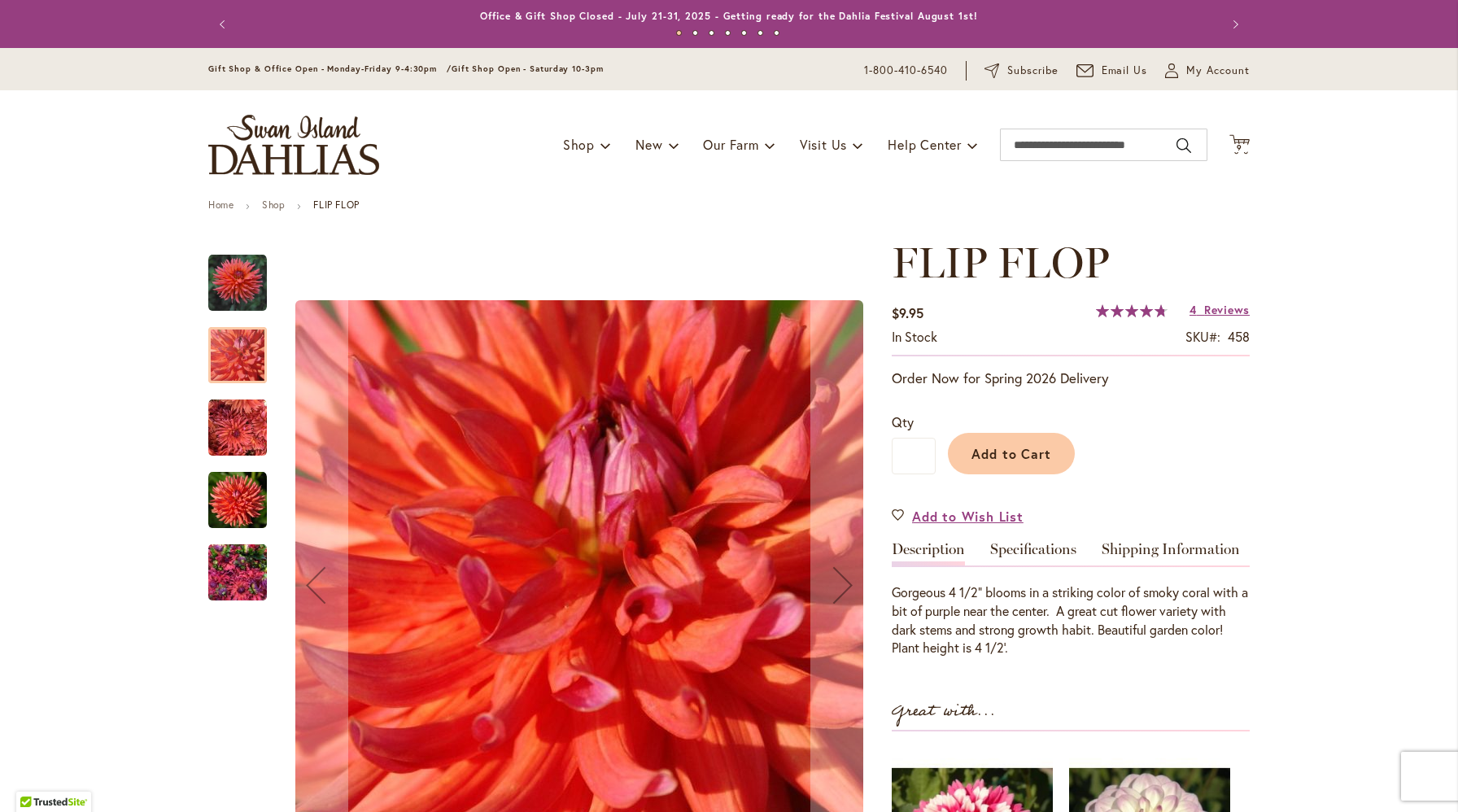 click at bounding box center (238, 428) 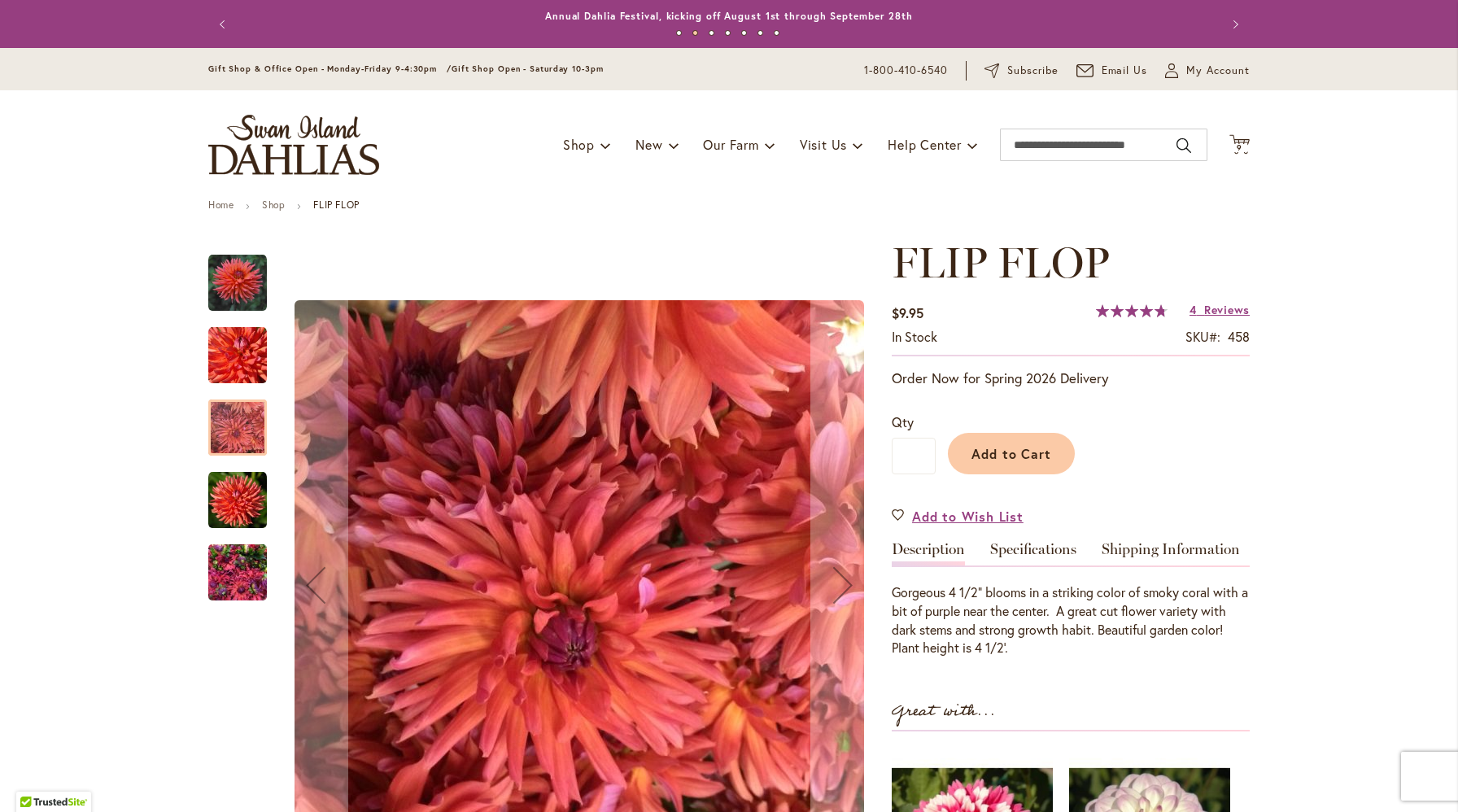 click at bounding box center [238, 500] 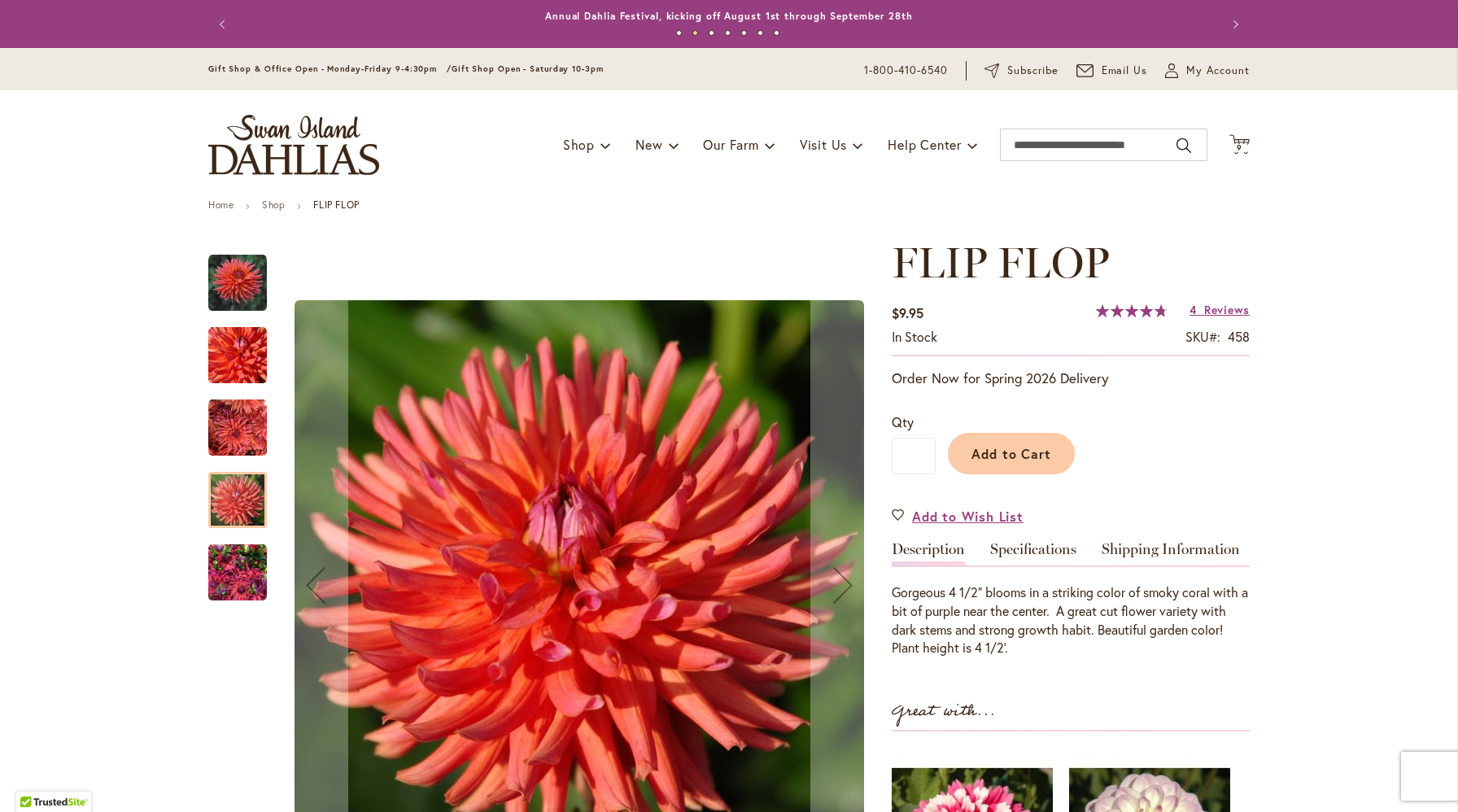 click at bounding box center [238, 573] 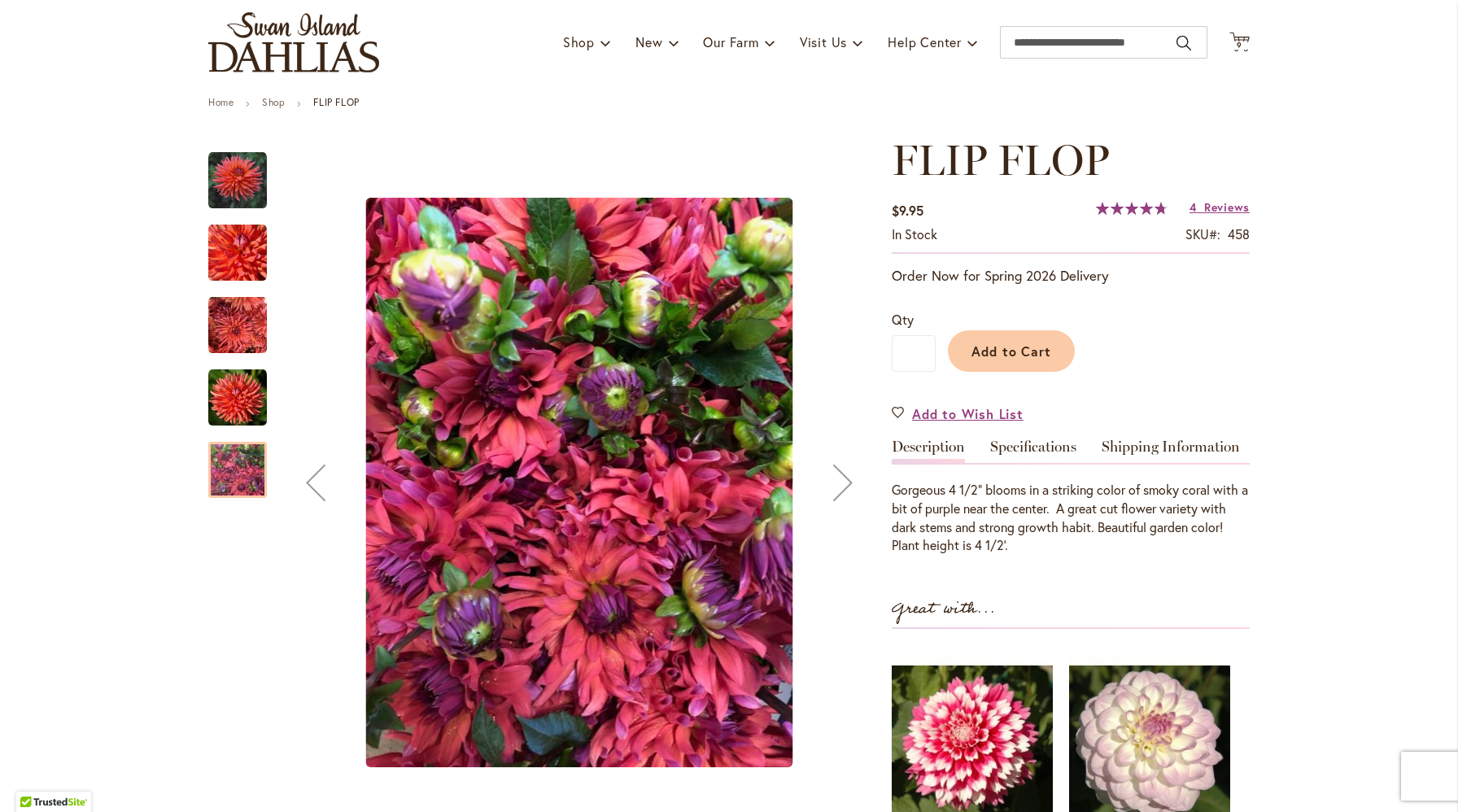 scroll, scrollTop: 105, scrollLeft: 0, axis: vertical 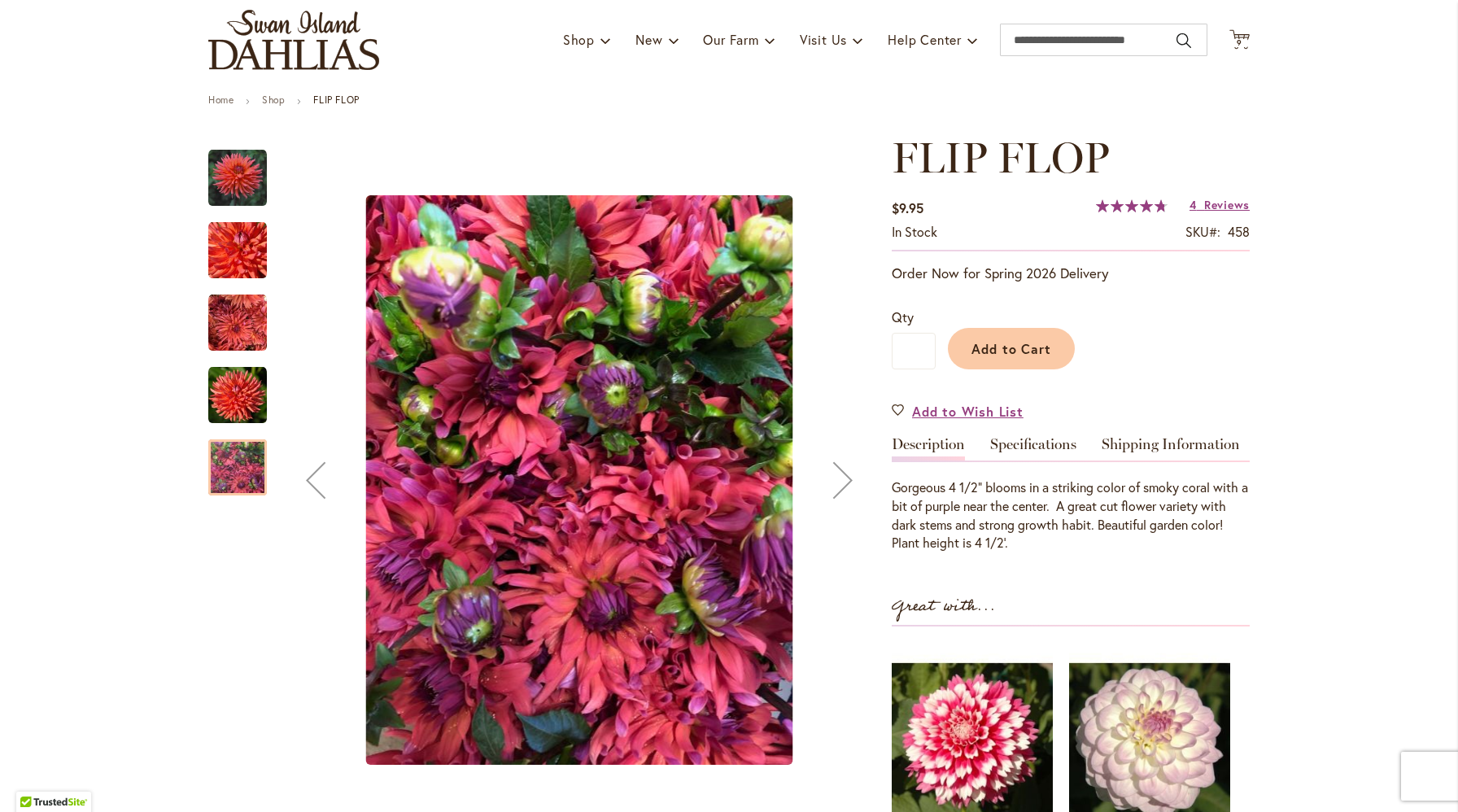 click at bounding box center [238, 395] 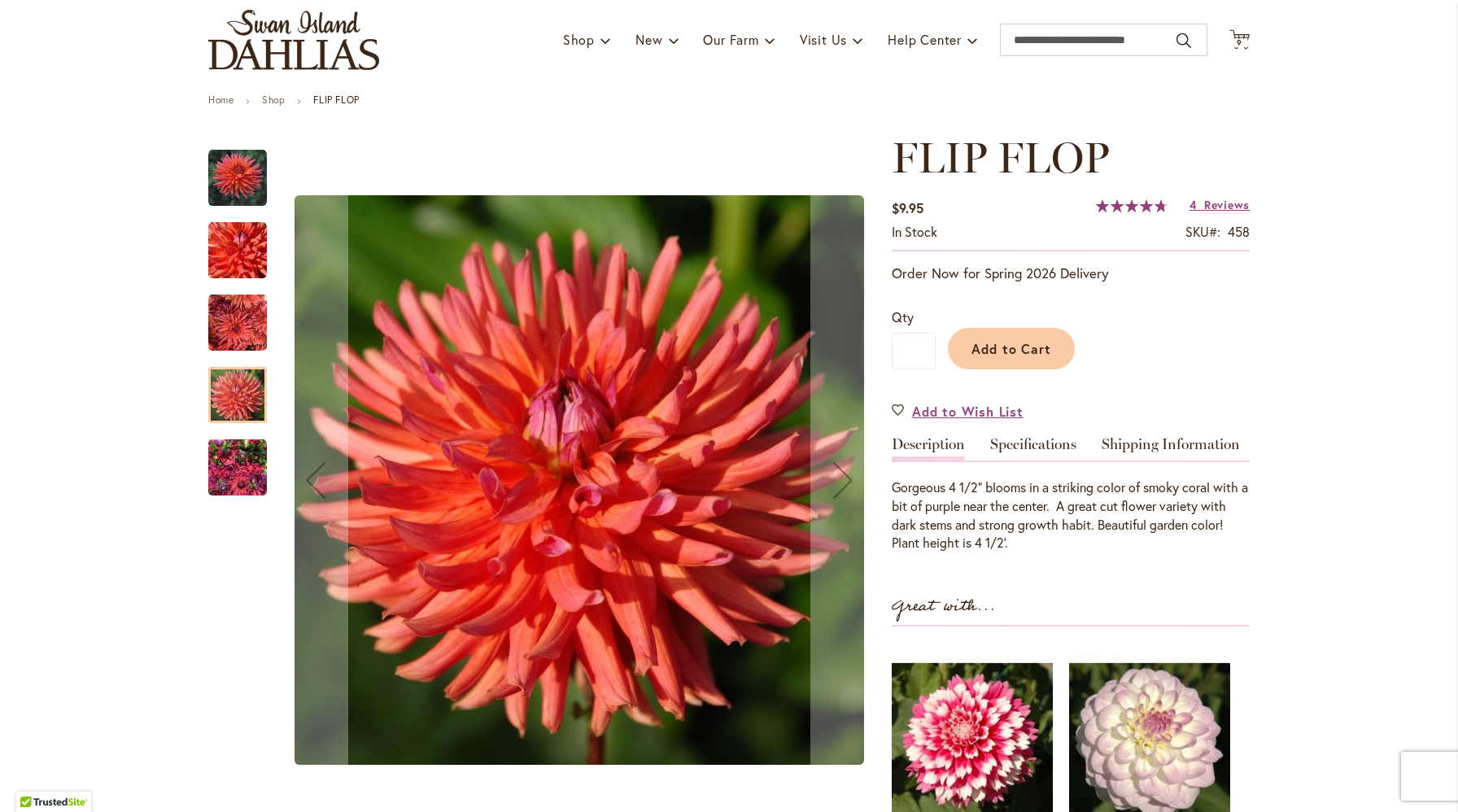 click at bounding box center [238, 323] 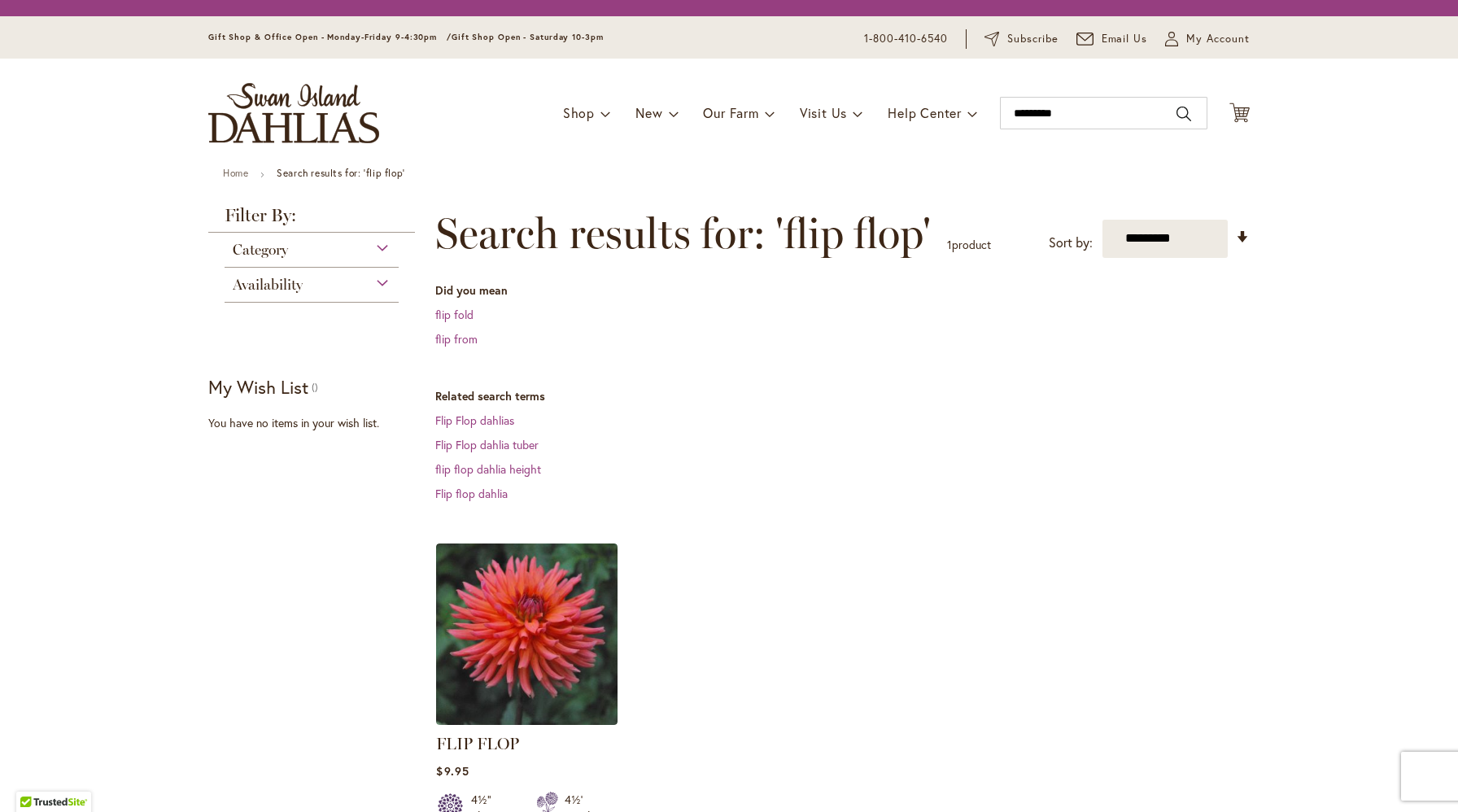 scroll, scrollTop: 0, scrollLeft: 0, axis: both 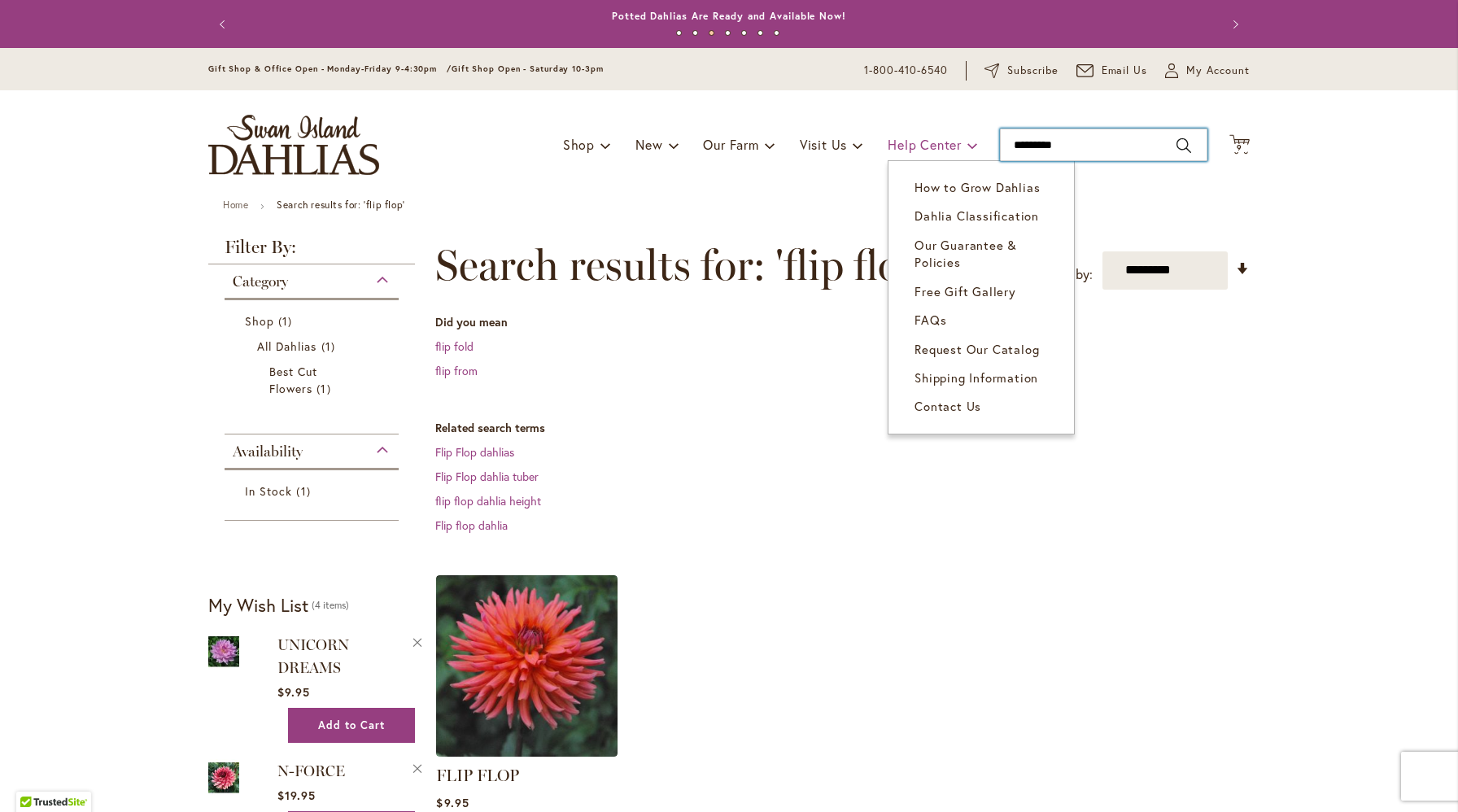 drag, startPoint x: 1096, startPoint y: 146, endPoint x: 968, endPoint y: 146, distance: 128 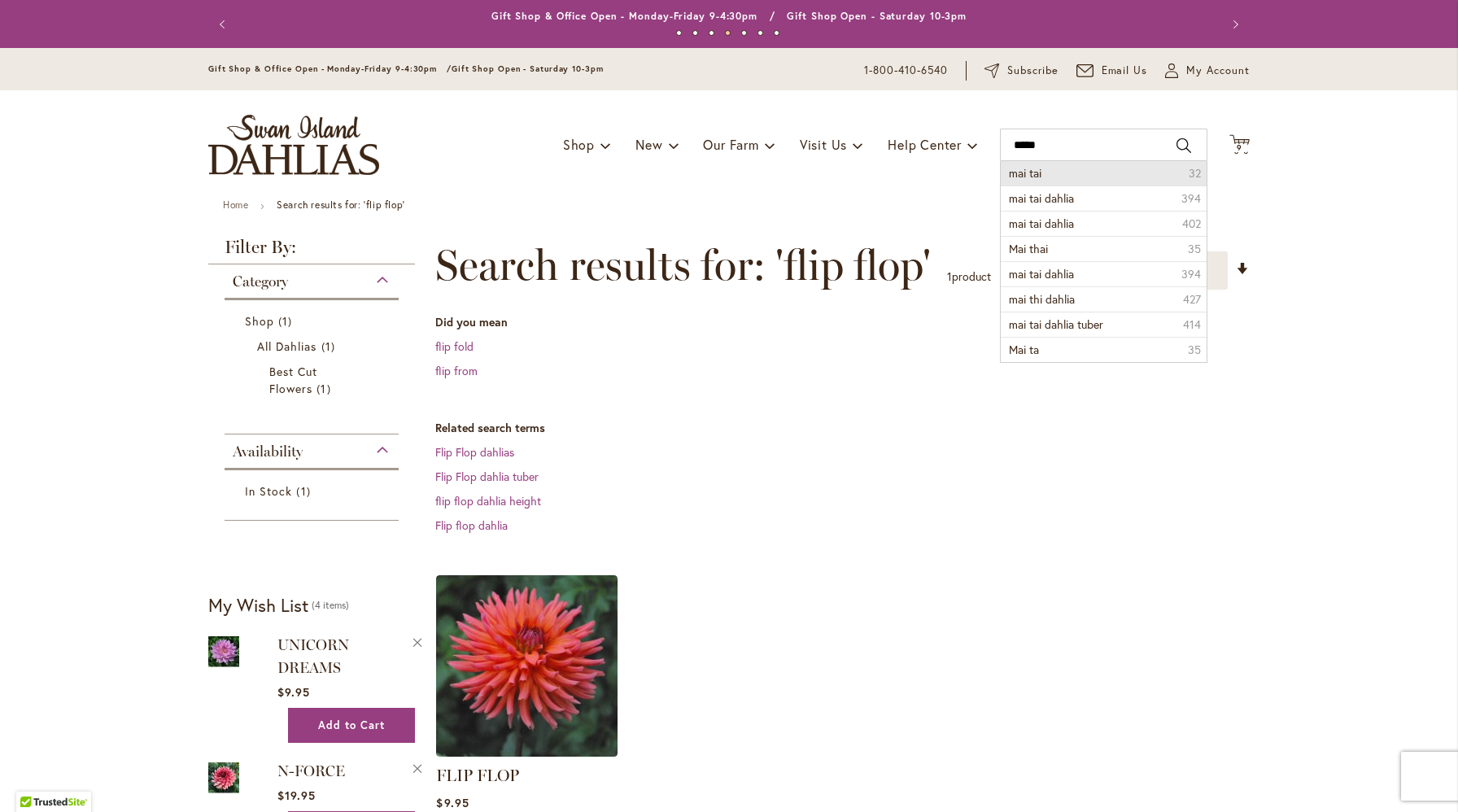 click on "mai tai" at bounding box center (1025, 172) 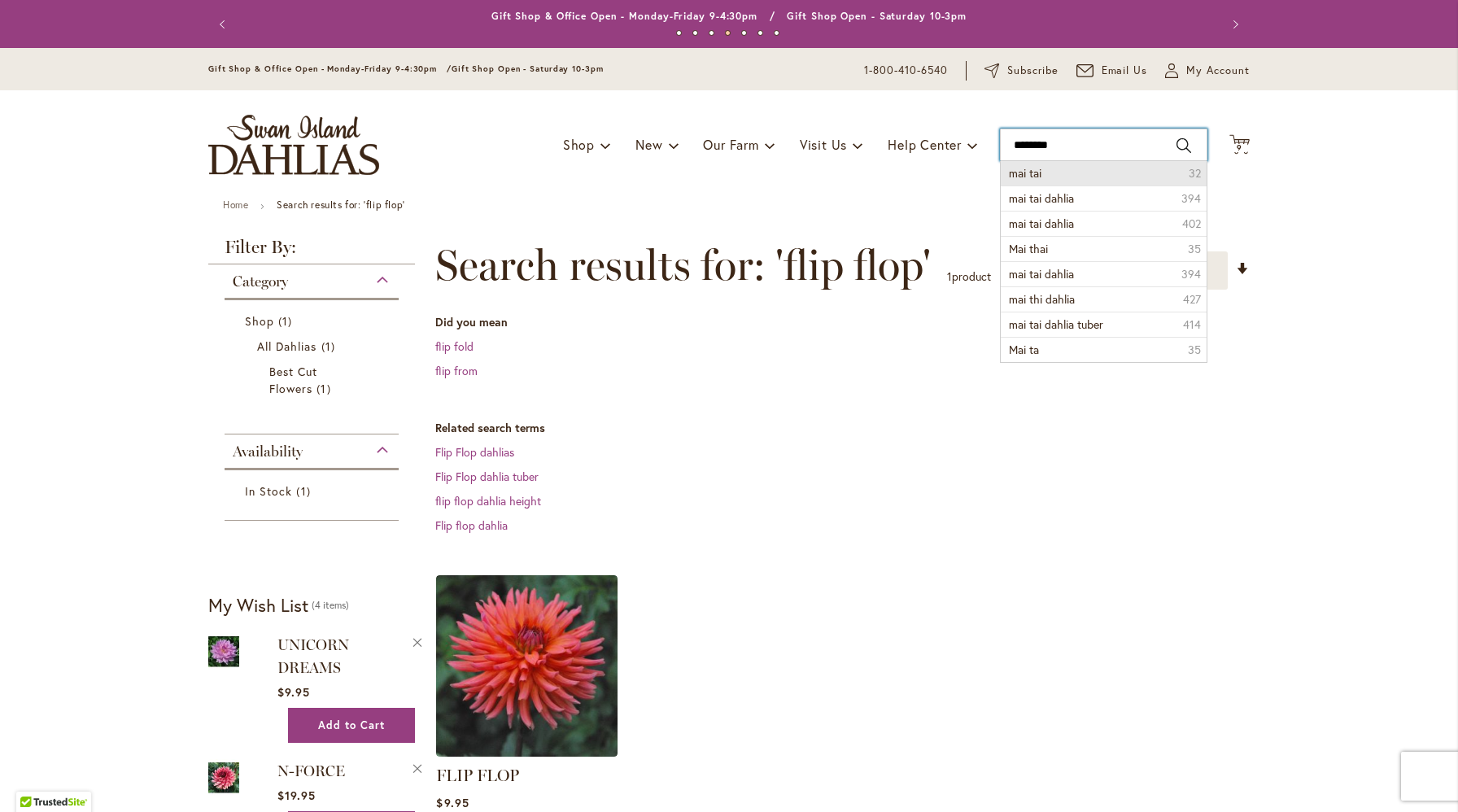 type on "*******" 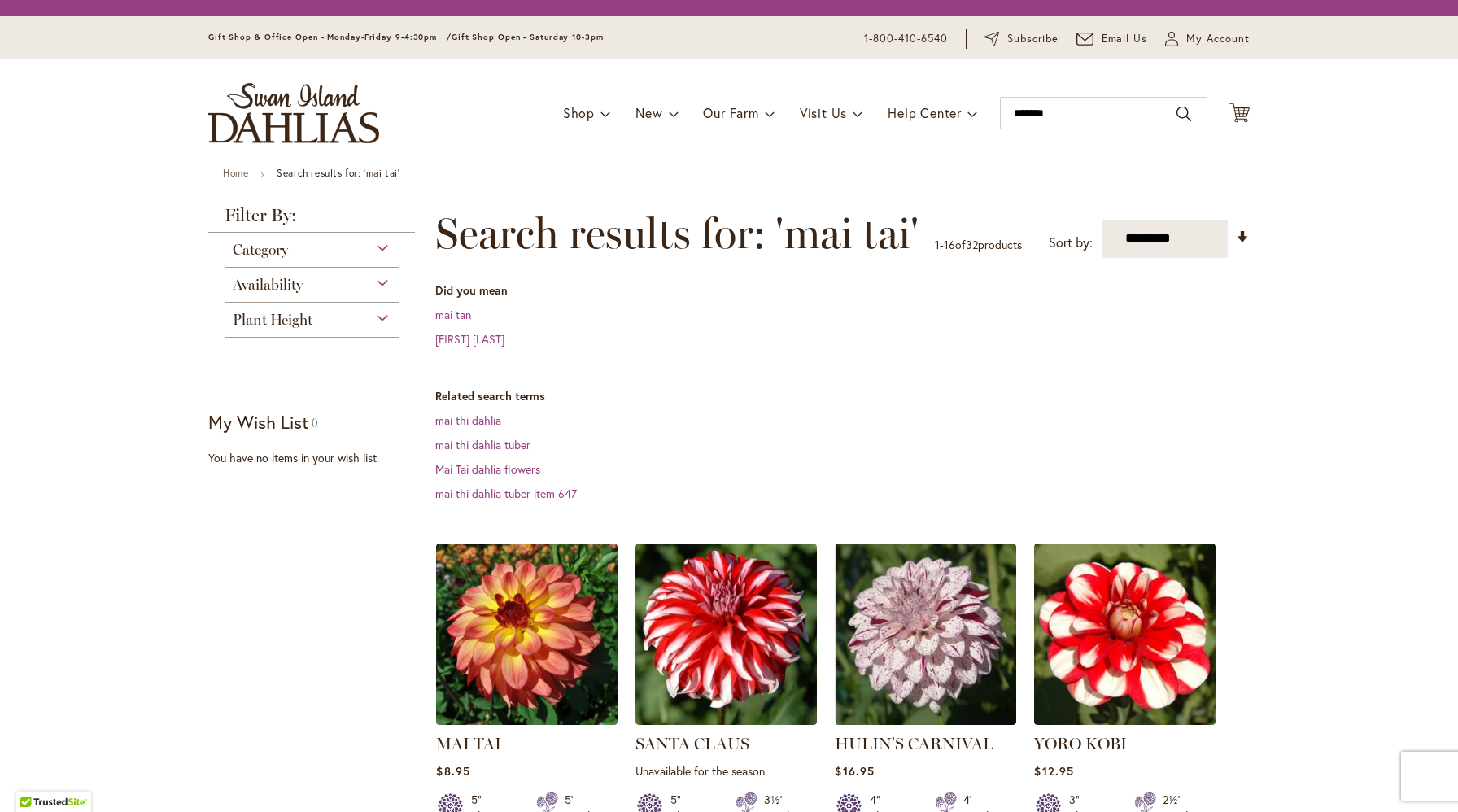 scroll, scrollTop: 0, scrollLeft: 0, axis: both 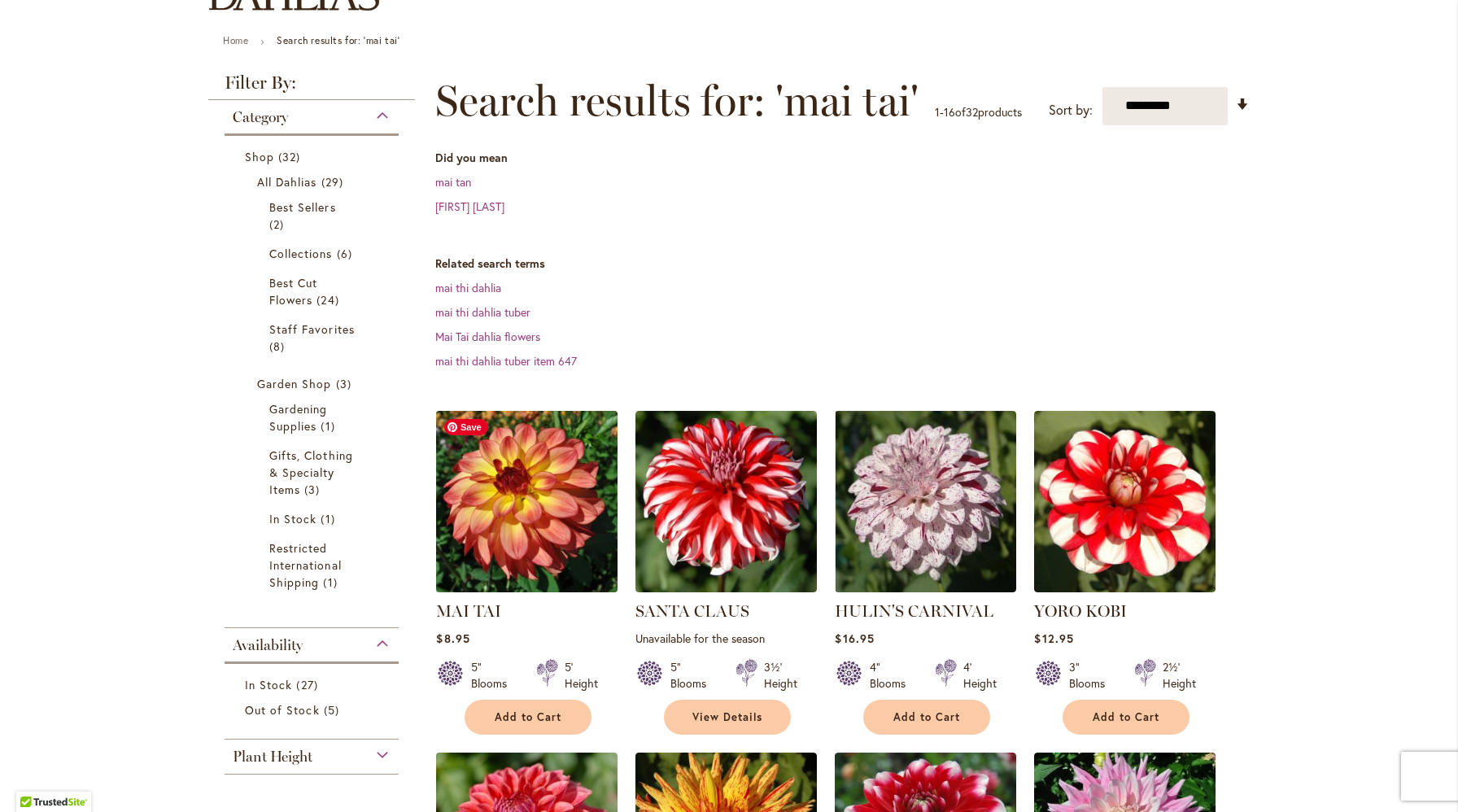 click at bounding box center (527, 501) 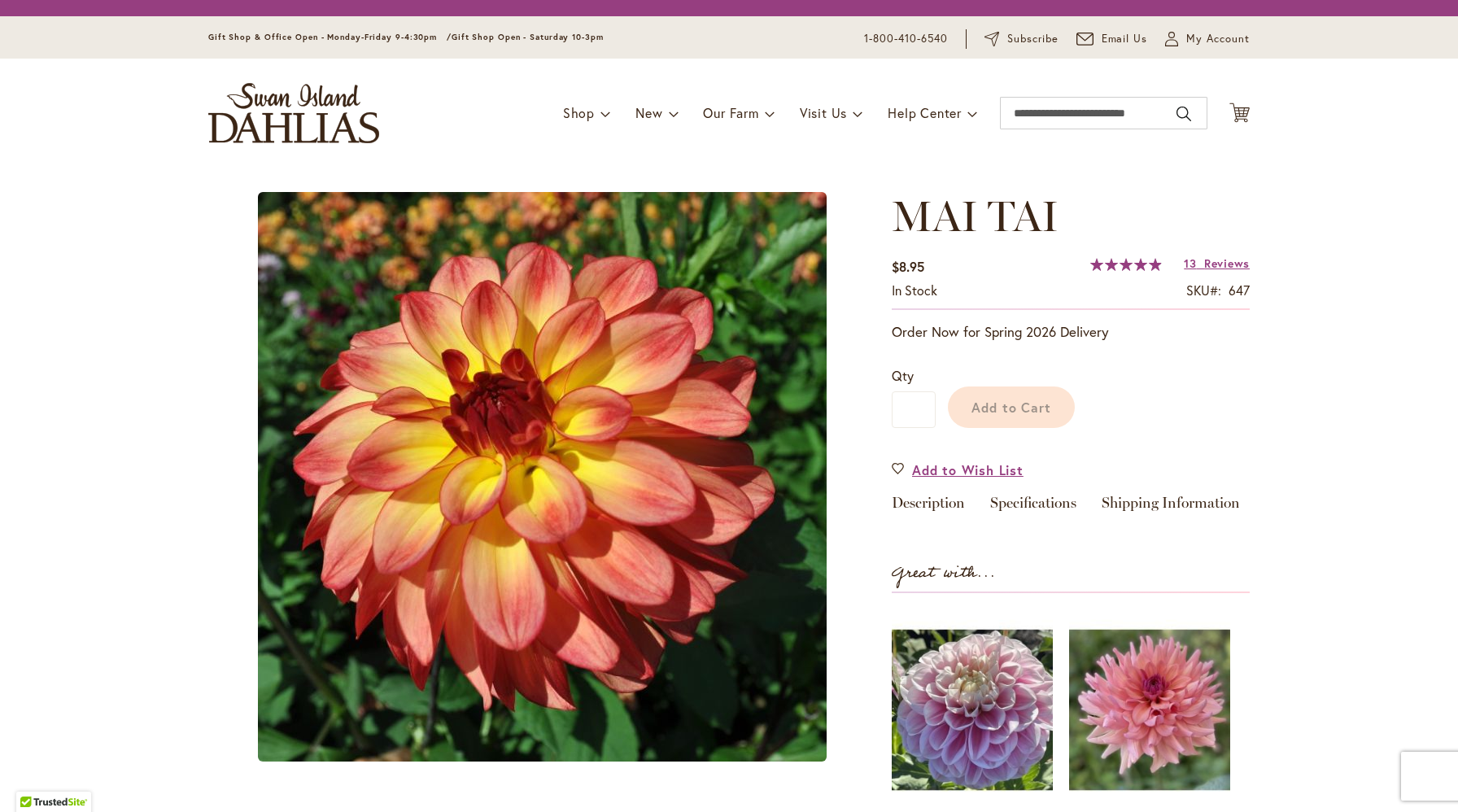 scroll, scrollTop: 0, scrollLeft: 0, axis: both 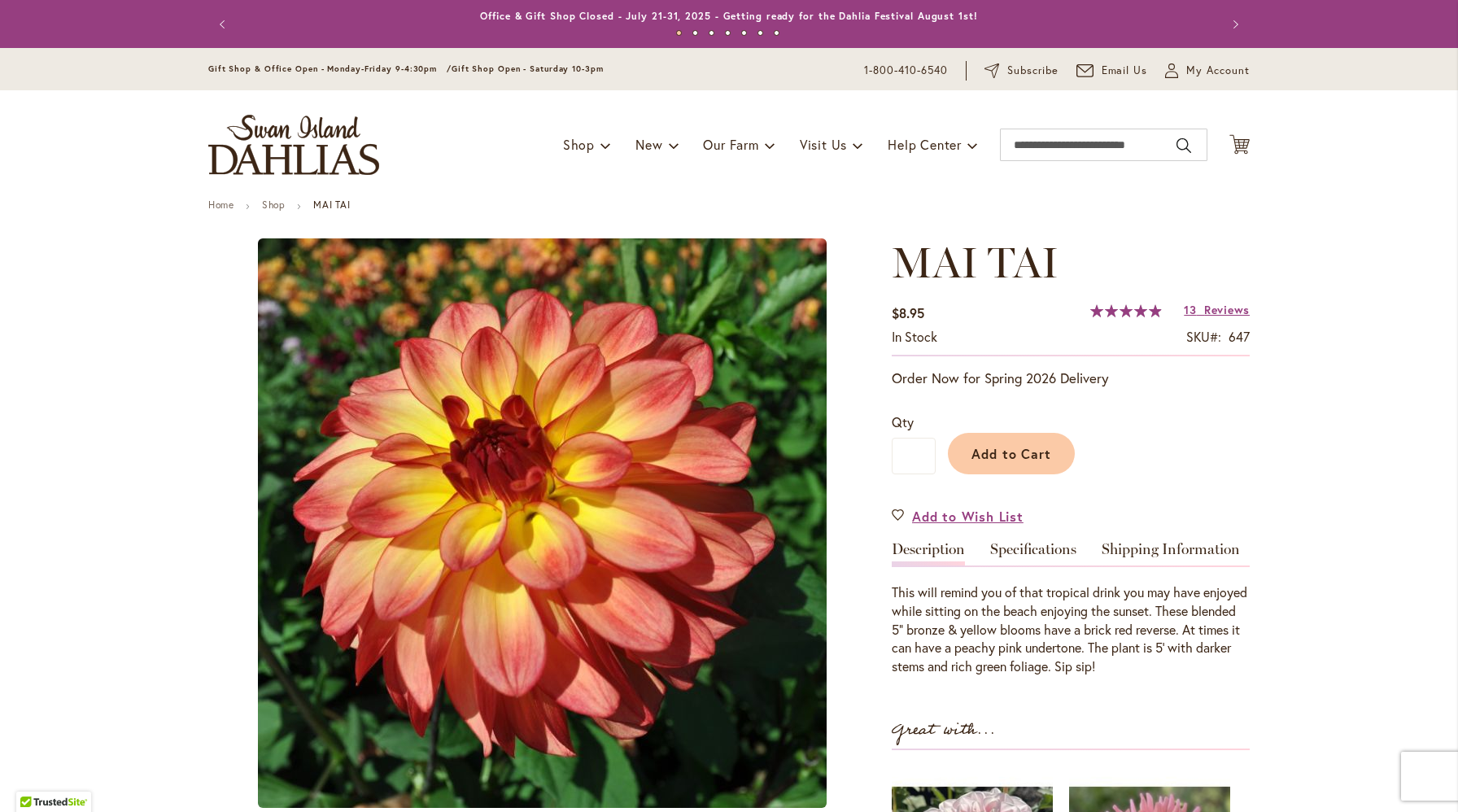 type on "***" 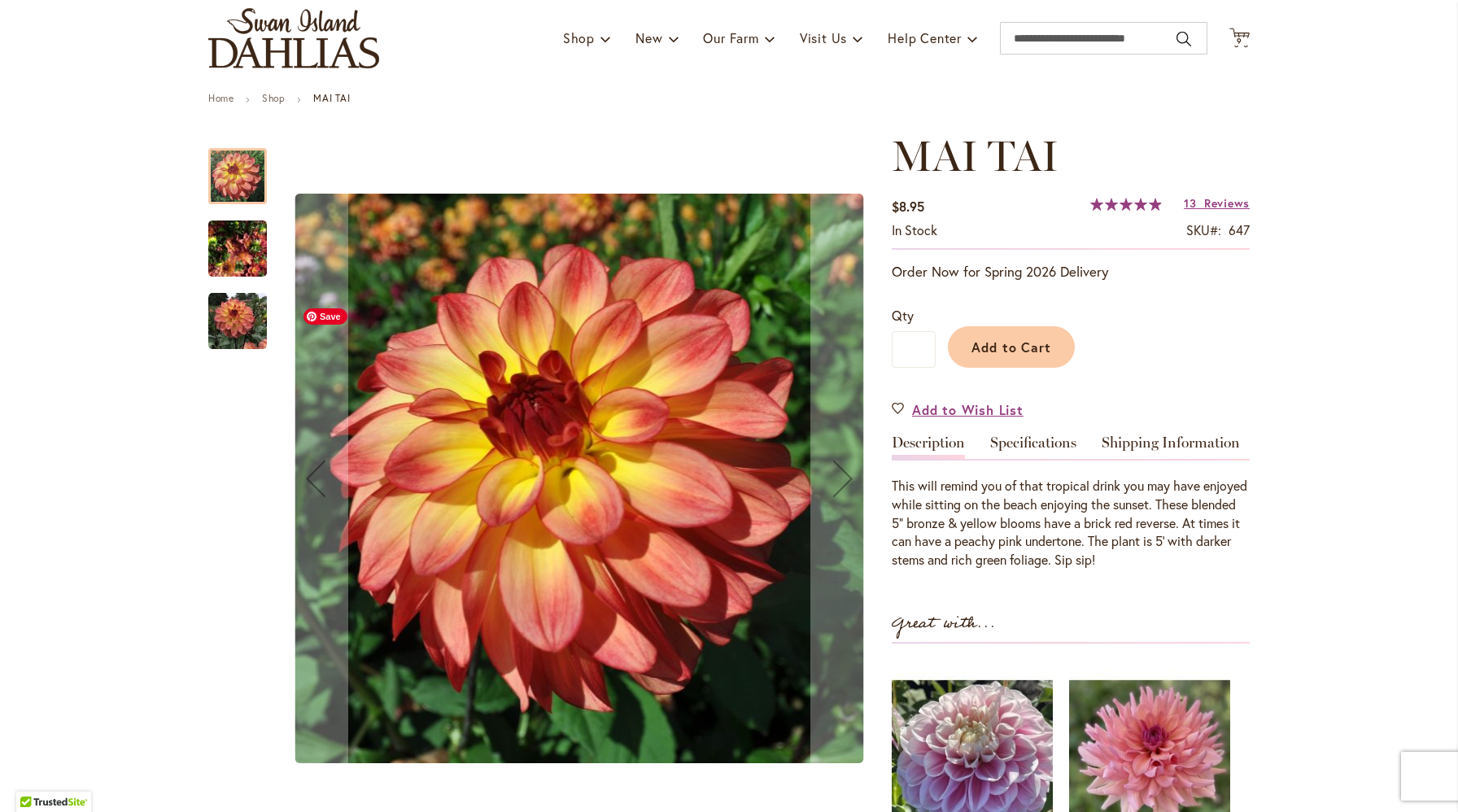 scroll, scrollTop: 111, scrollLeft: 0, axis: vertical 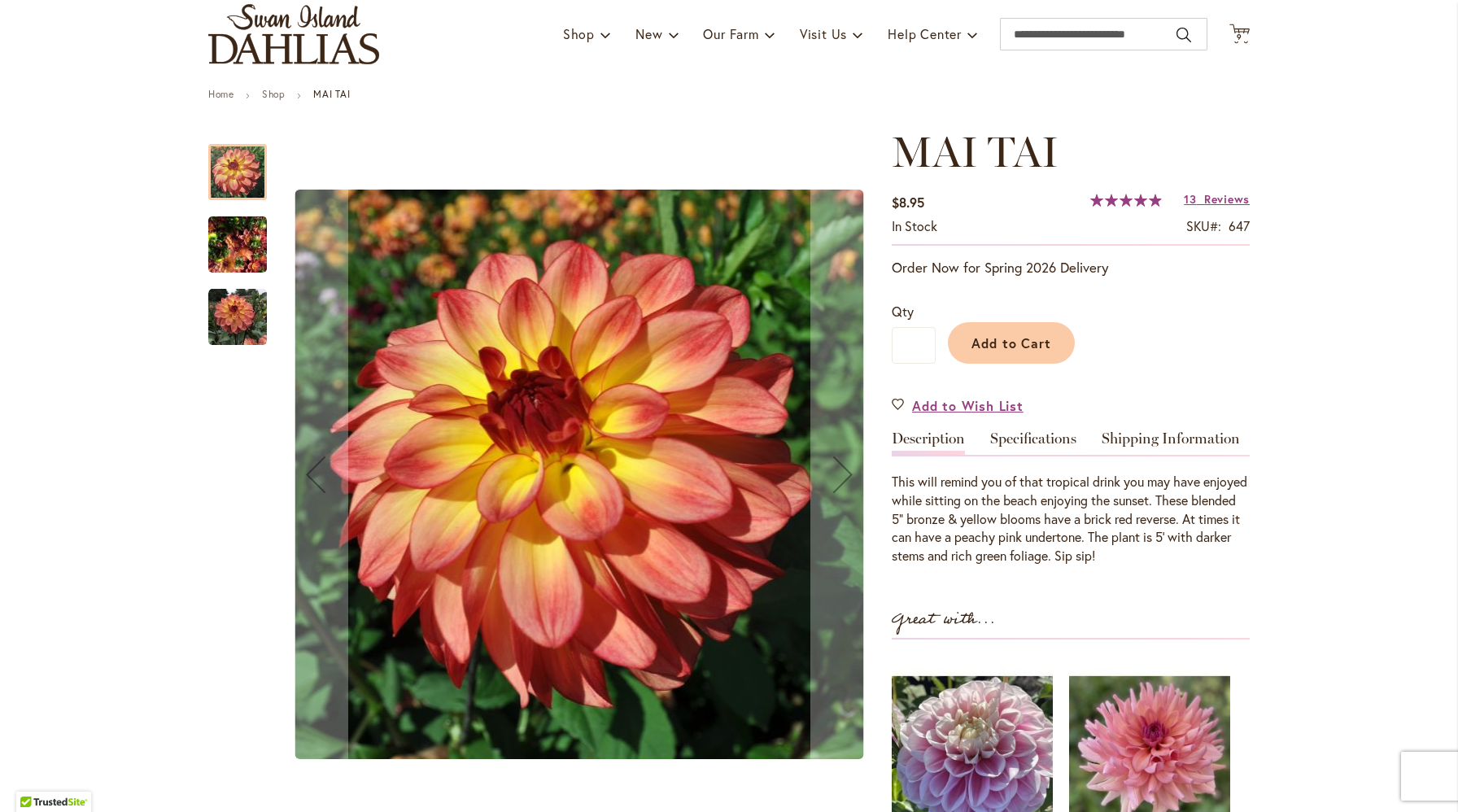 click at bounding box center [238, 245] 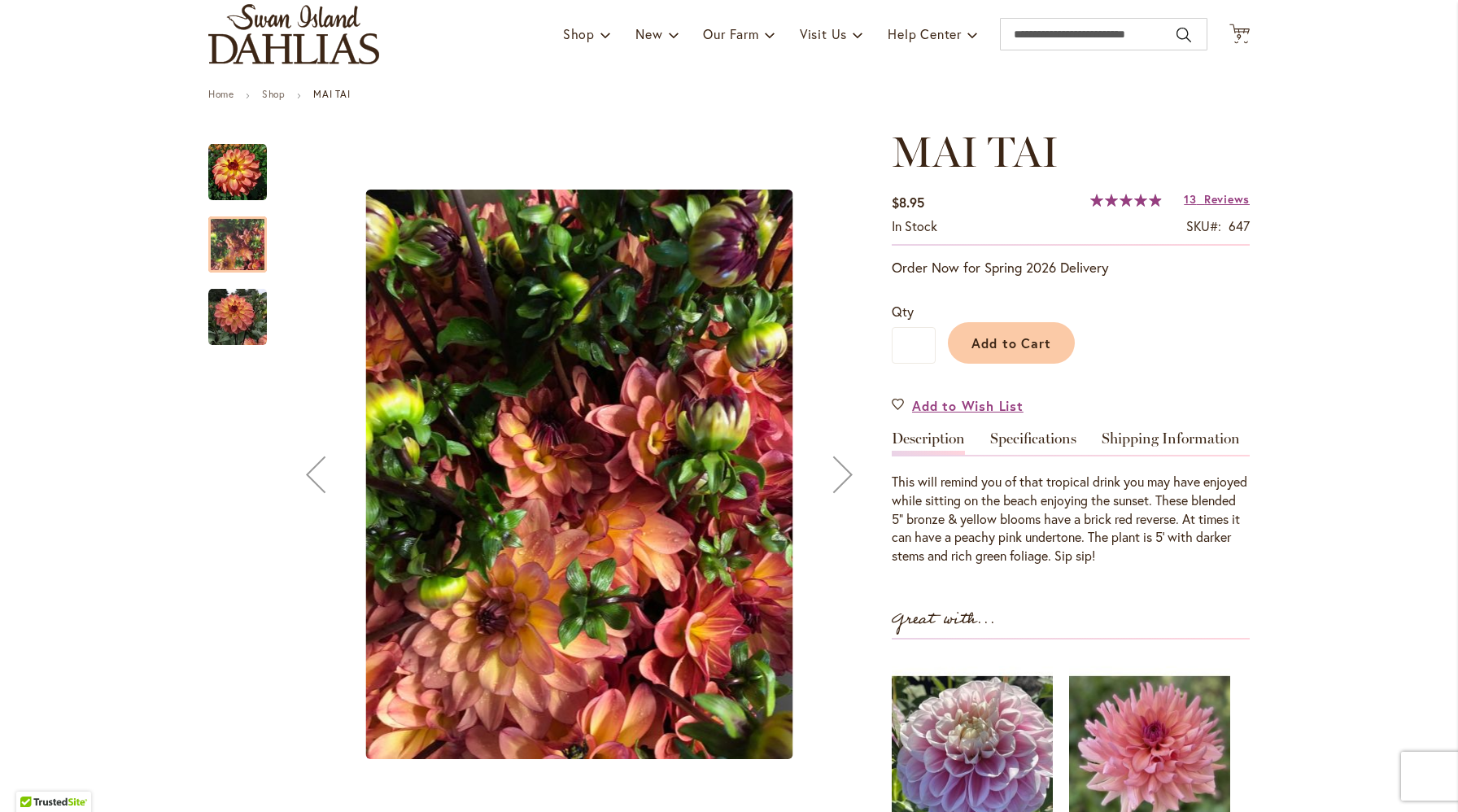 click at bounding box center (238, 317) 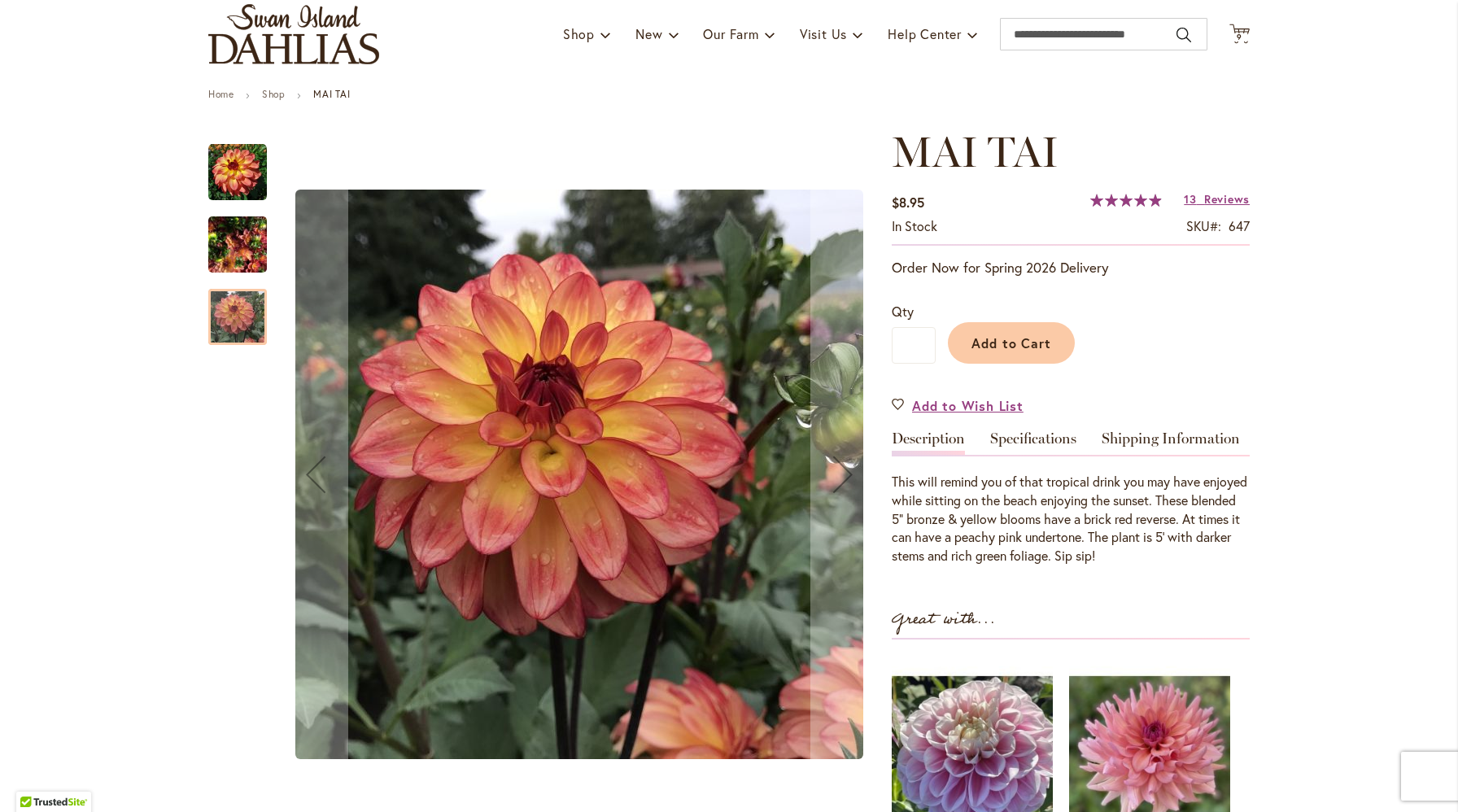 click at bounding box center [238, 245] 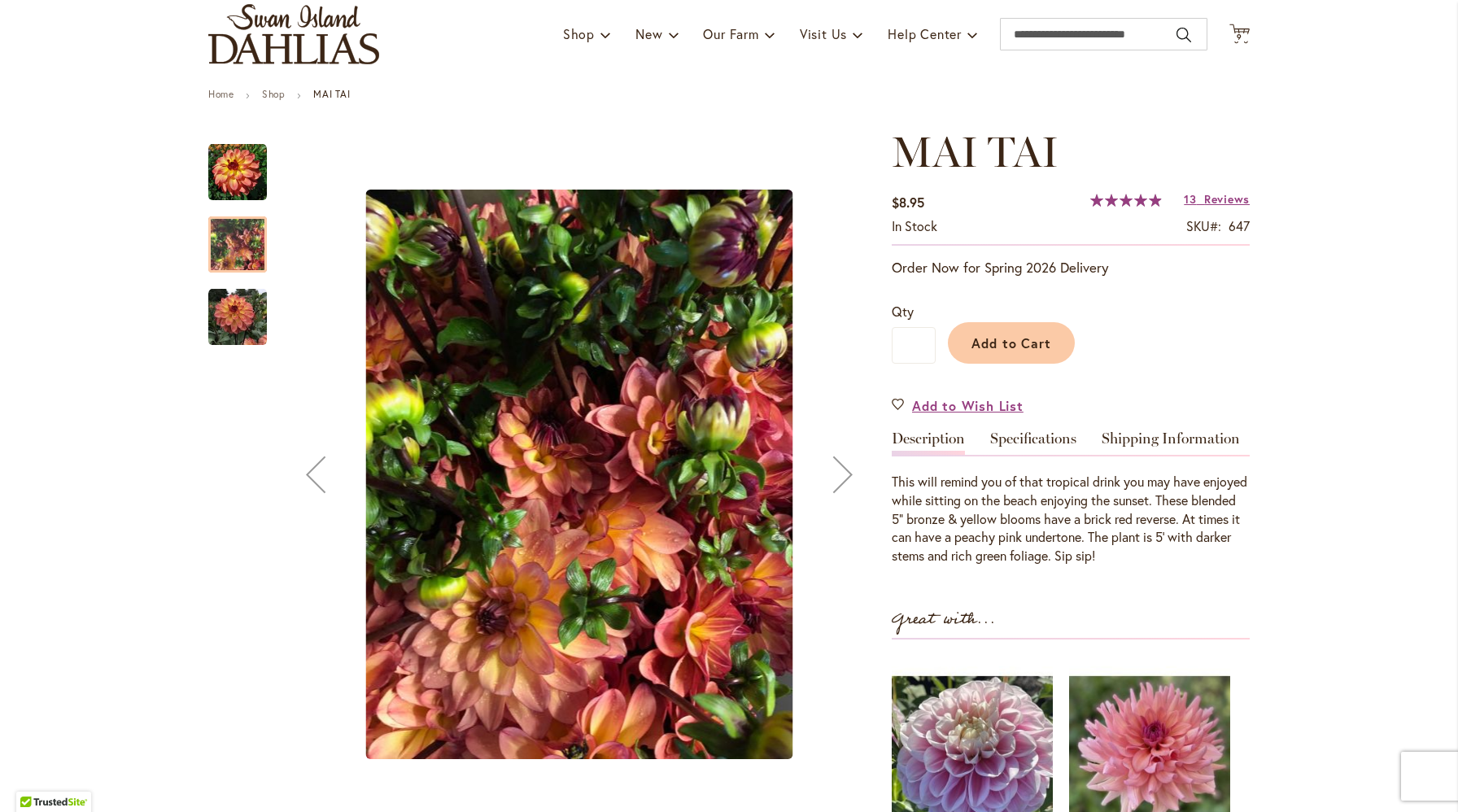 click at bounding box center [238, 172] 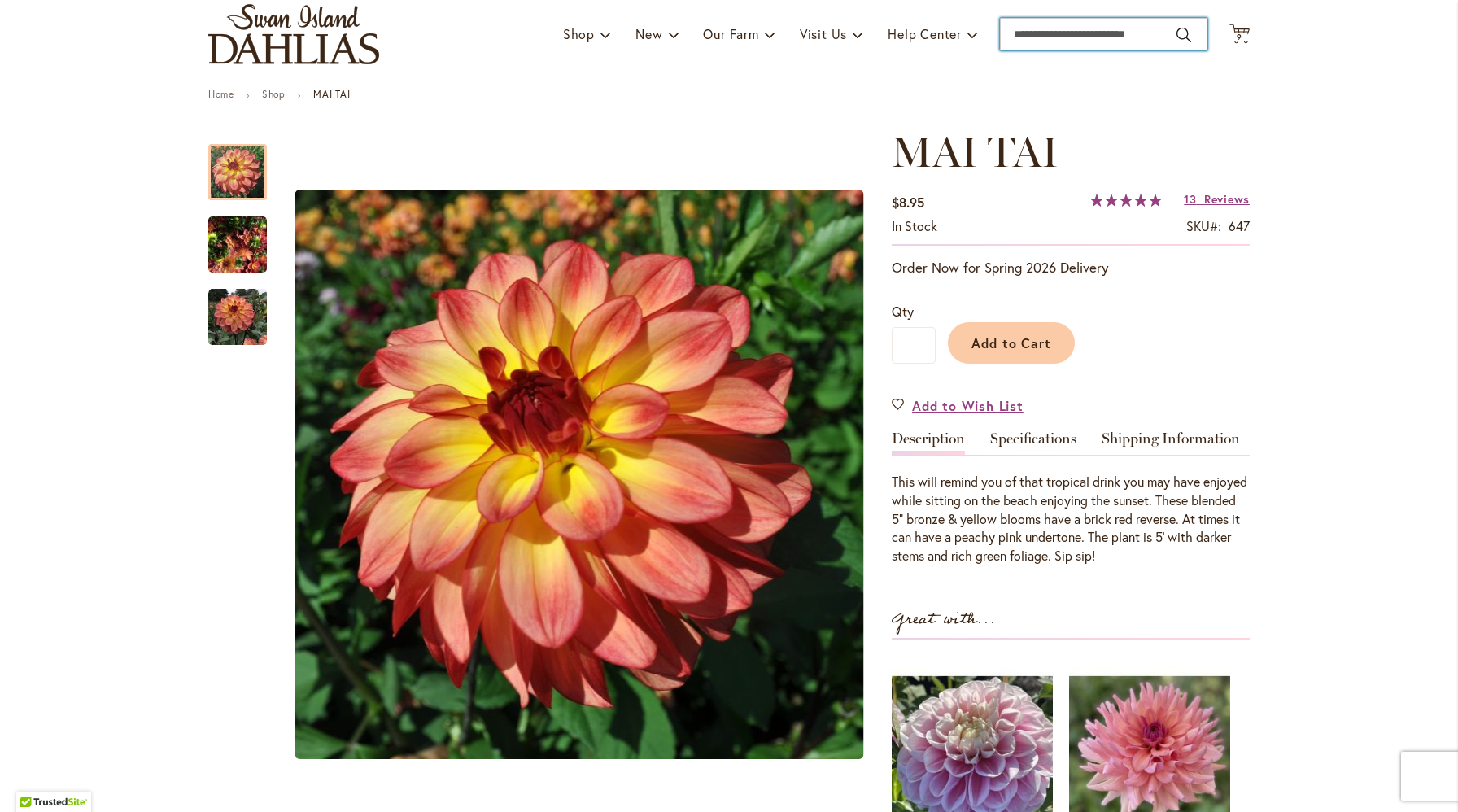 click on "Search" at bounding box center (1103, 34) 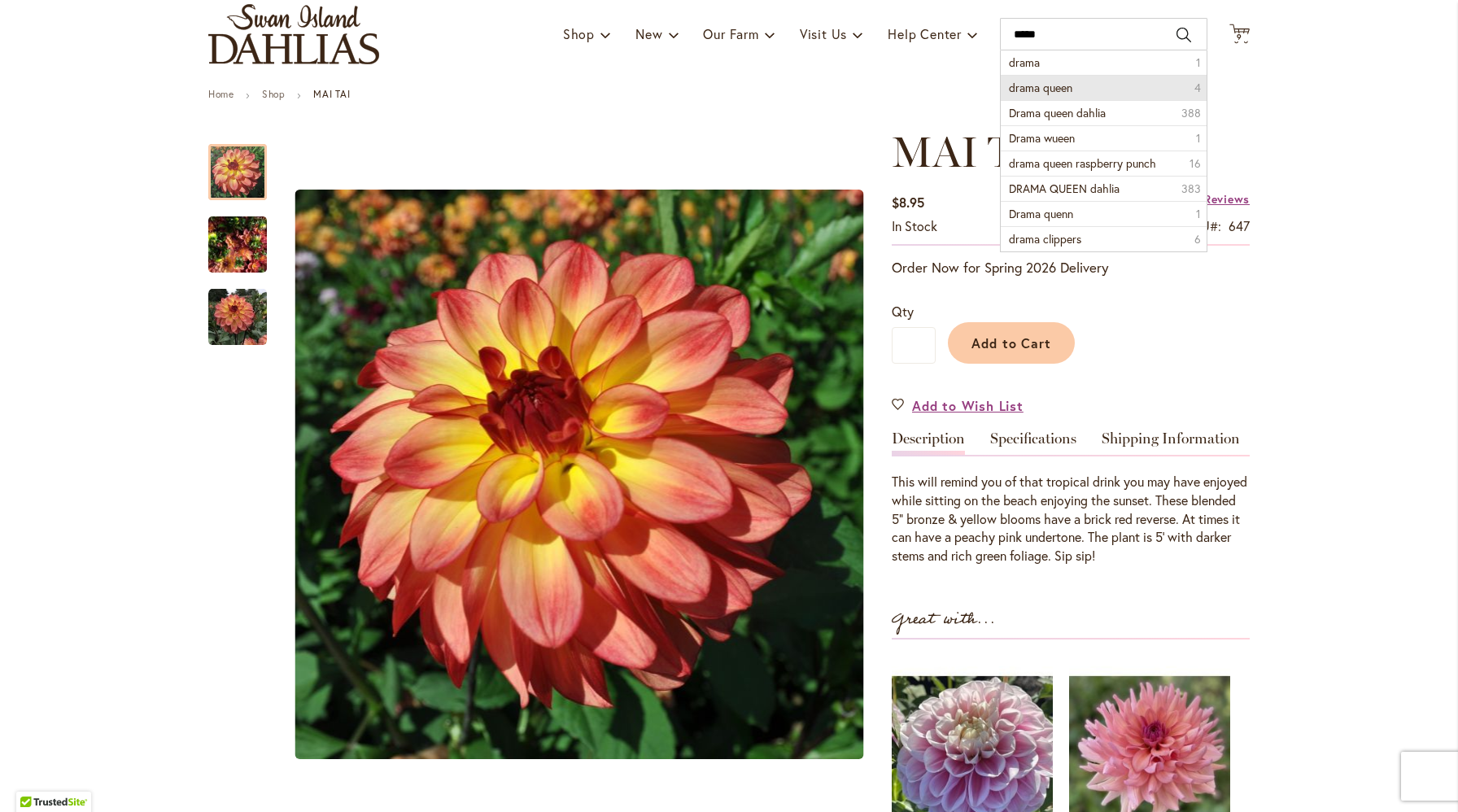 click on "drama queen" at bounding box center (1041, 87) 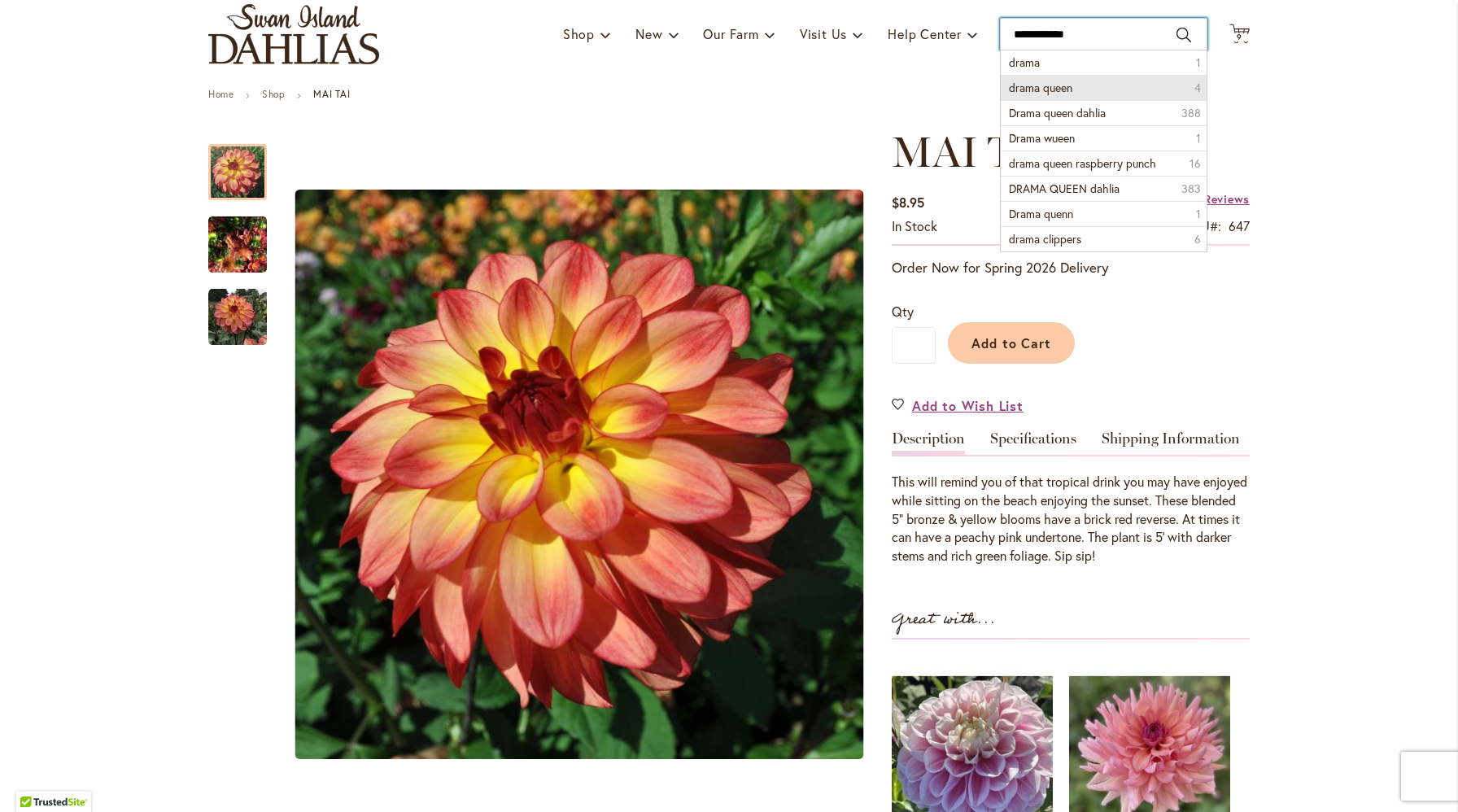 type on "**********" 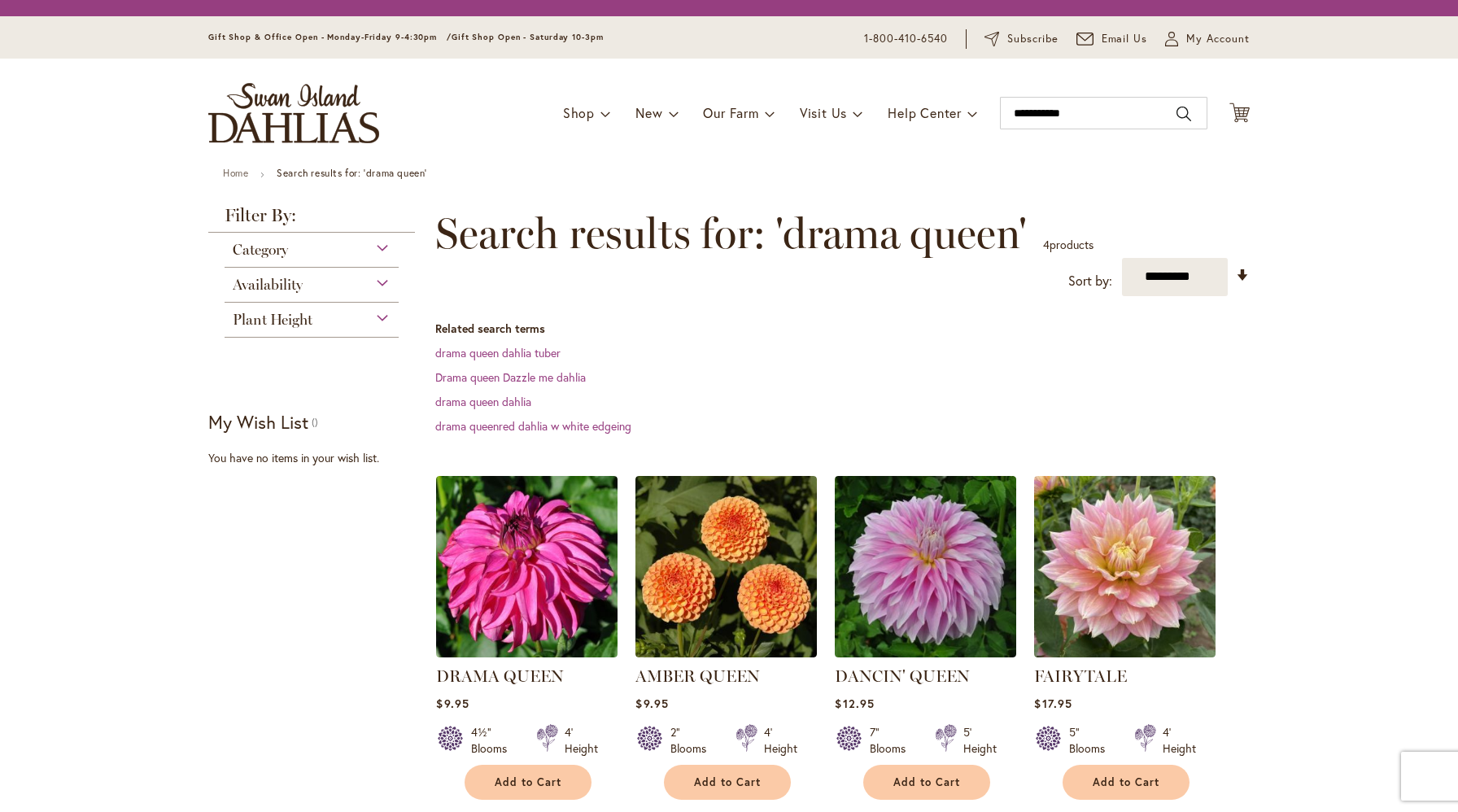 scroll, scrollTop: 0, scrollLeft: 0, axis: both 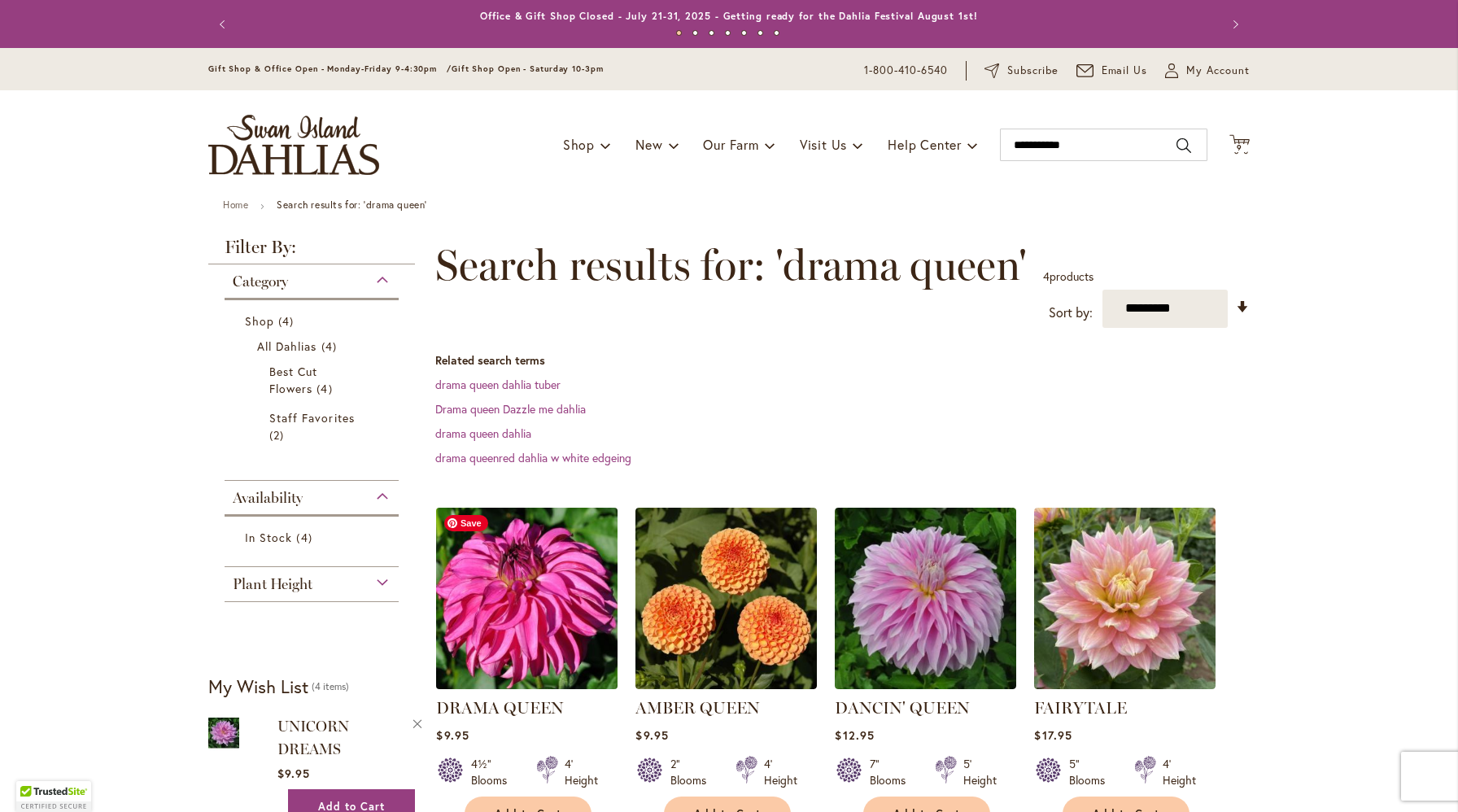 click at bounding box center [527, 598] 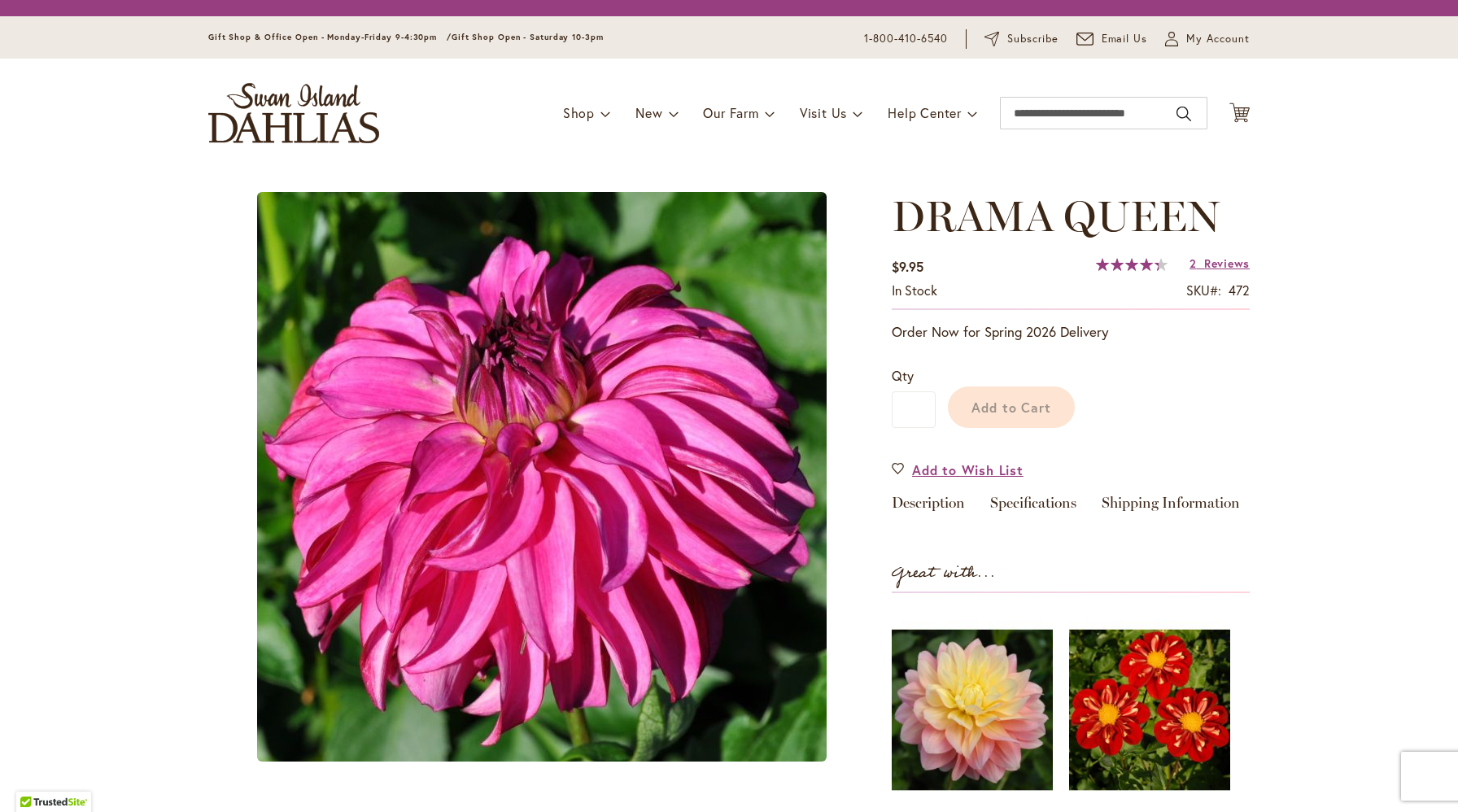 scroll, scrollTop: 0, scrollLeft: 0, axis: both 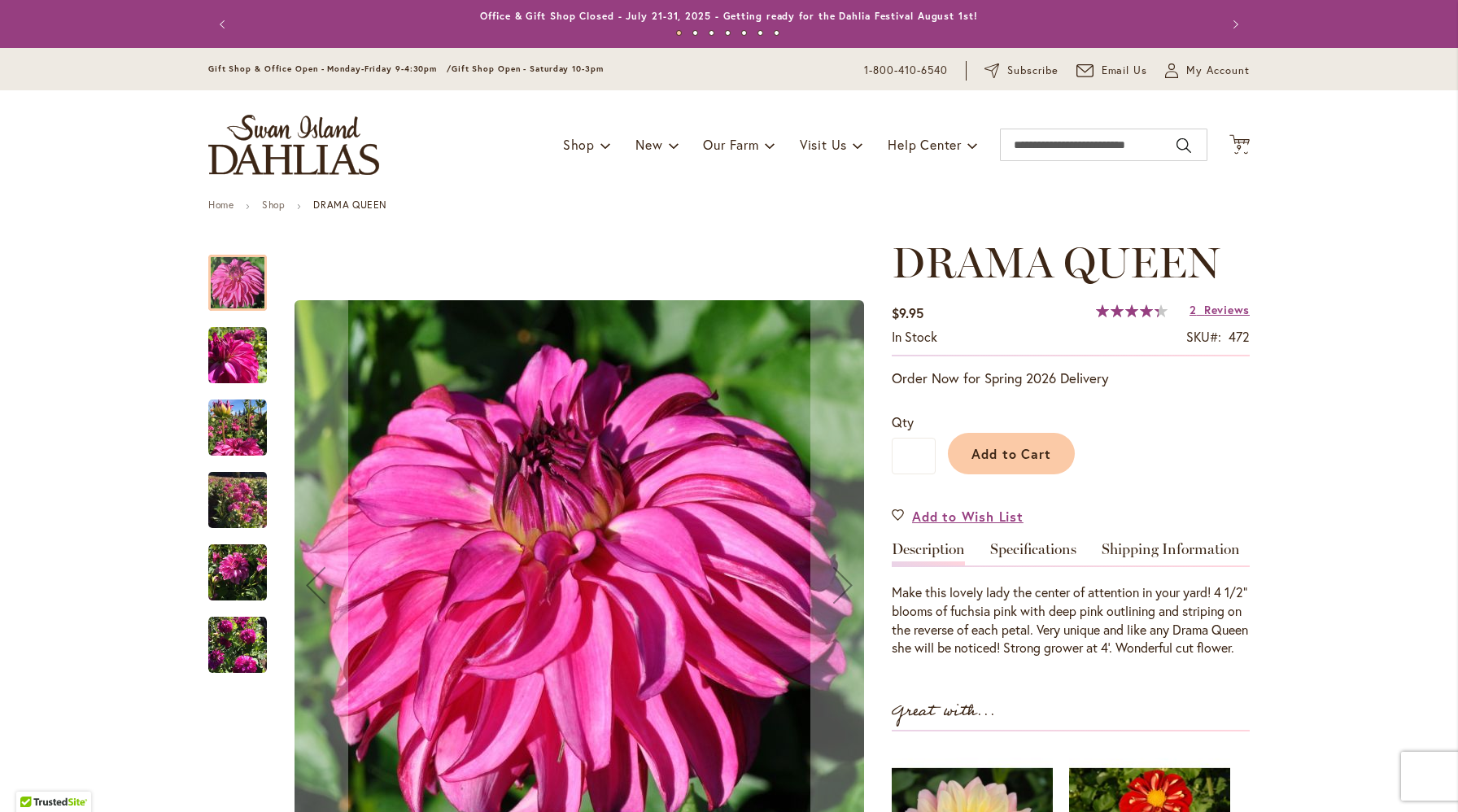 click at bounding box center (238, 356) 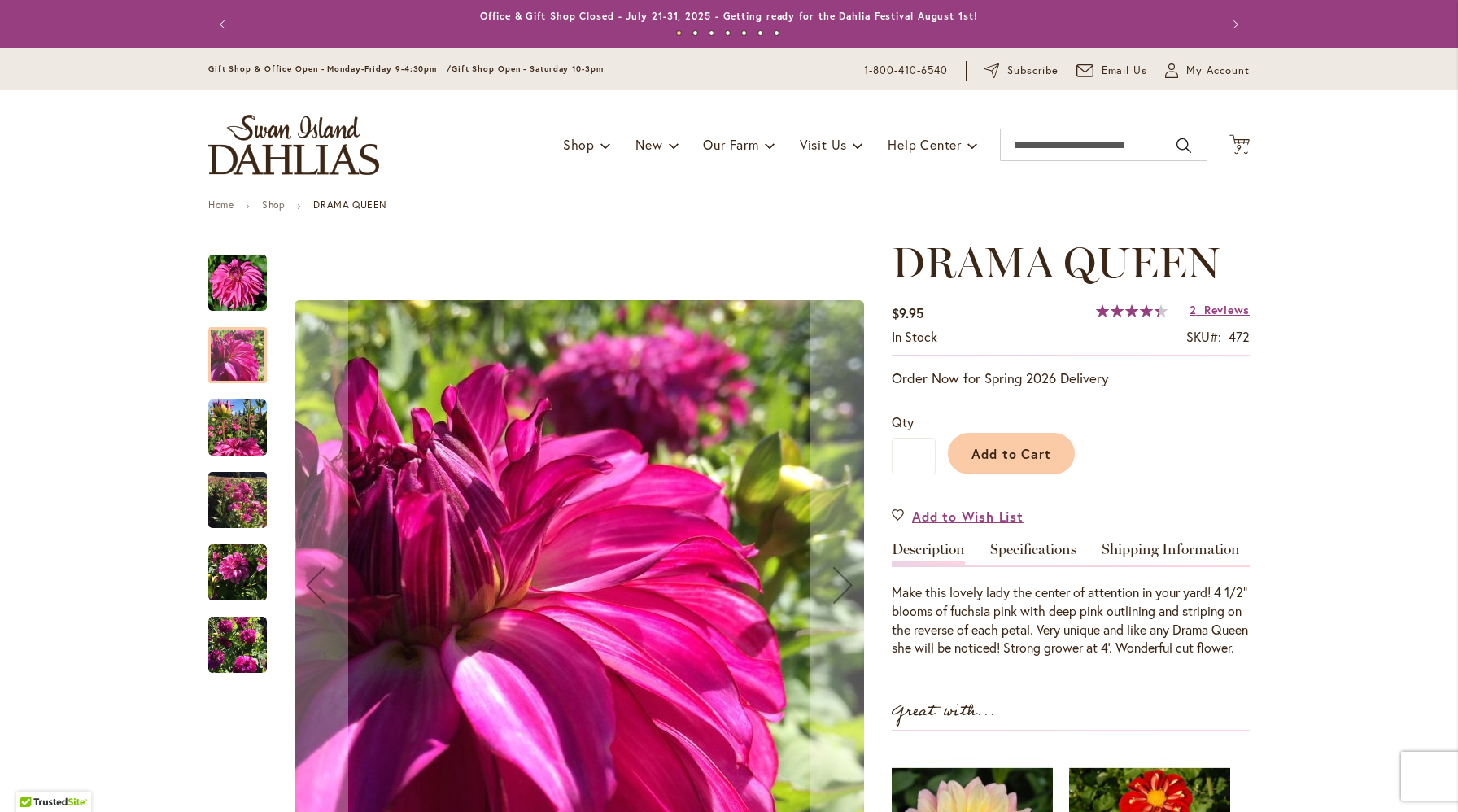click at bounding box center (238, 428) 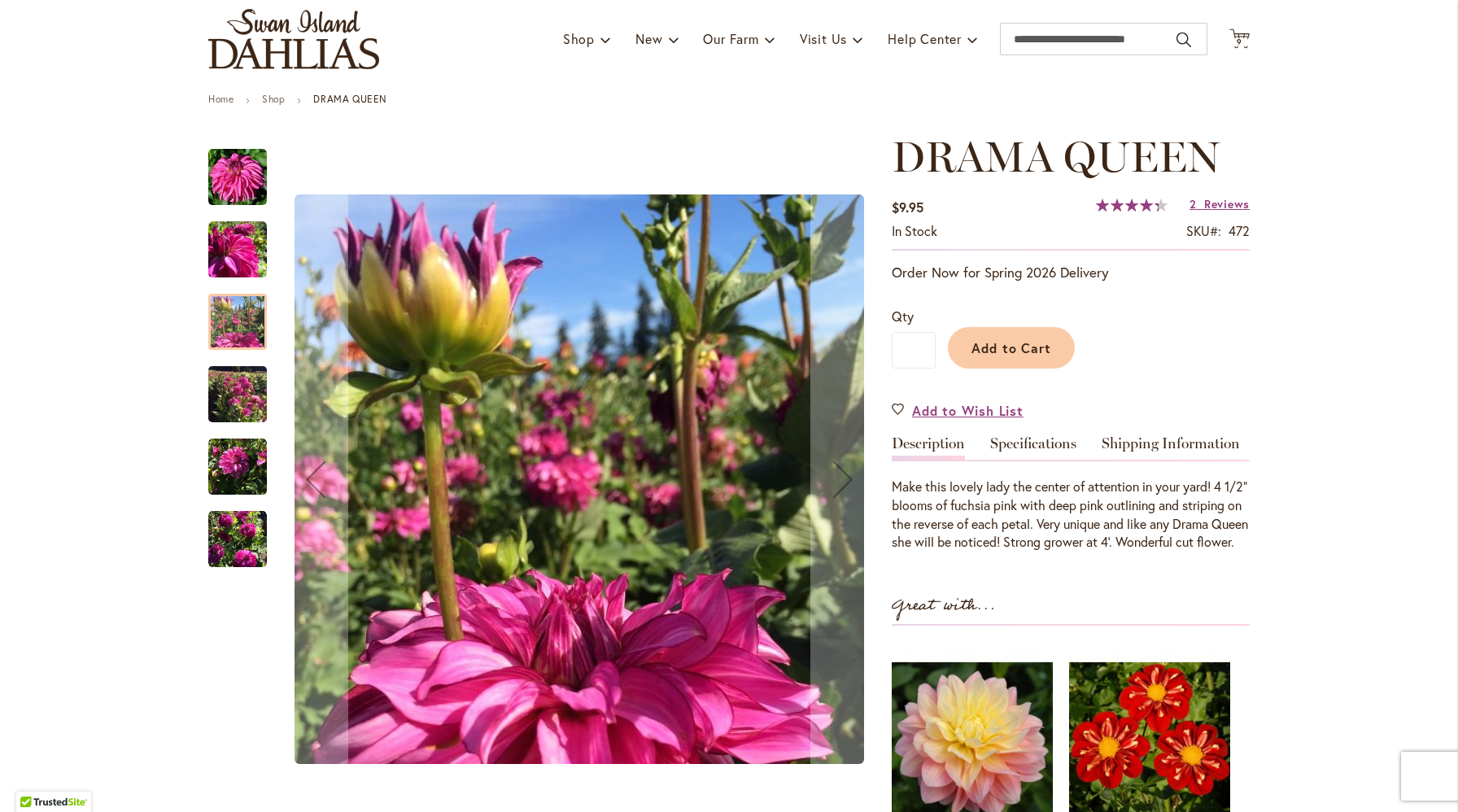 scroll, scrollTop: 105, scrollLeft: 0, axis: vertical 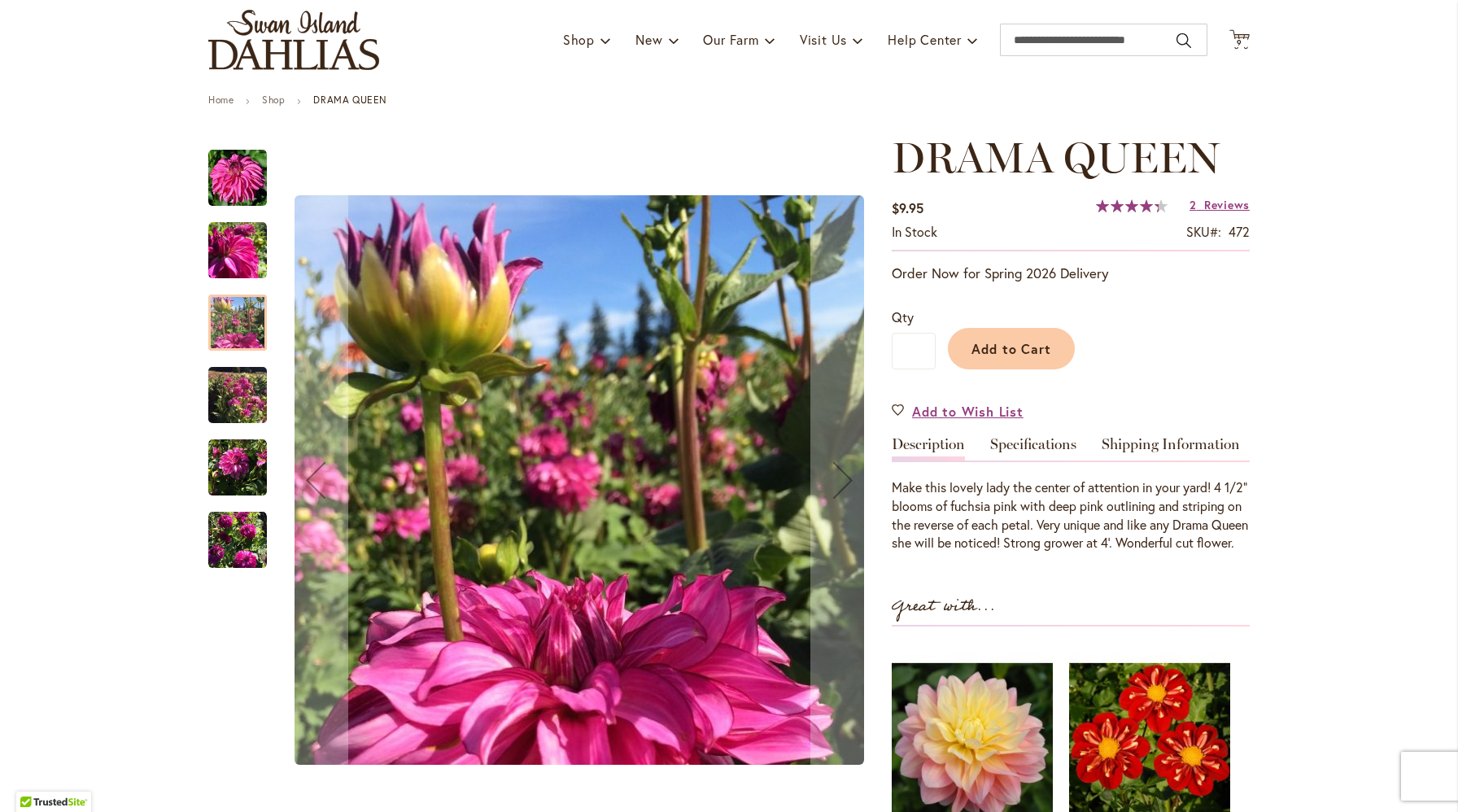 click at bounding box center (238, 395) 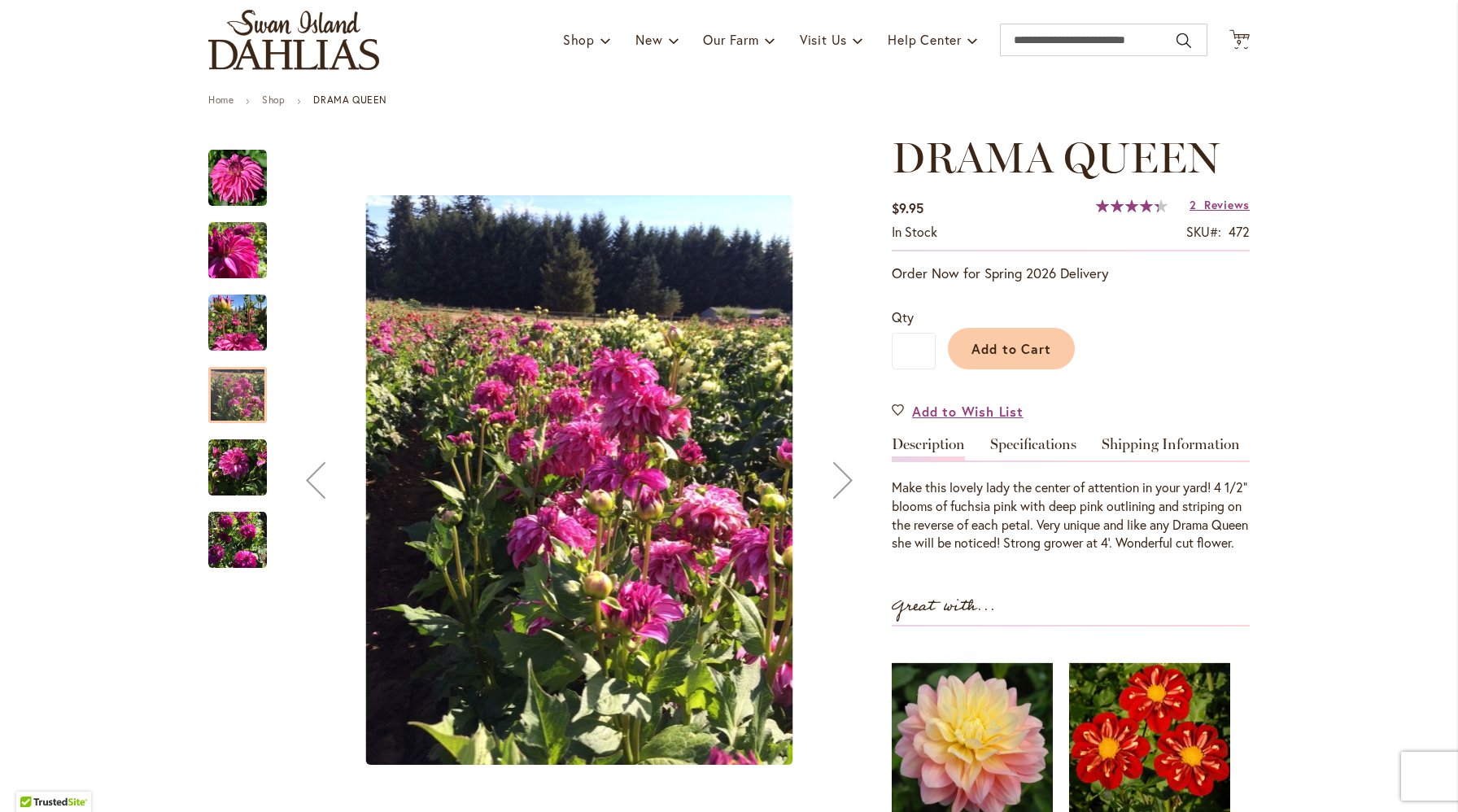 click at bounding box center (238, 468) 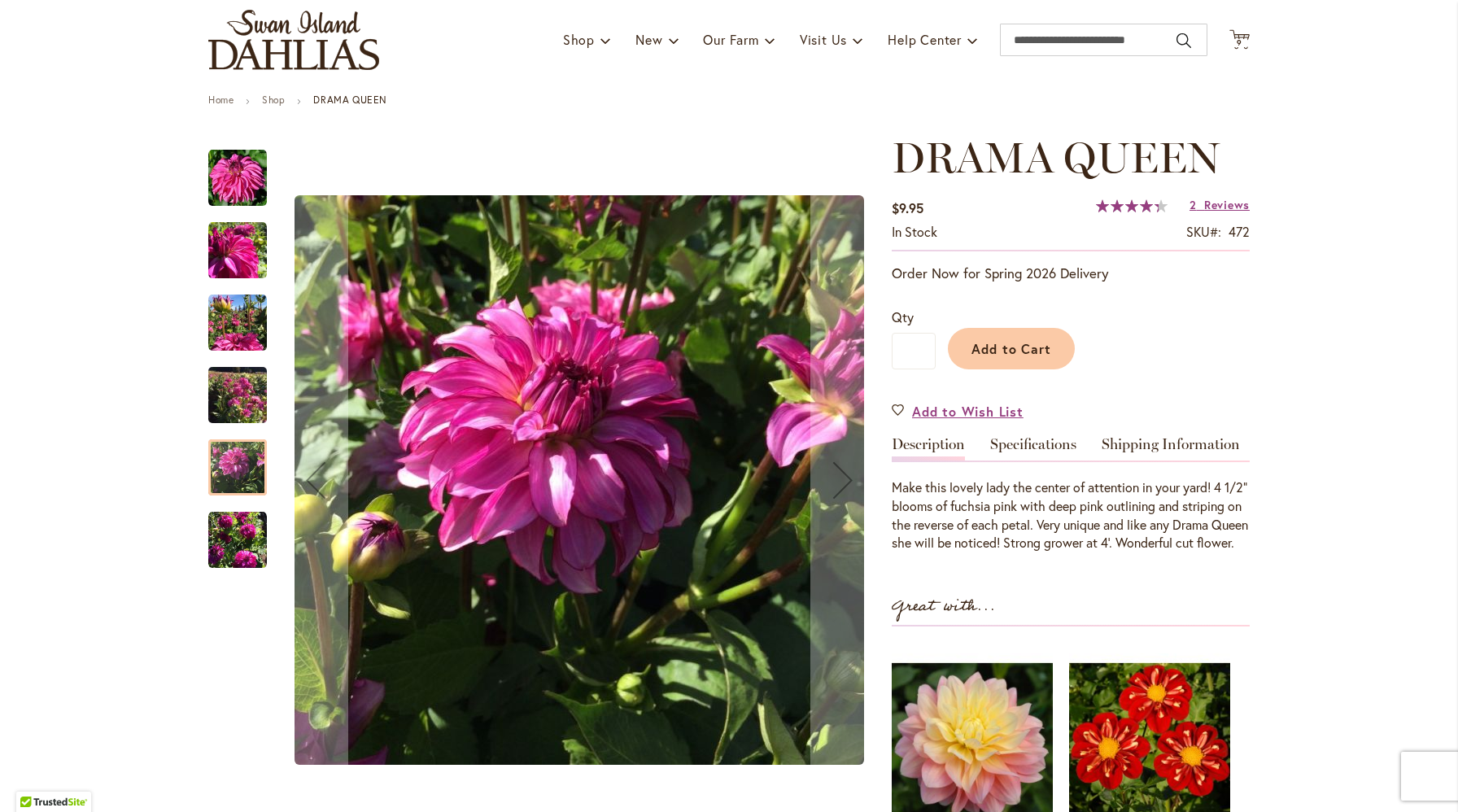 click at bounding box center (238, 540) 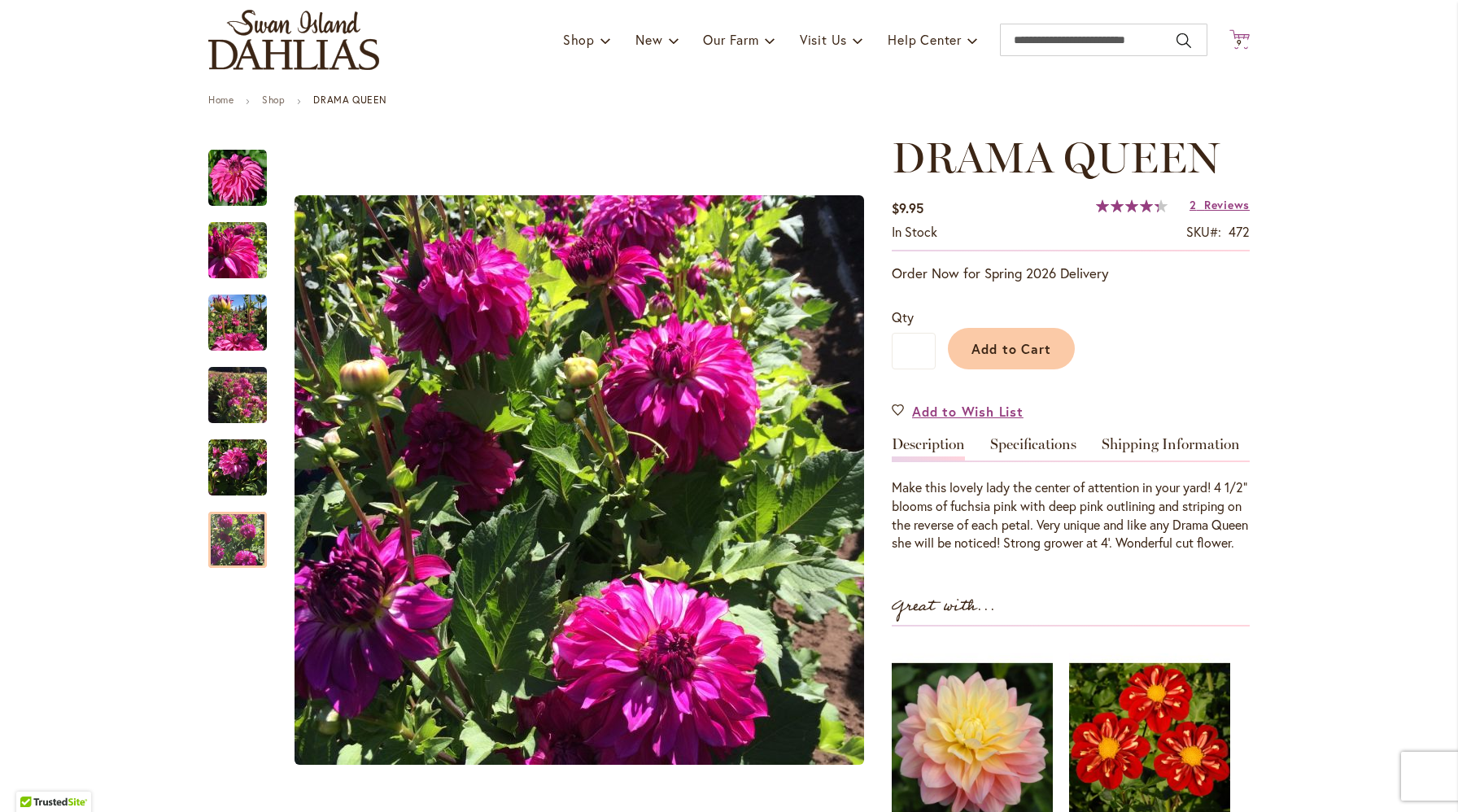 click 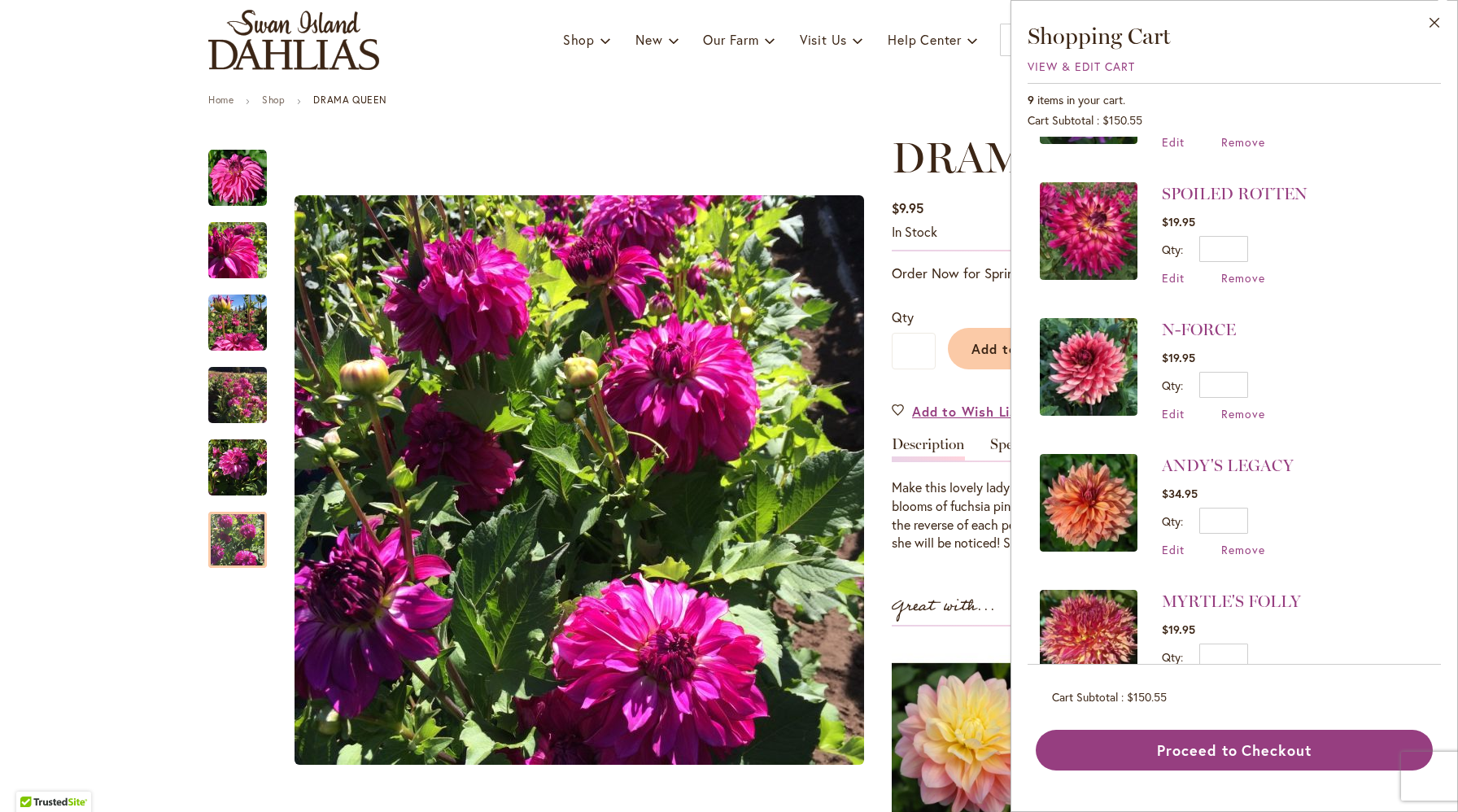 scroll, scrollTop: 700, scrollLeft: 0, axis: vertical 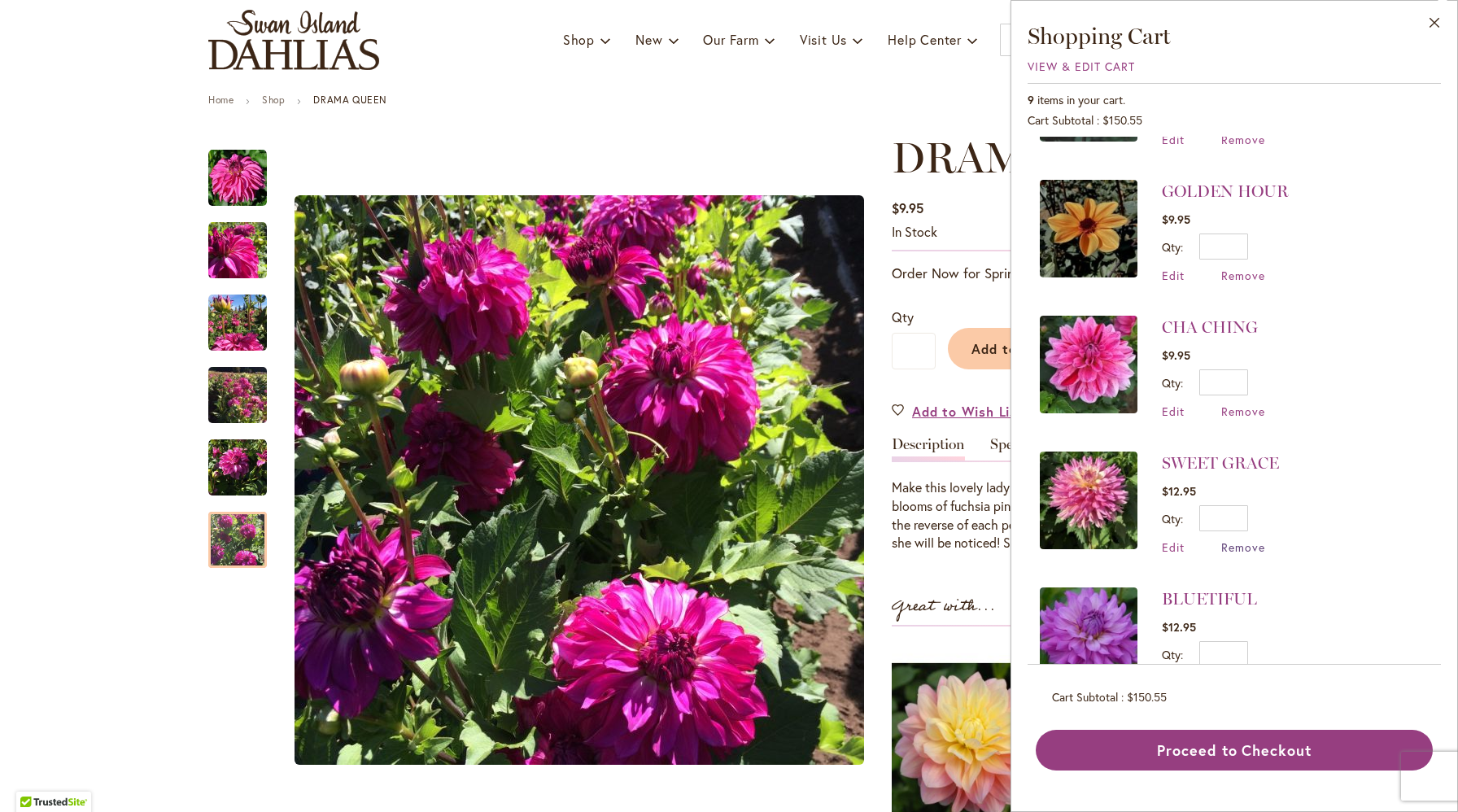 click on "Remove" at bounding box center (1243, 547) 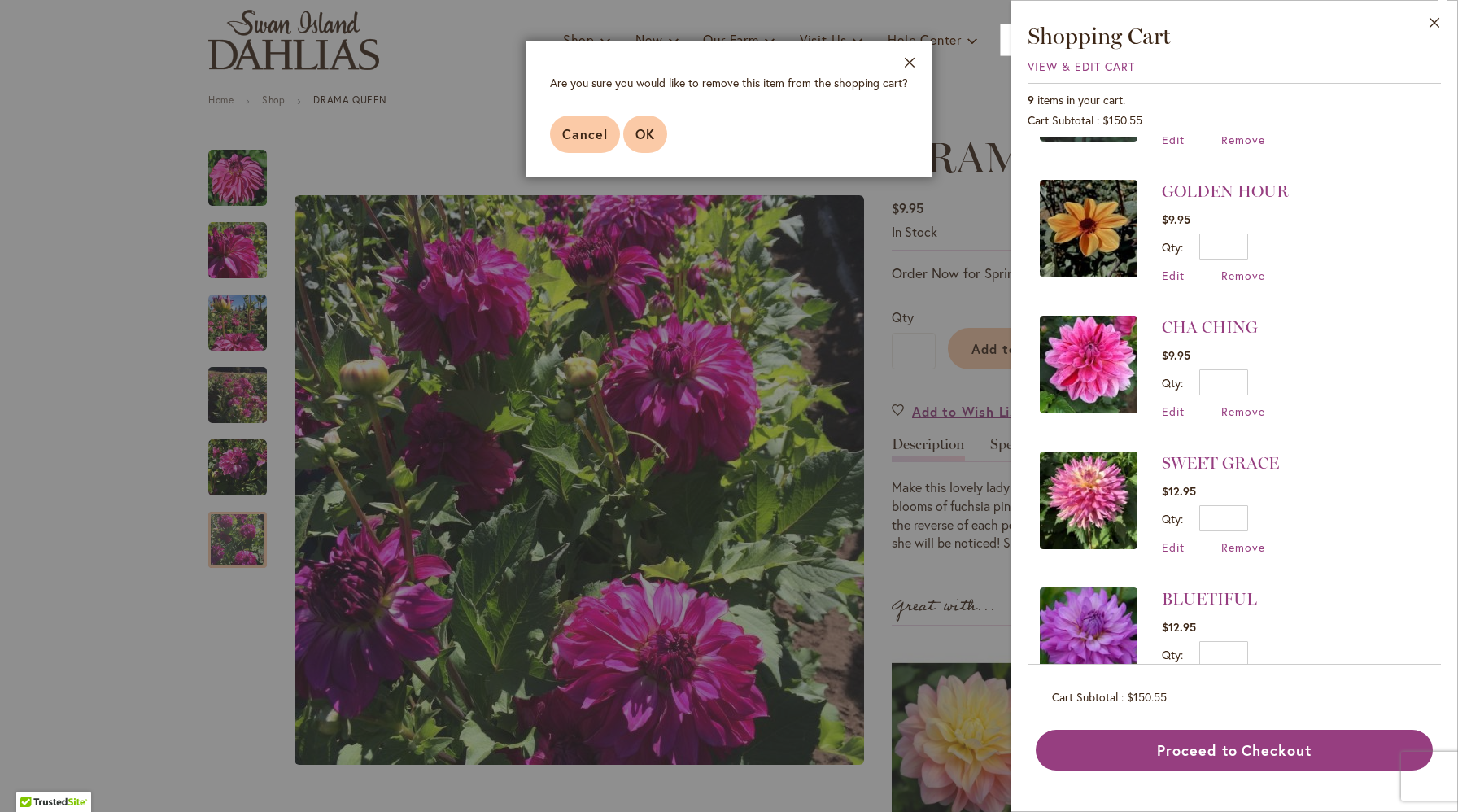 click on "OK" at bounding box center (645, 133) 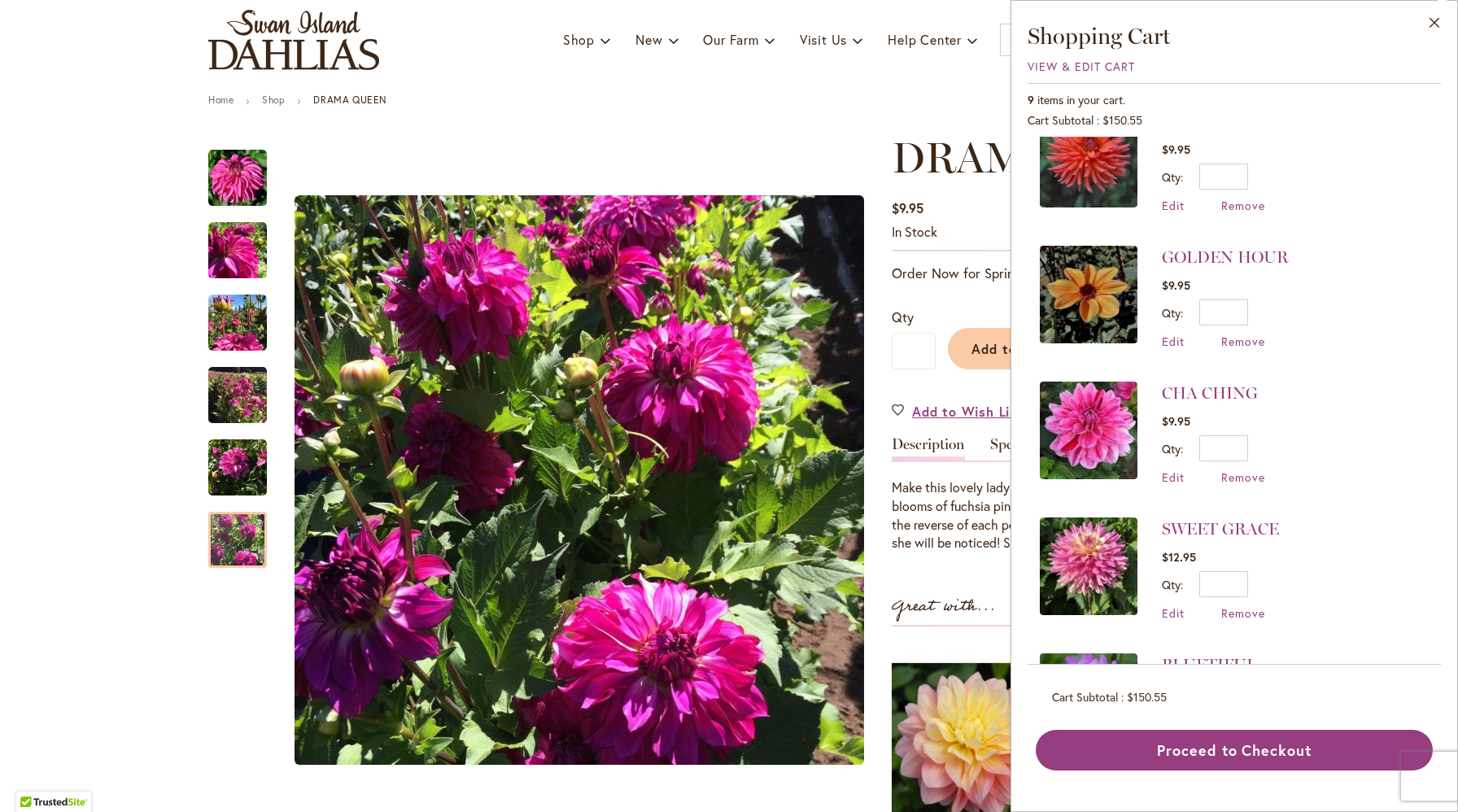 scroll, scrollTop: 0, scrollLeft: 0, axis: both 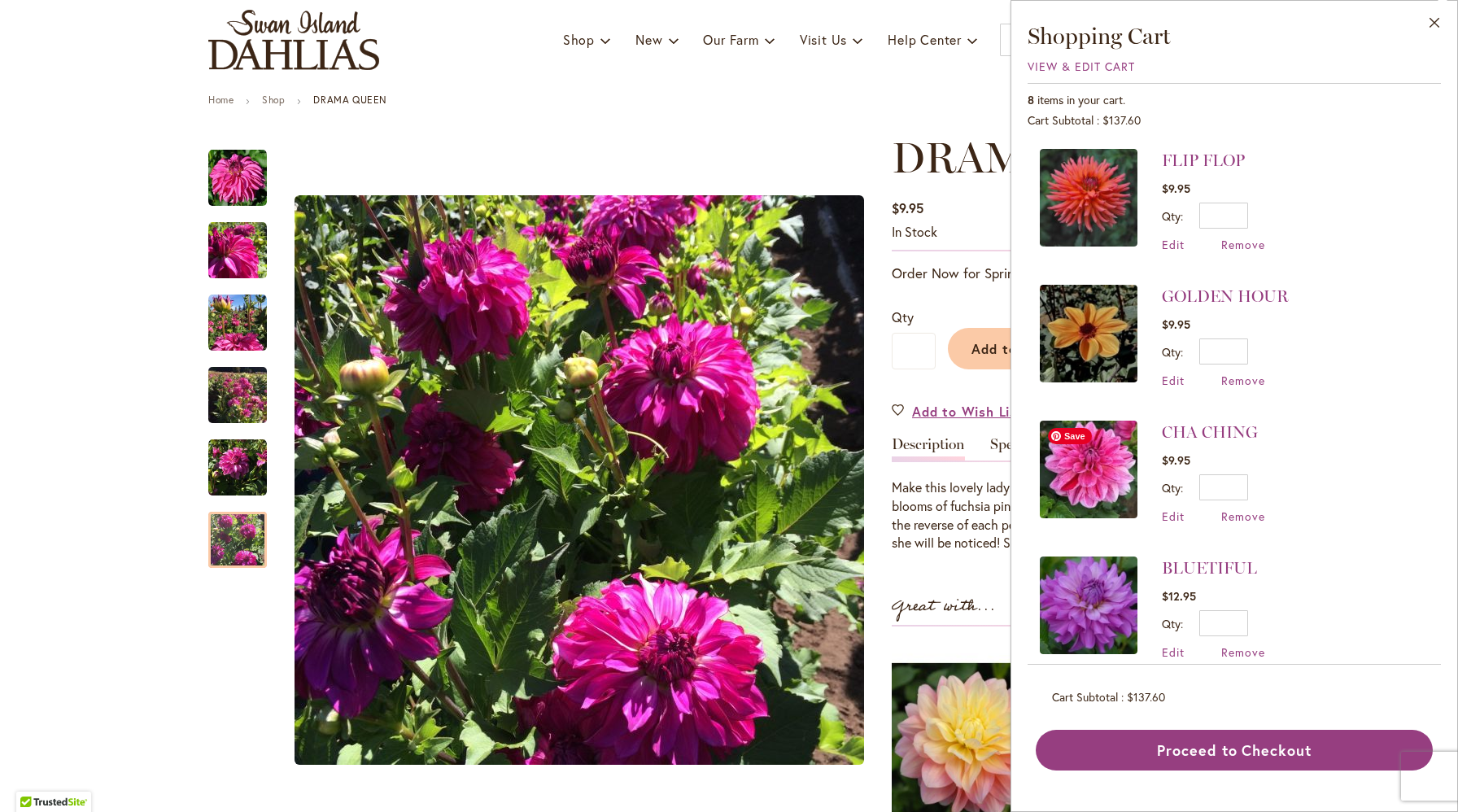 click at bounding box center (1089, 469) 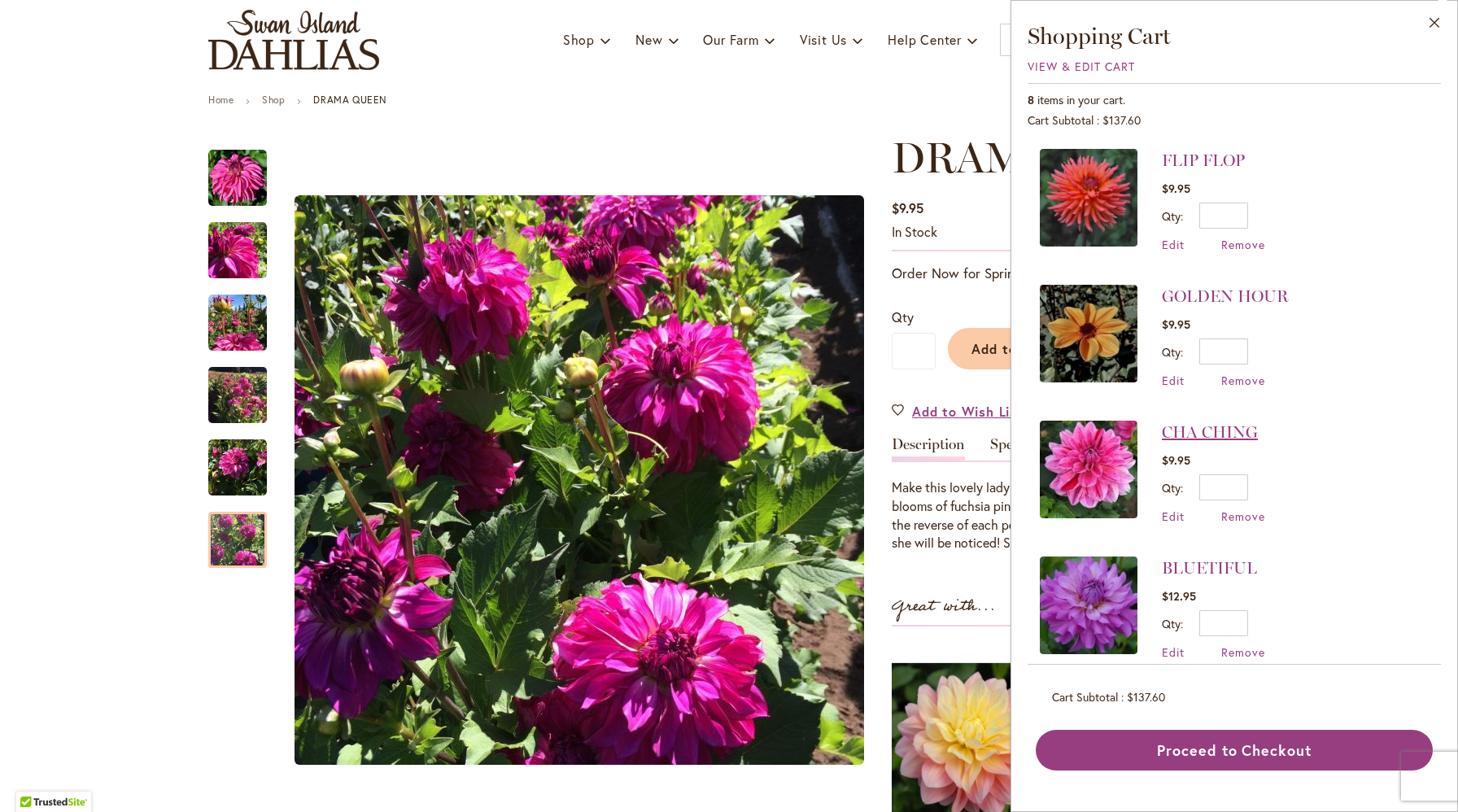 click on "CHA CHING" at bounding box center (1210, 432) 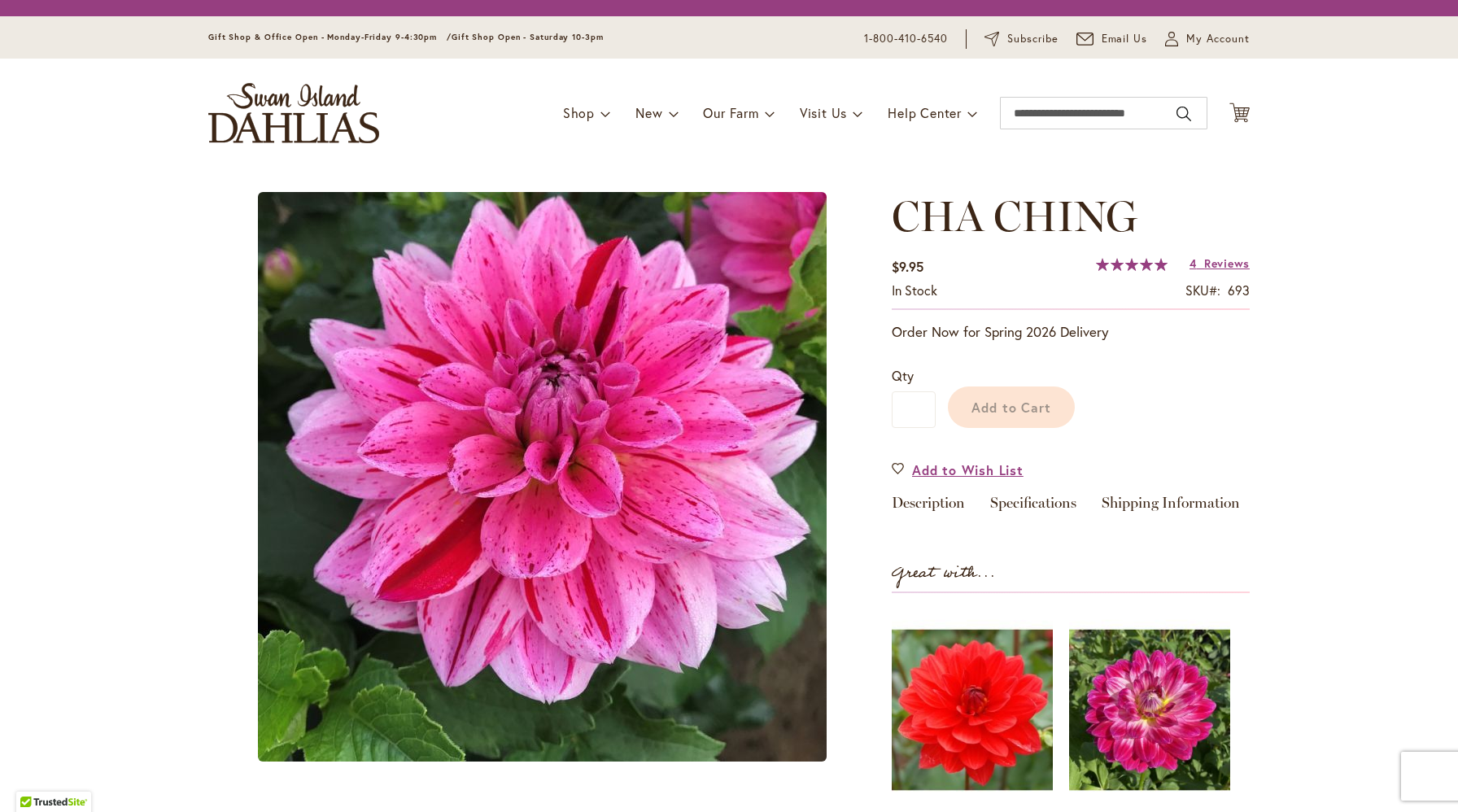 scroll, scrollTop: 0, scrollLeft: 0, axis: both 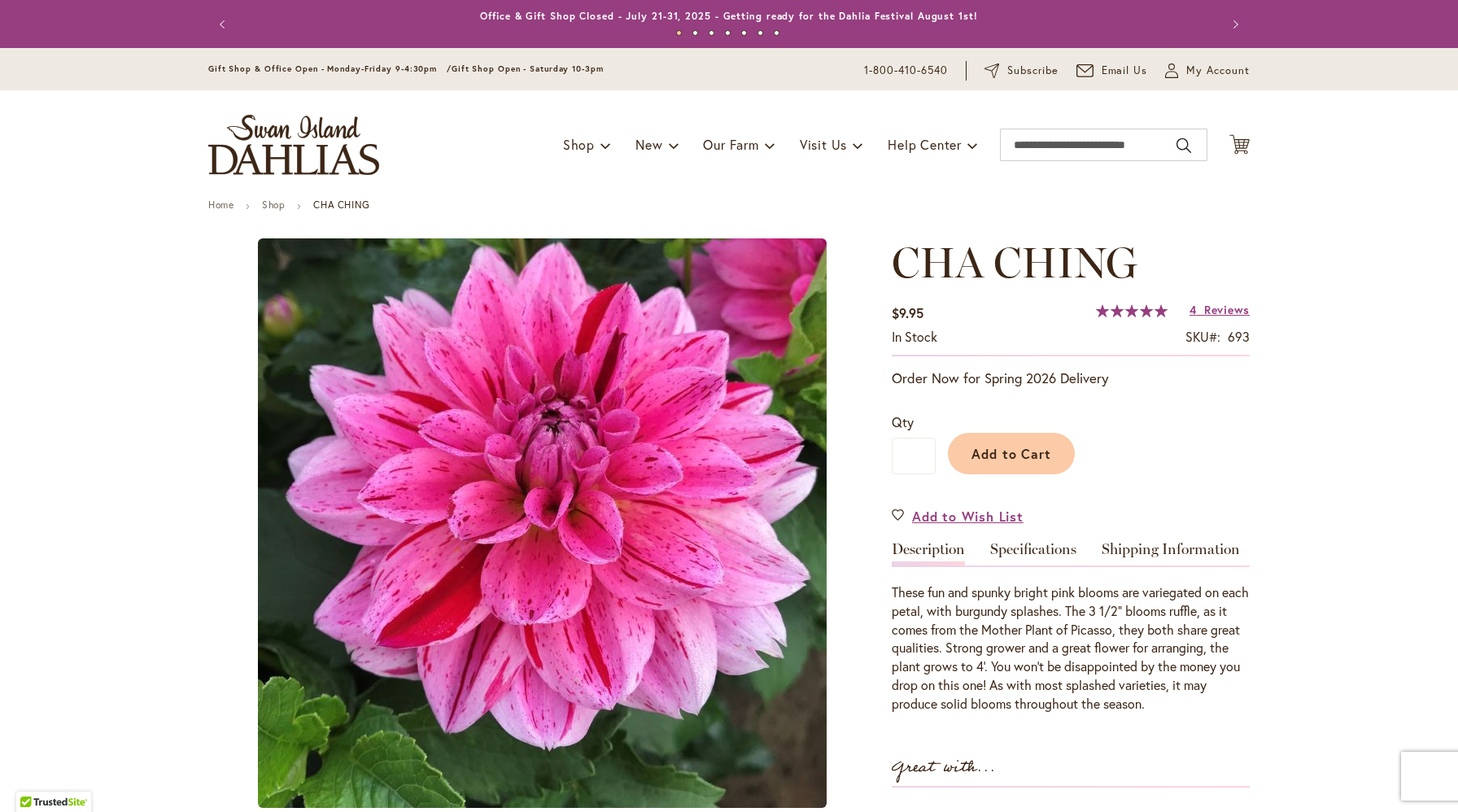 type on "***" 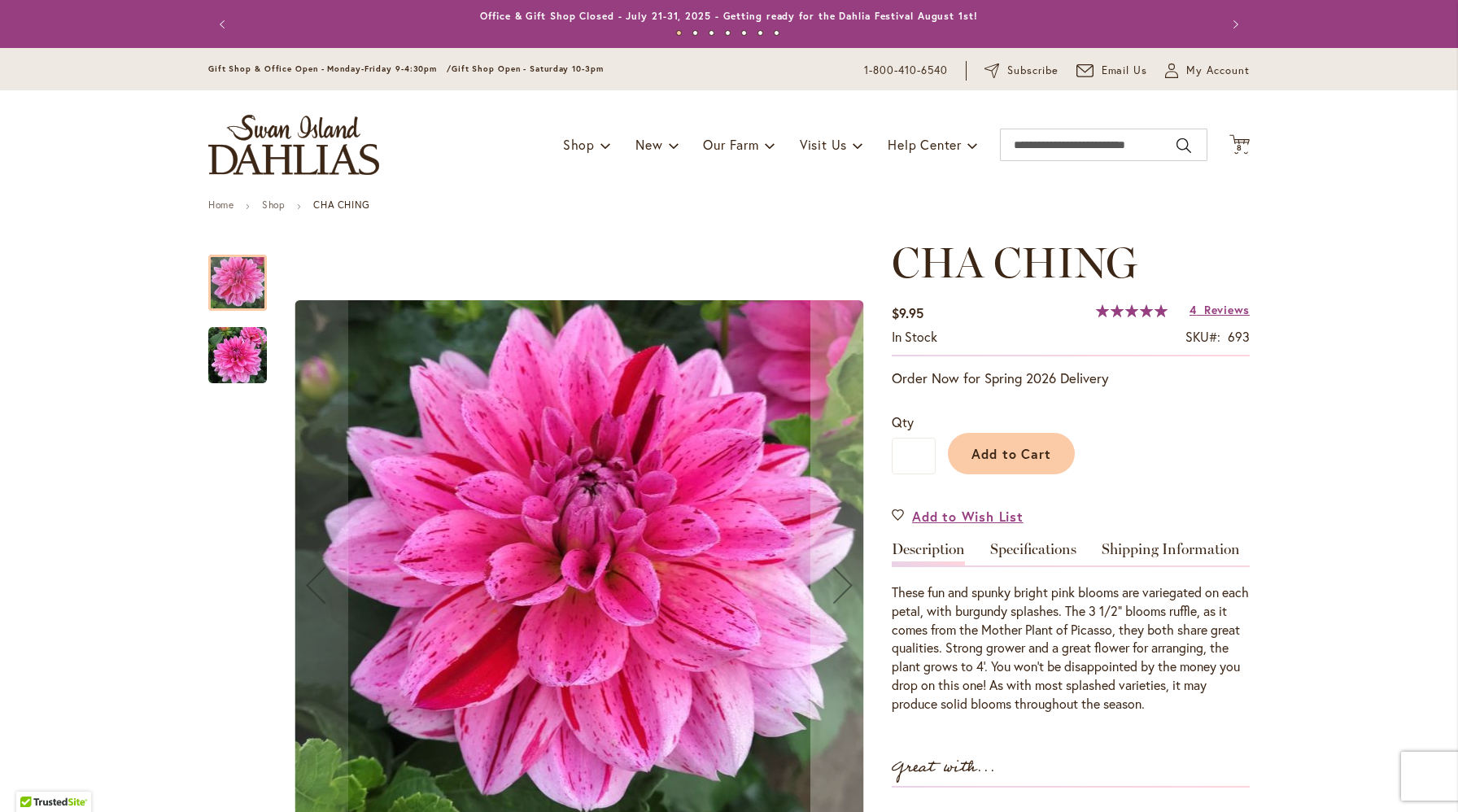 click at bounding box center [238, 356] 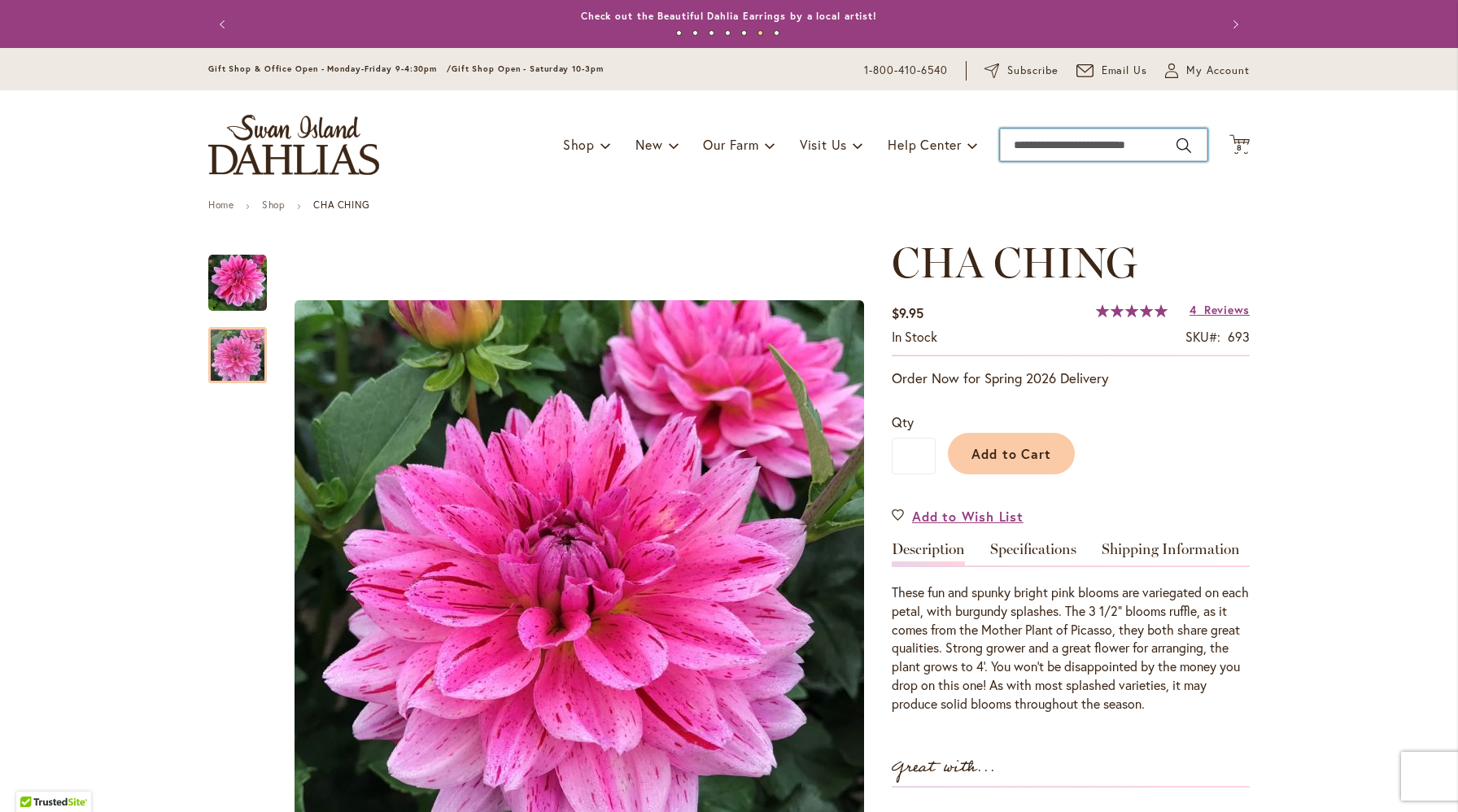 click on "Search" at bounding box center (1103, 145) 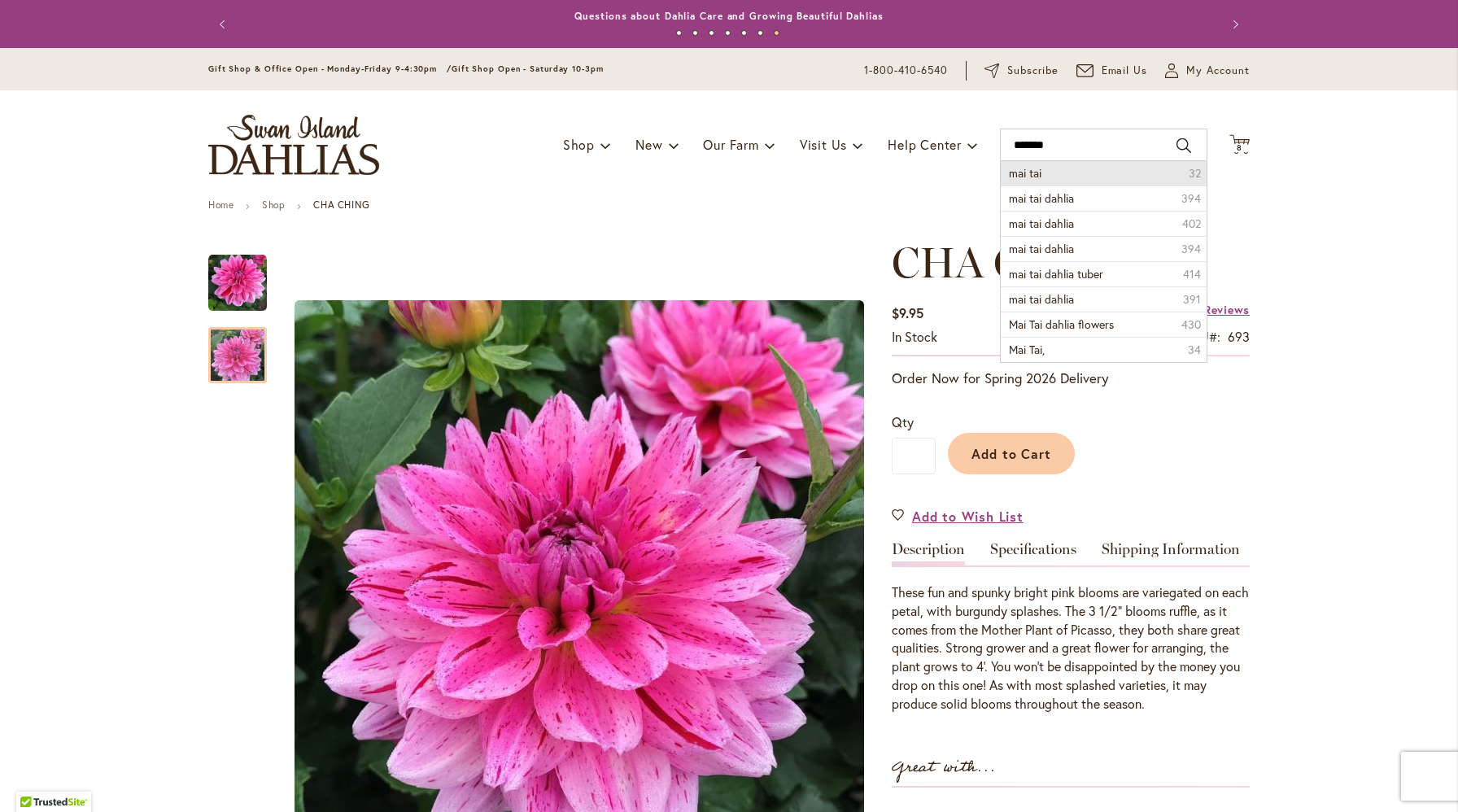 click on "mai tai" at bounding box center [1025, 172] 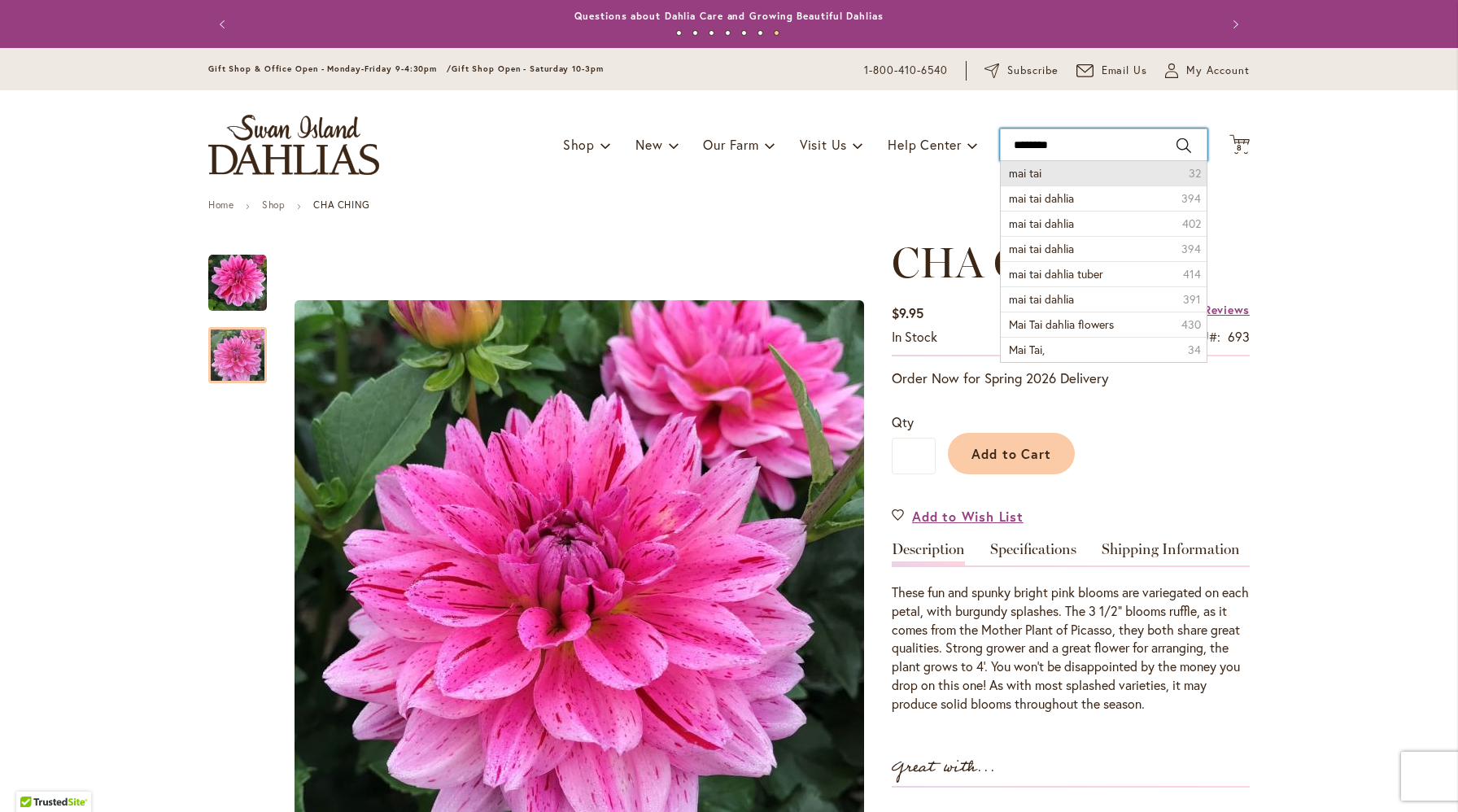 type on "*******" 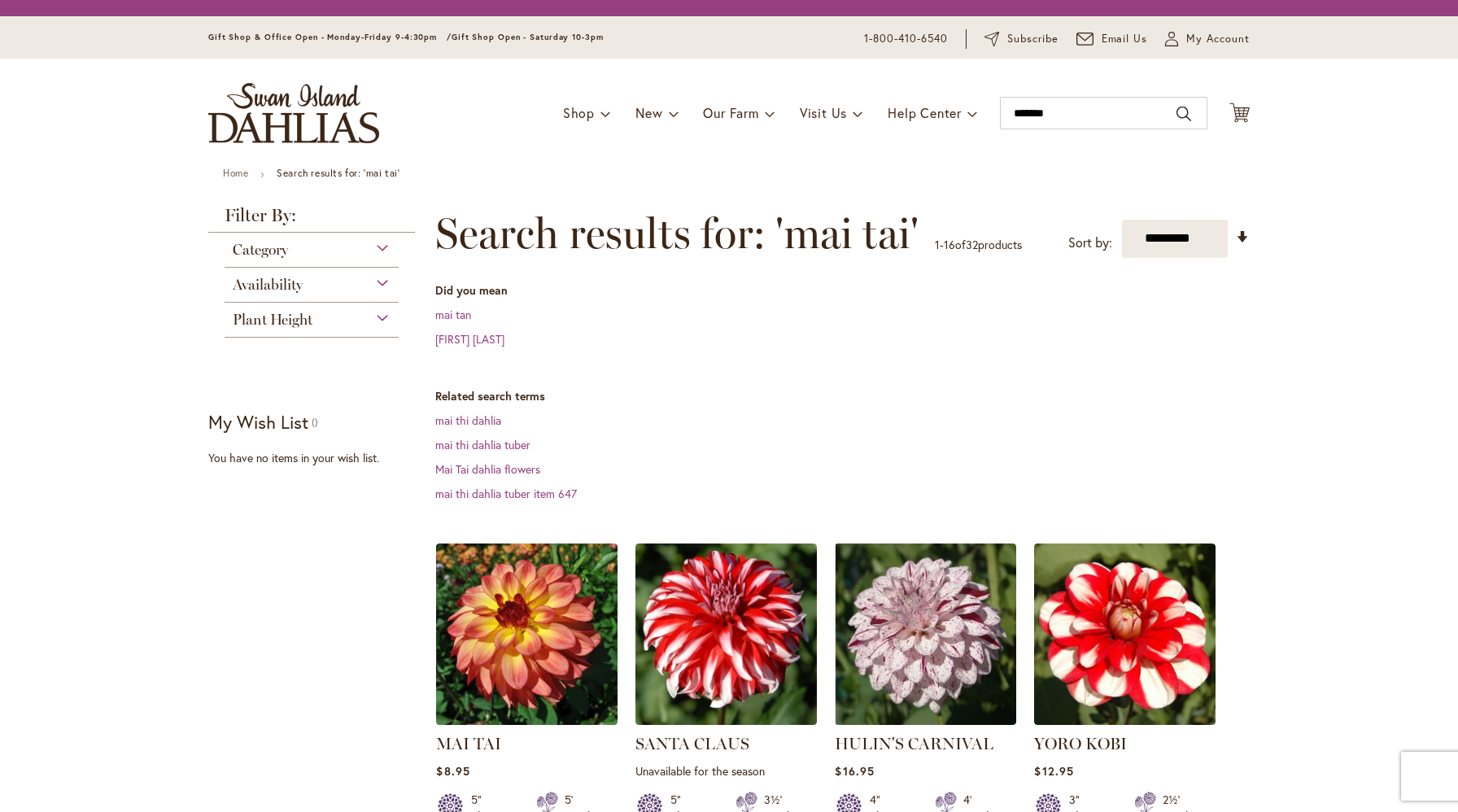 scroll, scrollTop: 0, scrollLeft: 0, axis: both 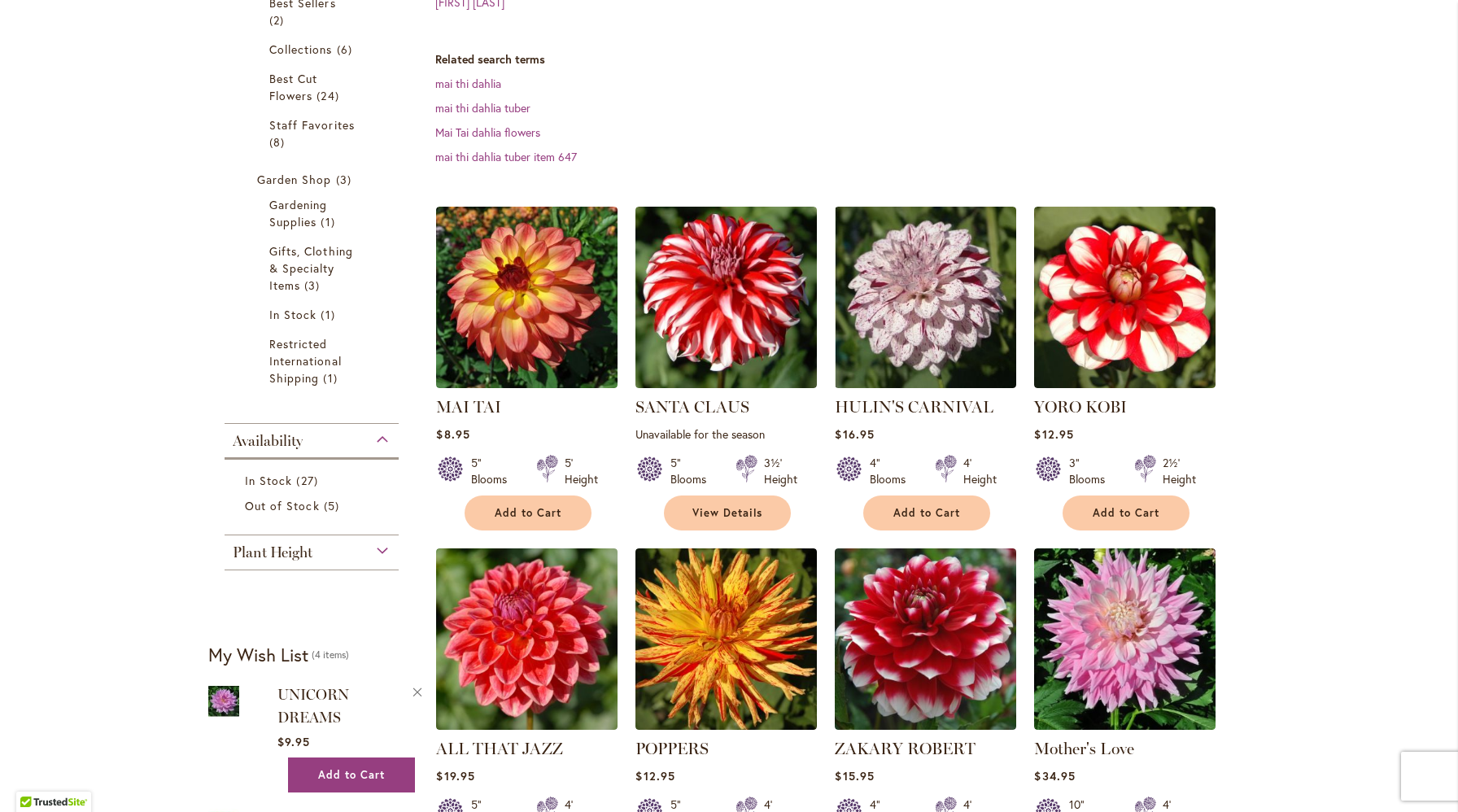 click on "MAI TAI
Rating:
98%
13                  Reviews
$8.95
5" Blooms 5' Height Add to Cart" at bounding box center [842, 881] 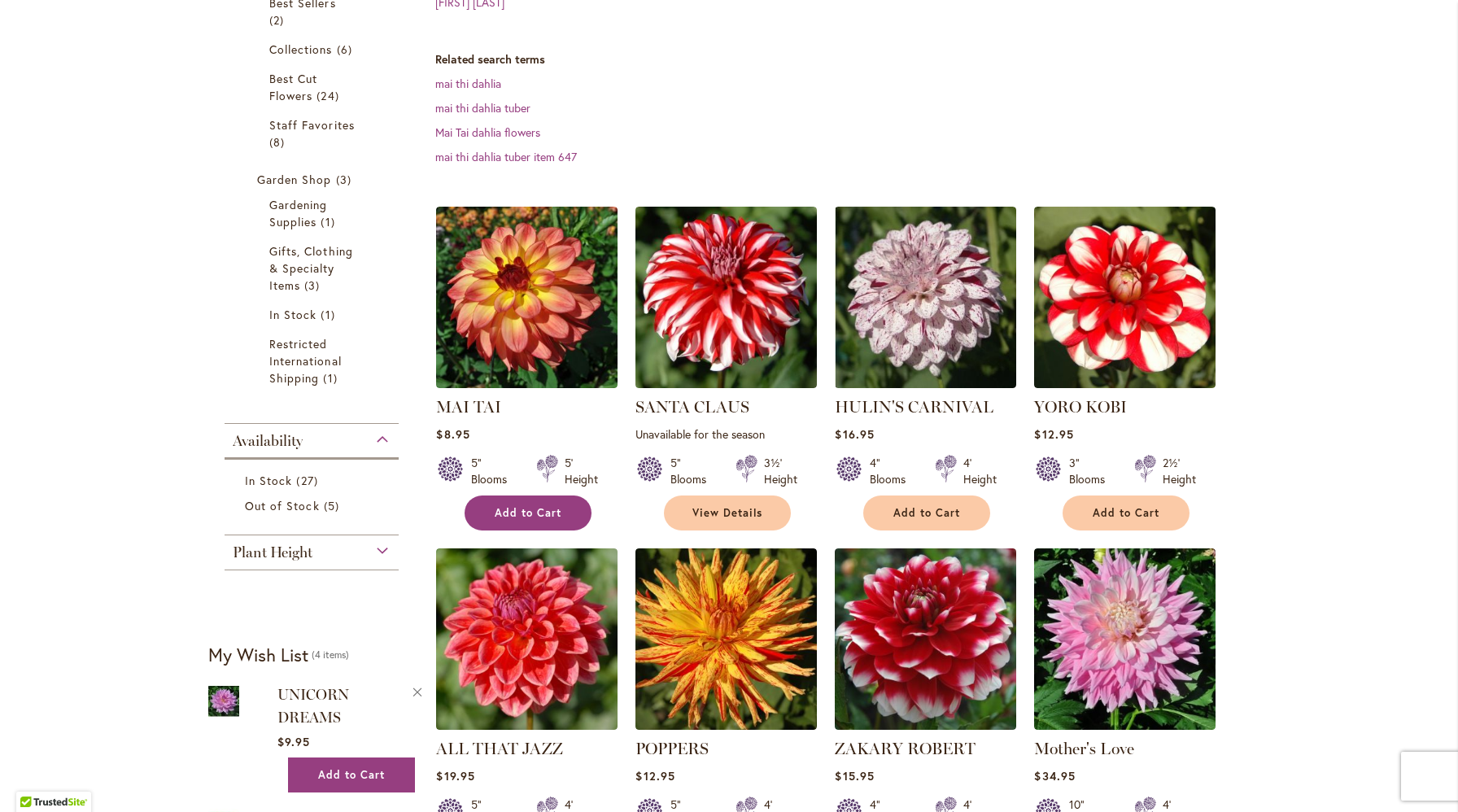 click on "Add to Cart" at bounding box center [528, 513] 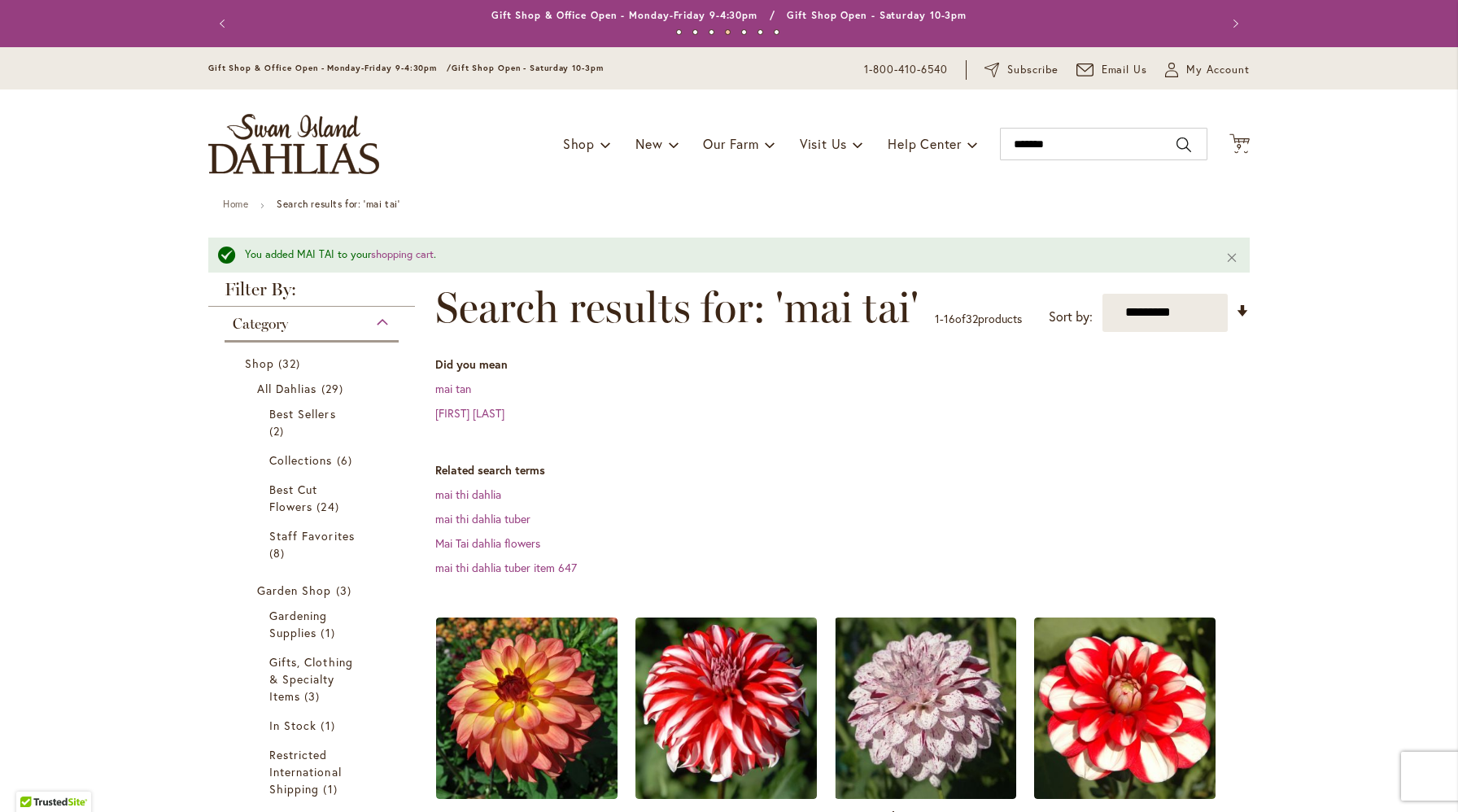scroll, scrollTop: 0, scrollLeft: 0, axis: both 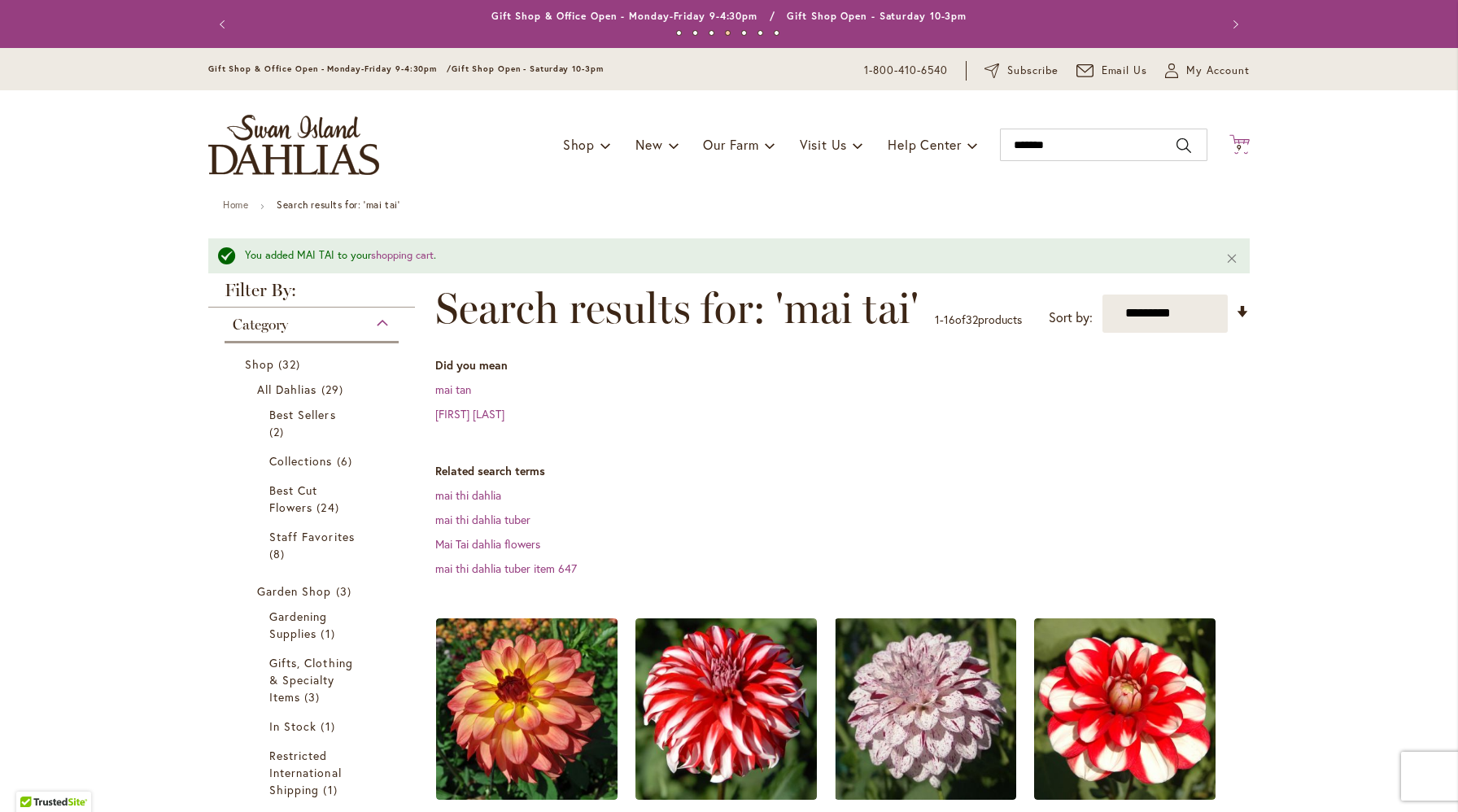 click on "Cart
.cls-1 {
fill: #231f20;
}" 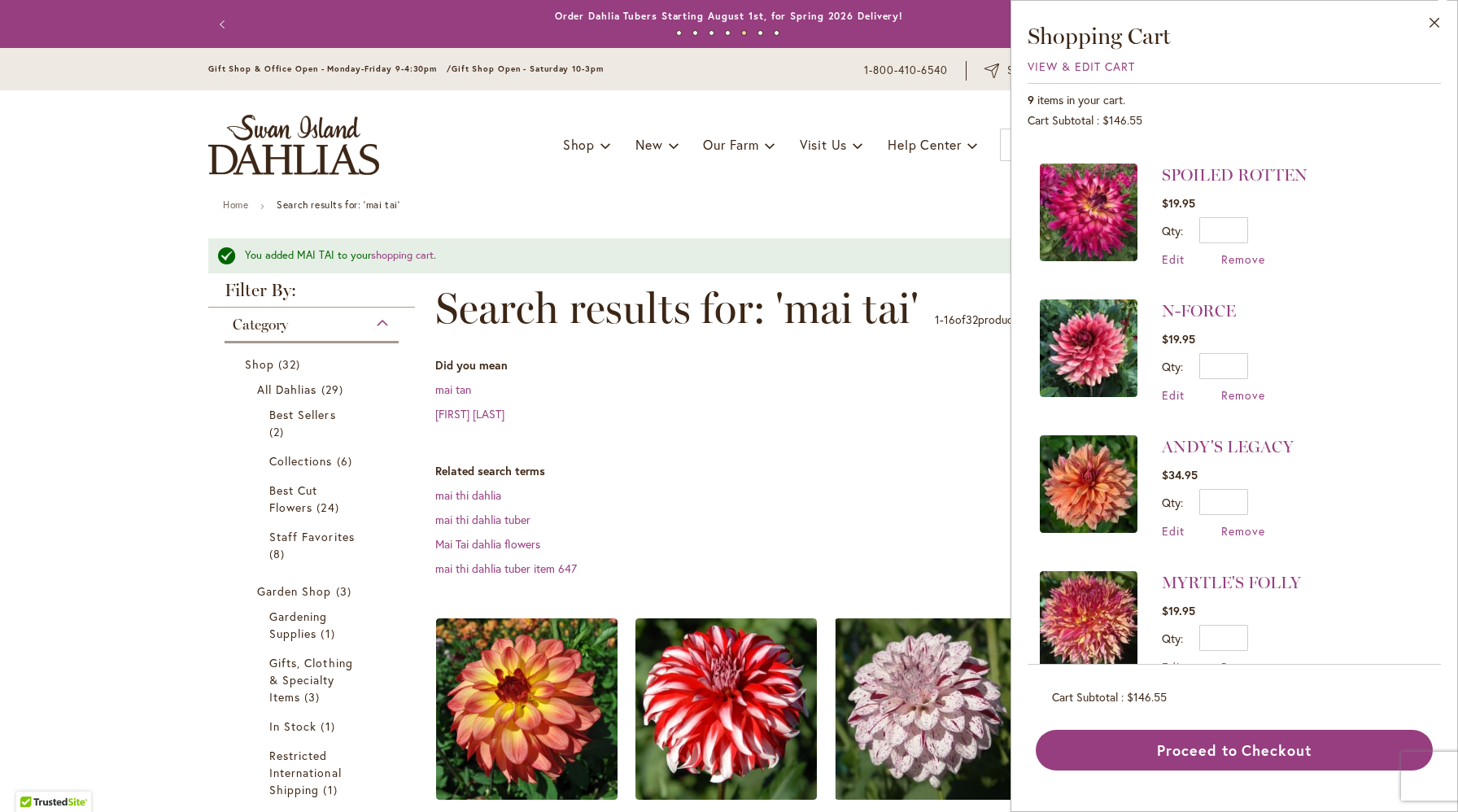 scroll, scrollTop: 700, scrollLeft: 0, axis: vertical 